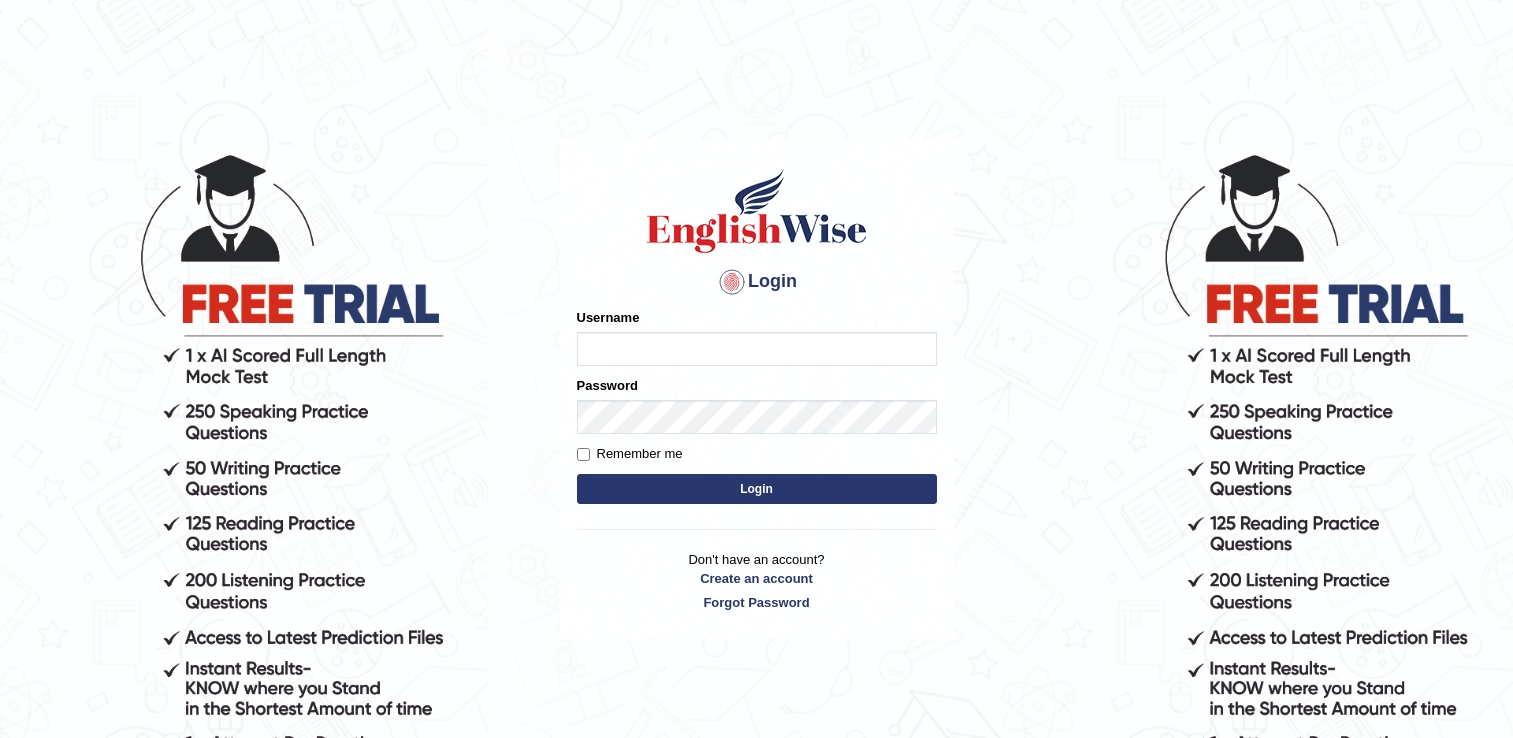 scroll, scrollTop: 0, scrollLeft: 0, axis: both 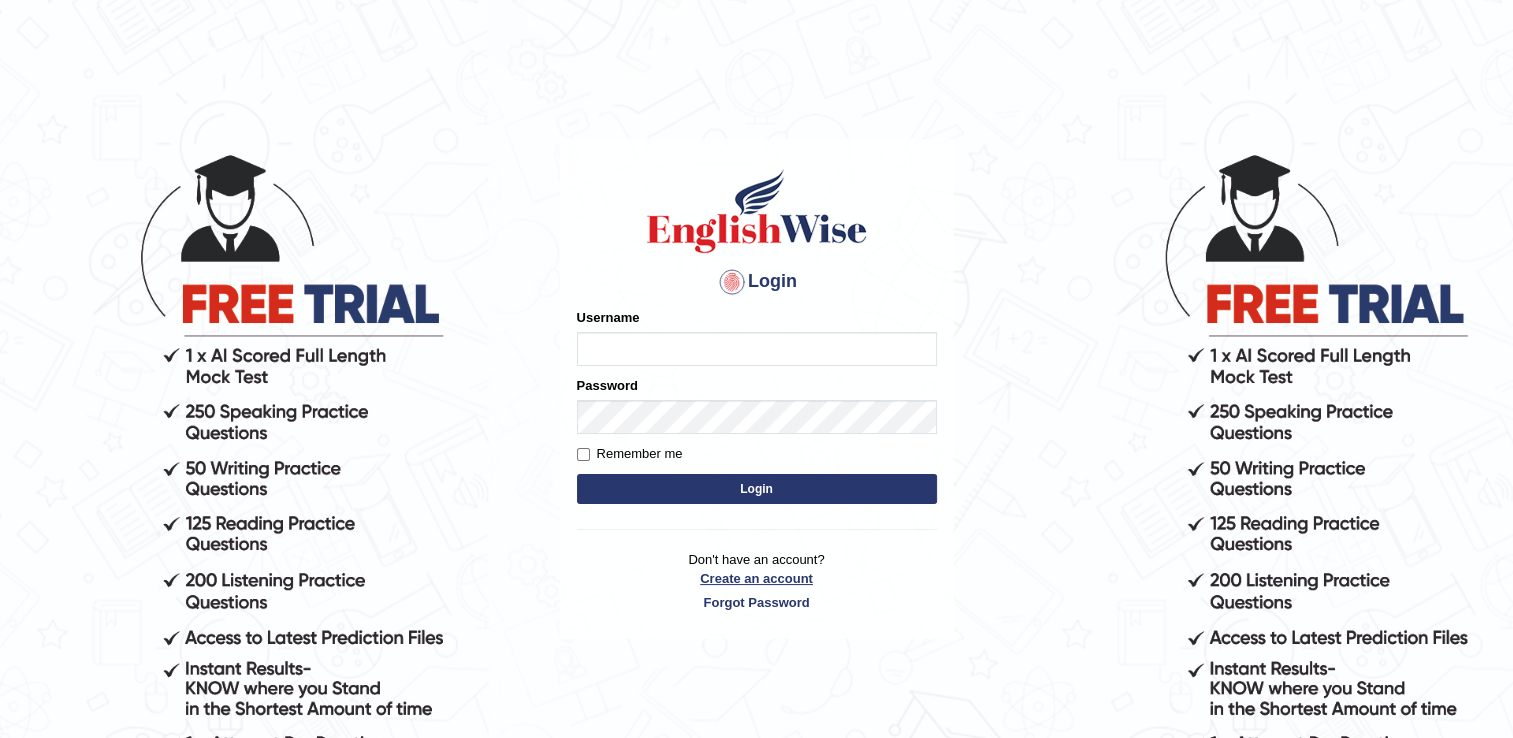 click on "Don't have an account?
Create an account
Forgot Password" at bounding box center [757, 581] 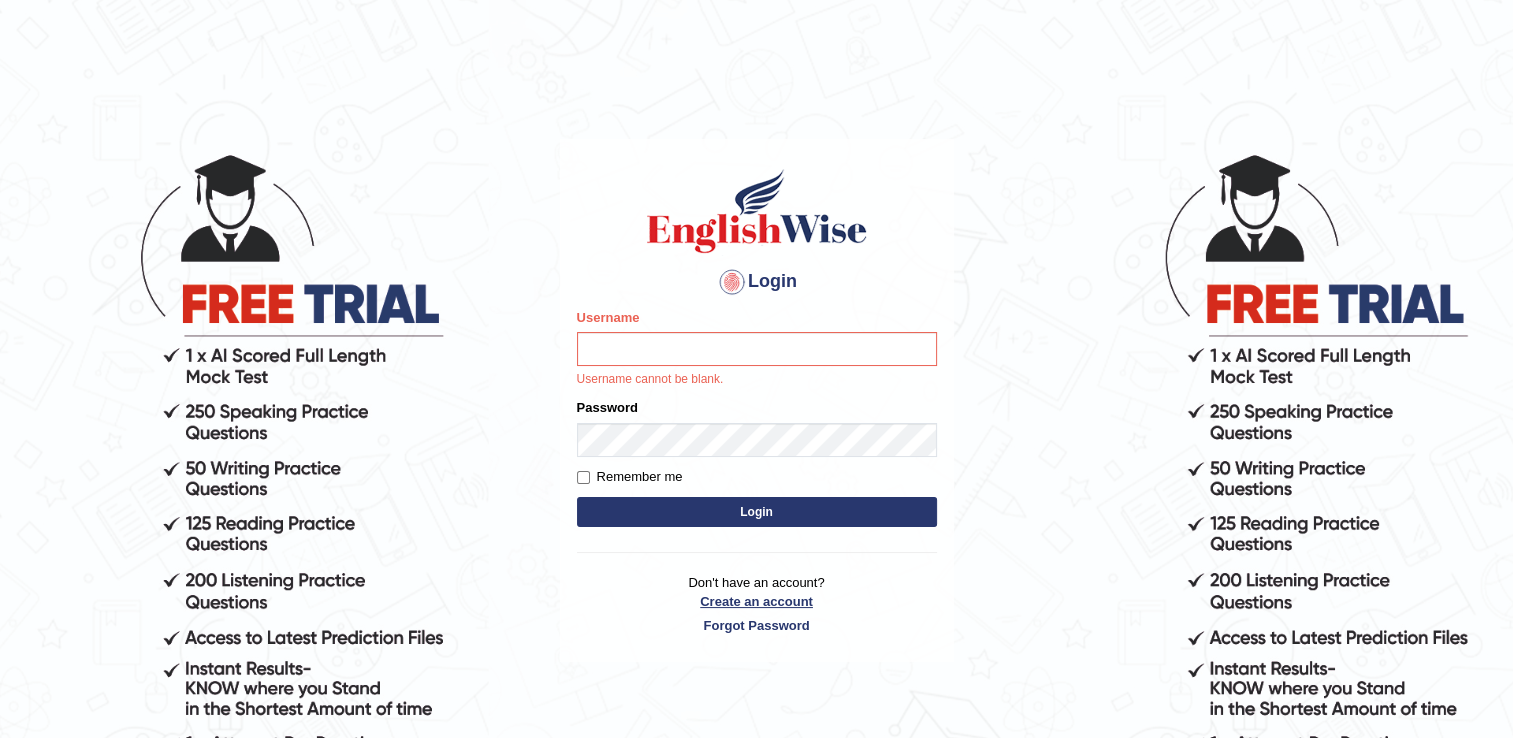 click on "Create an account" at bounding box center [757, 601] 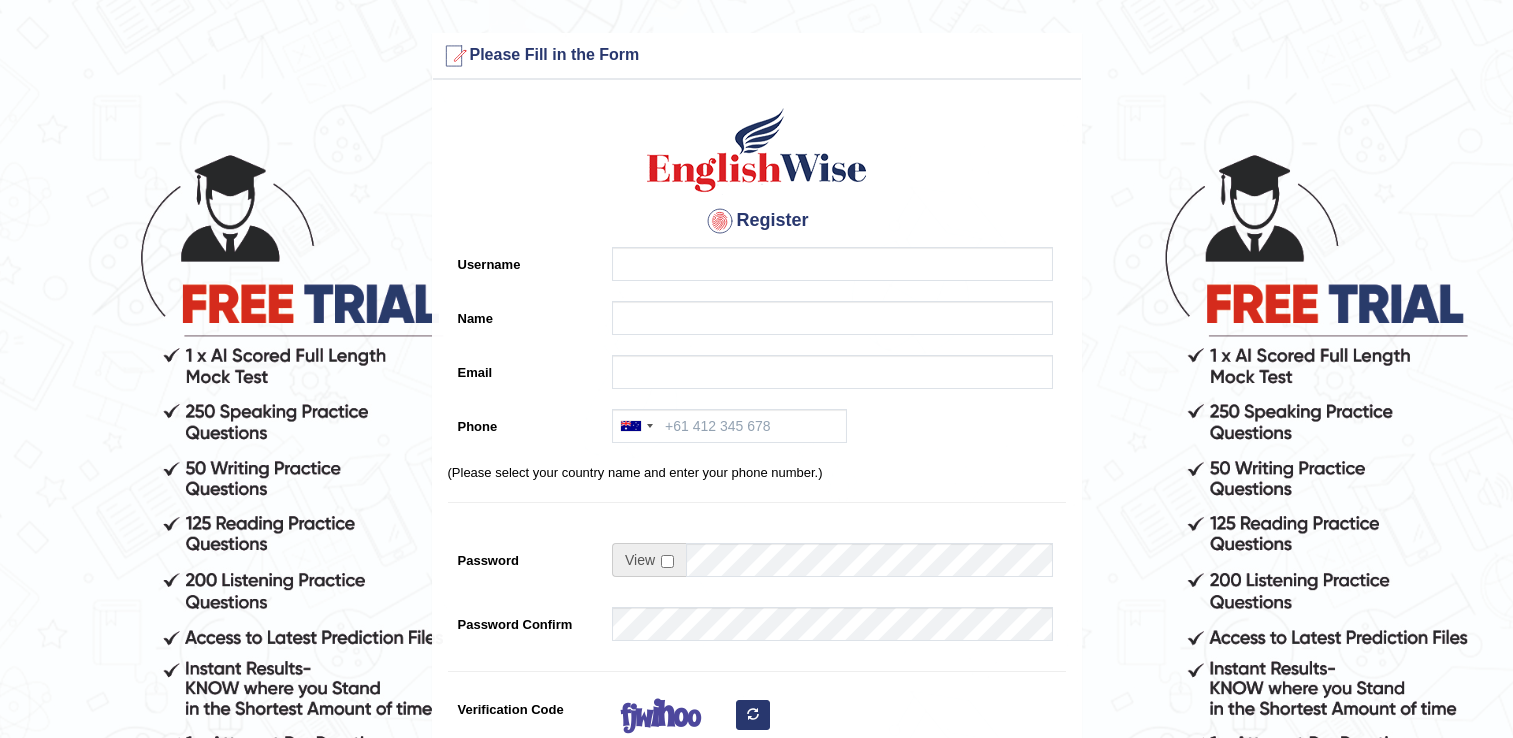 scroll, scrollTop: 0, scrollLeft: 0, axis: both 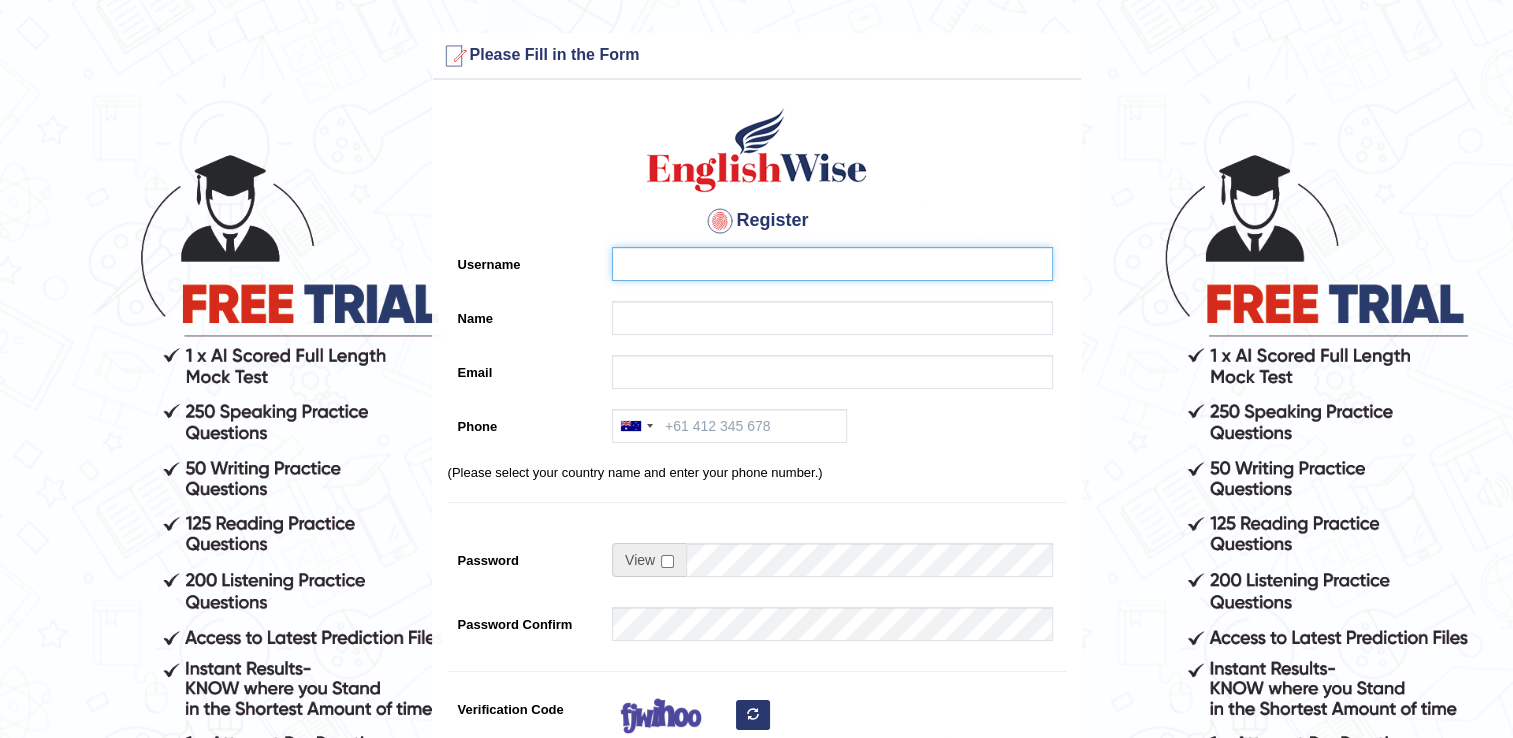 click on "Username" at bounding box center (832, 264) 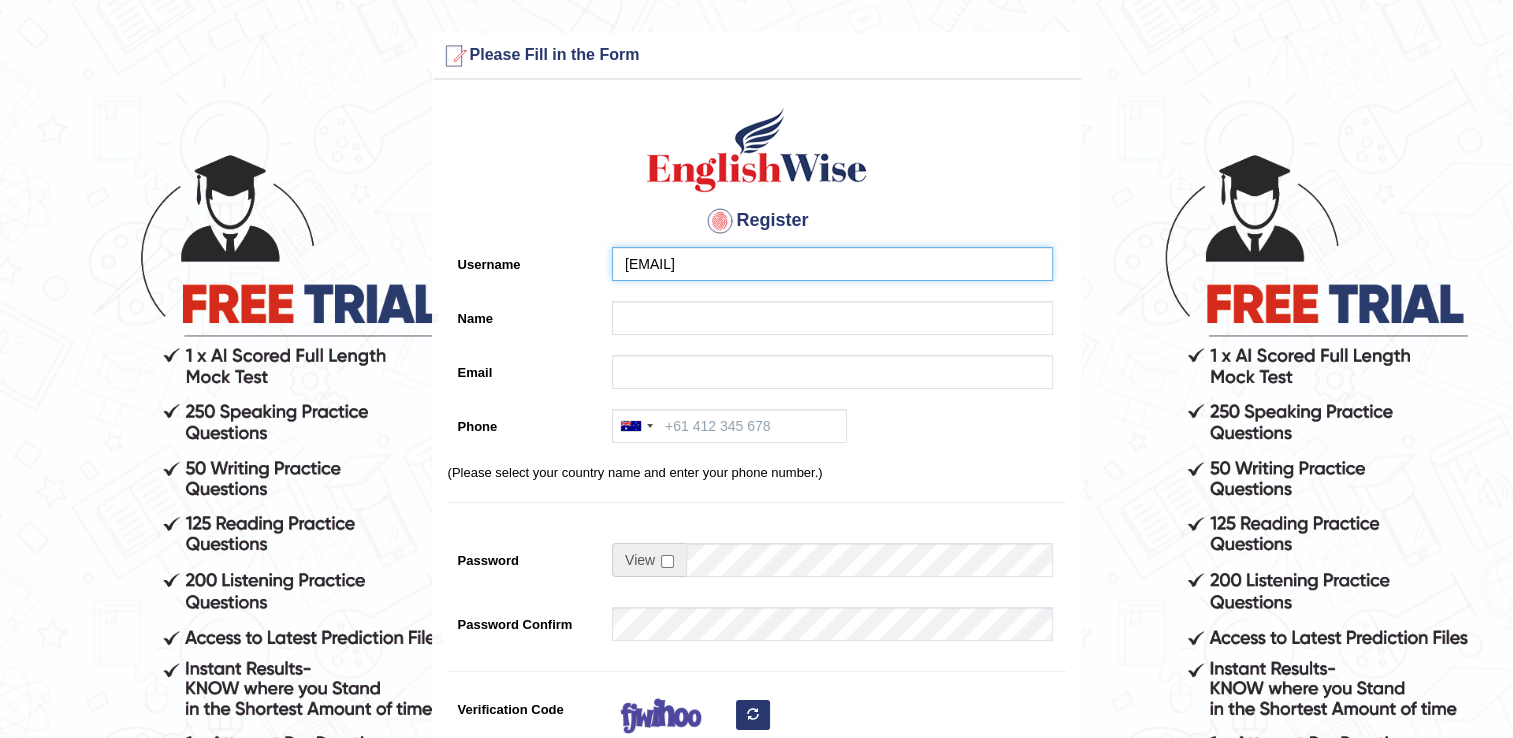type on "shannajennalvarez@gmail.com" 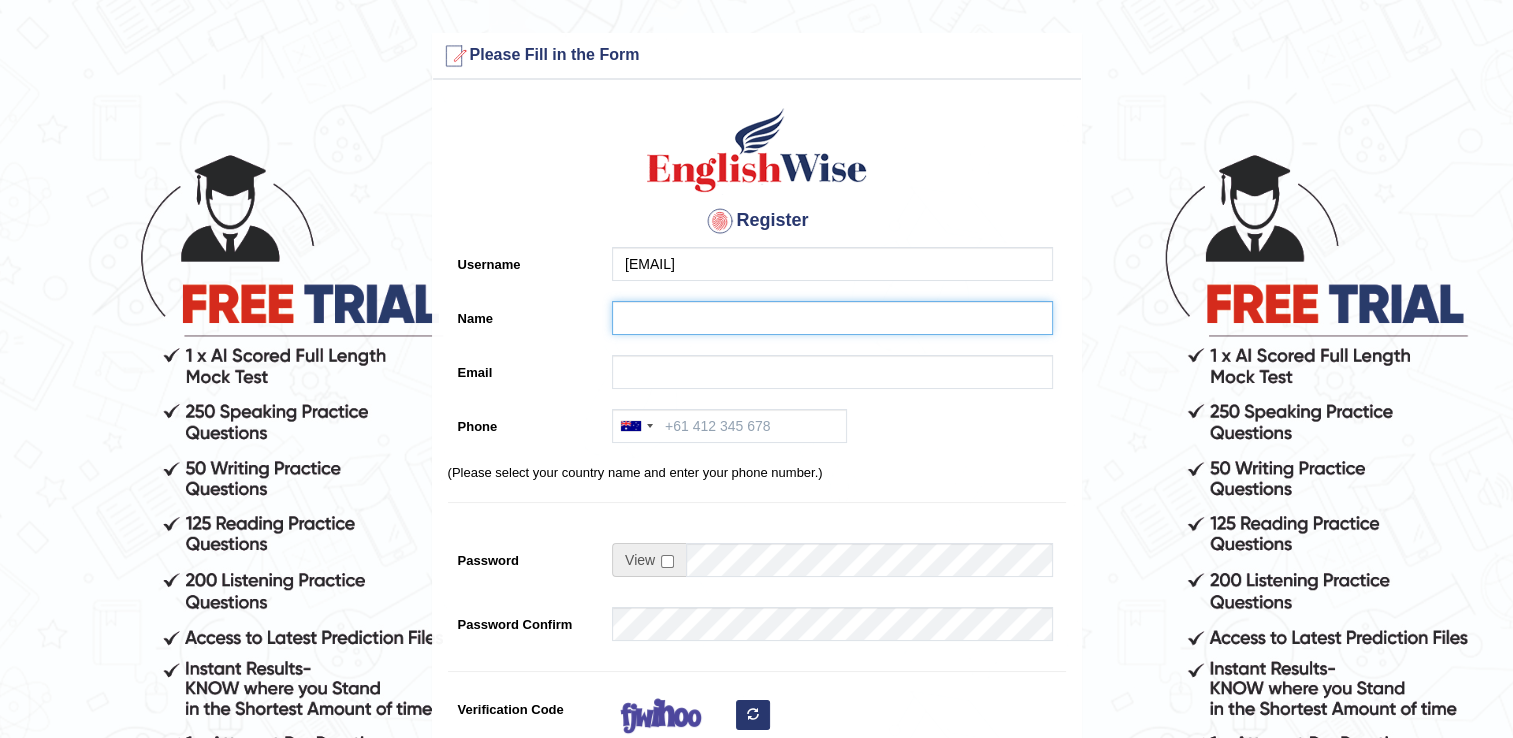 click on "Name" at bounding box center (832, 318) 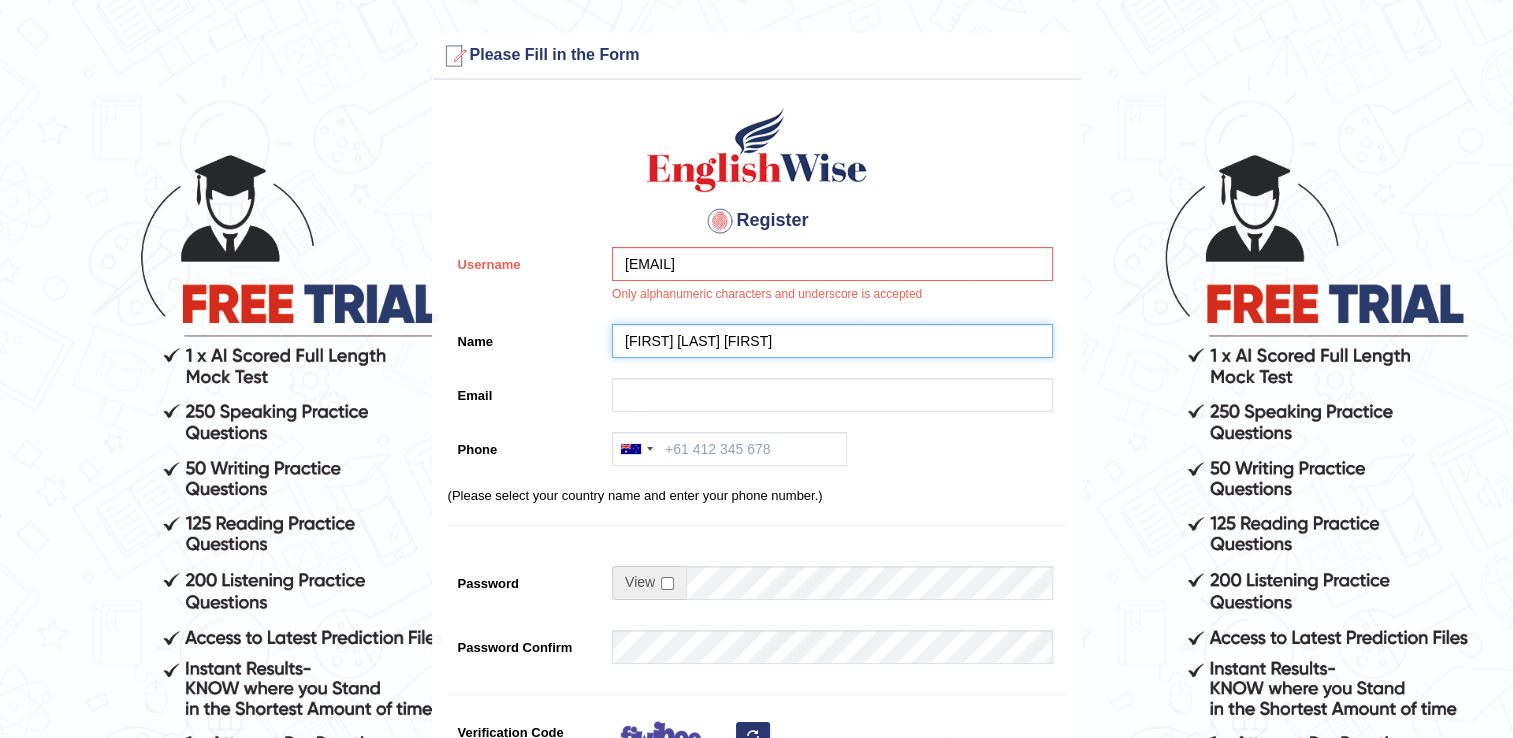 type on "SHanna Jenn Alvarez" 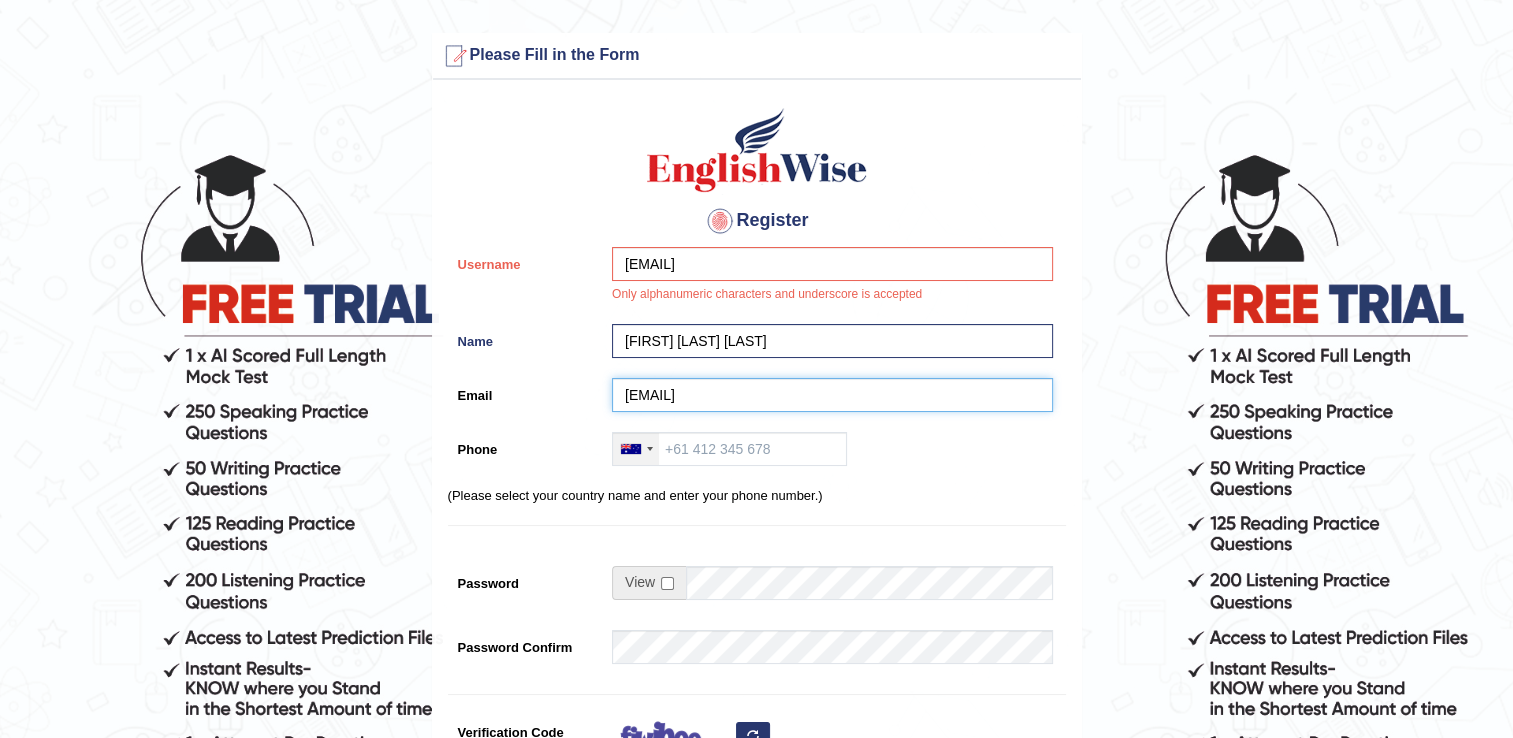 type on "shannajennalvarez@gmail.com" 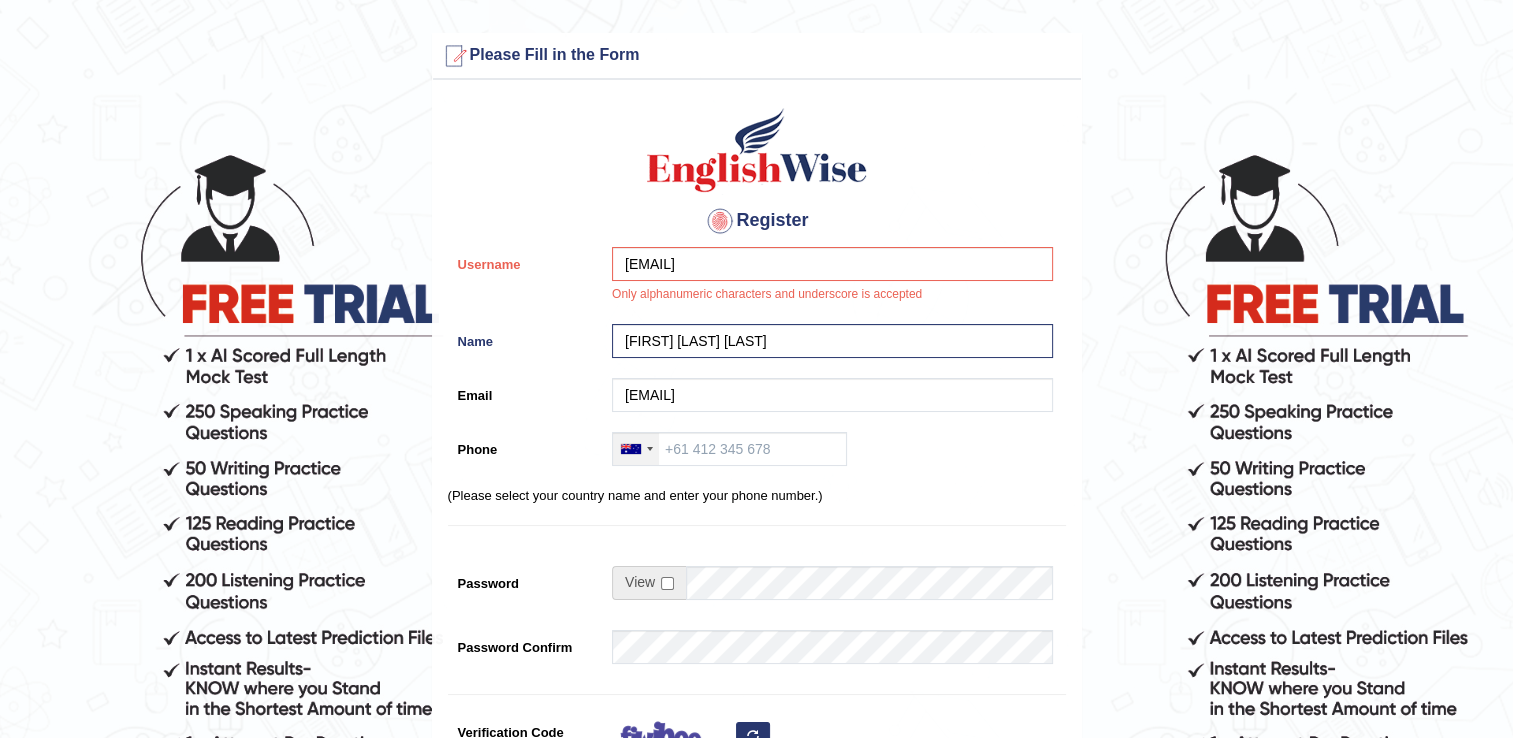 click at bounding box center (636, 449) 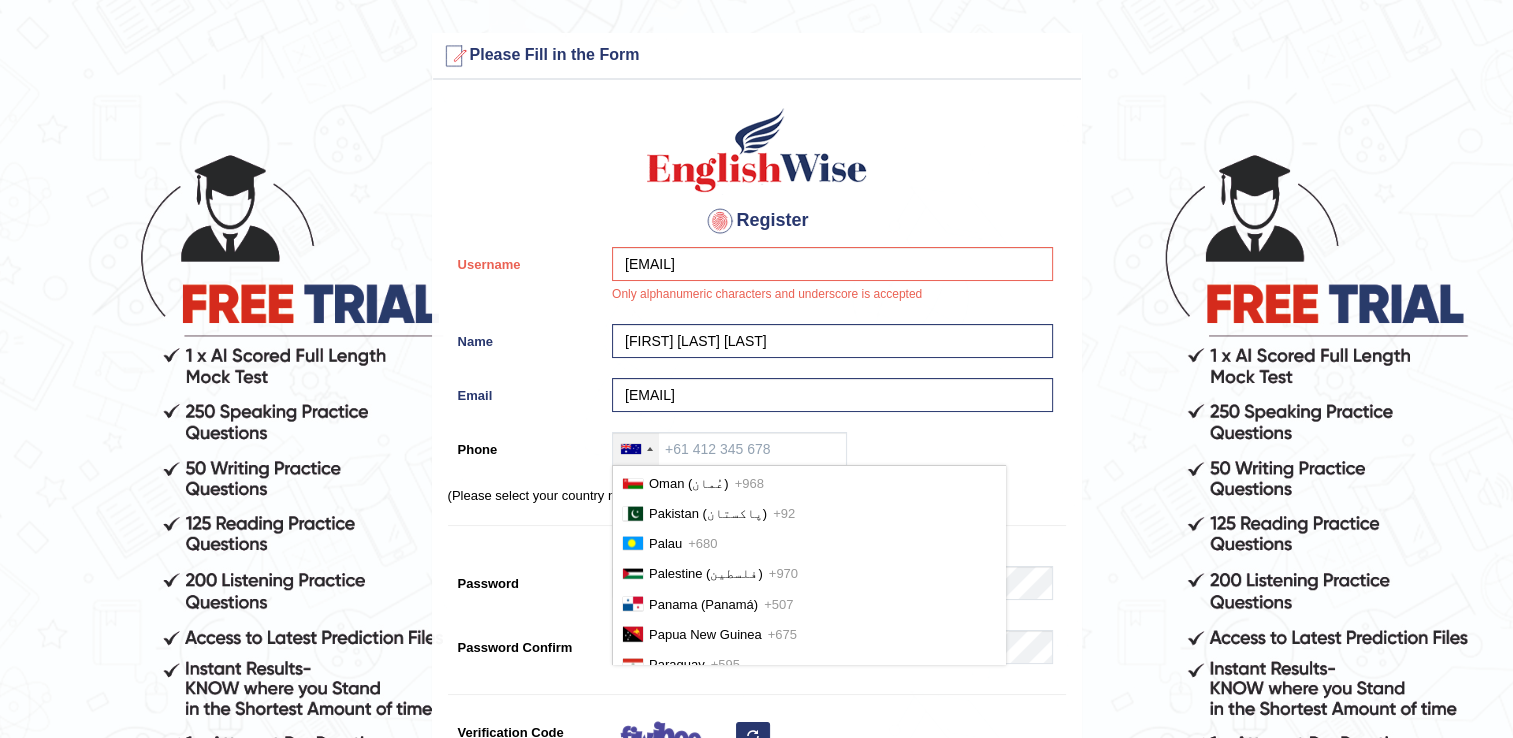 scroll, scrollTop: 4882, scrollLeft: 0, axis: vertical 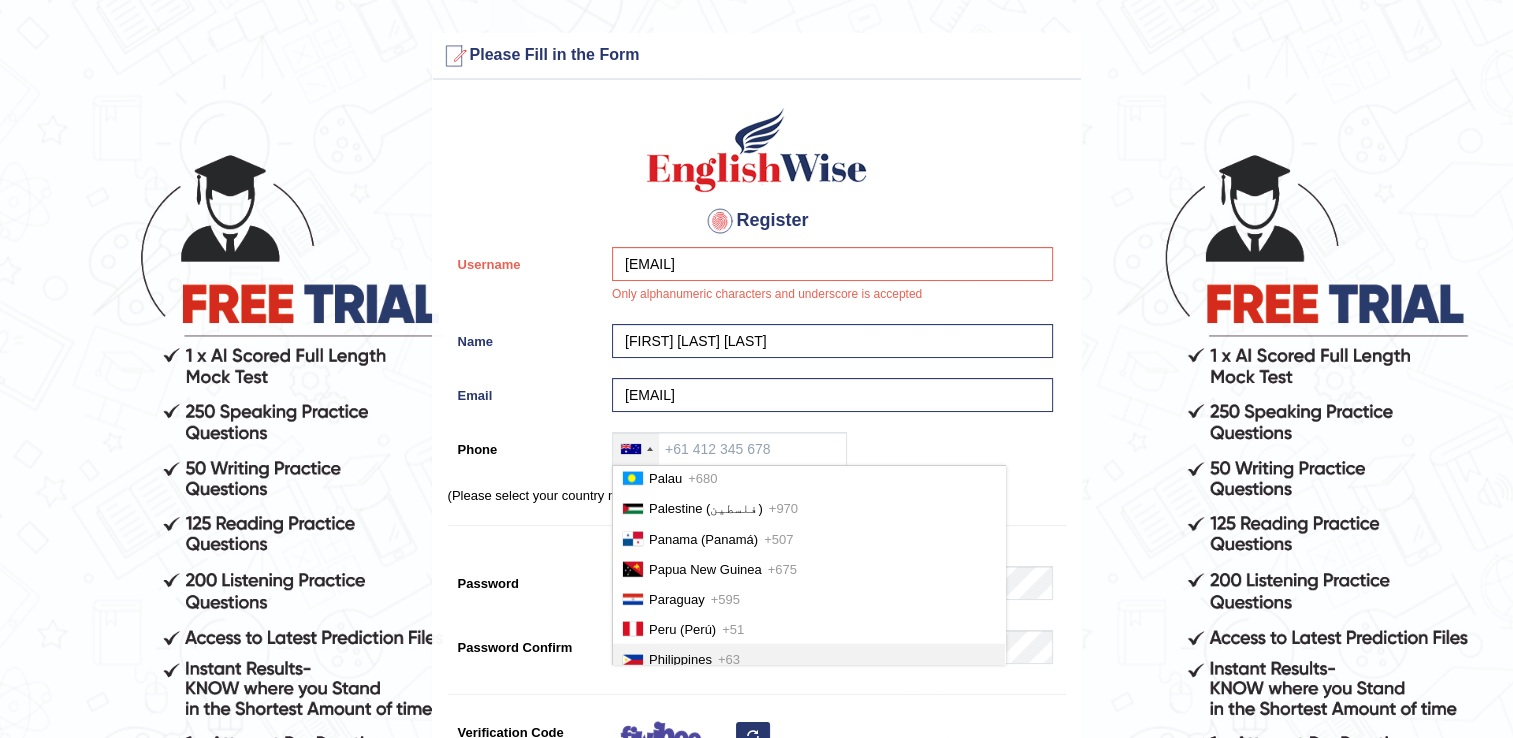 click on "Philippines +63" at bounding box center (809, 659) 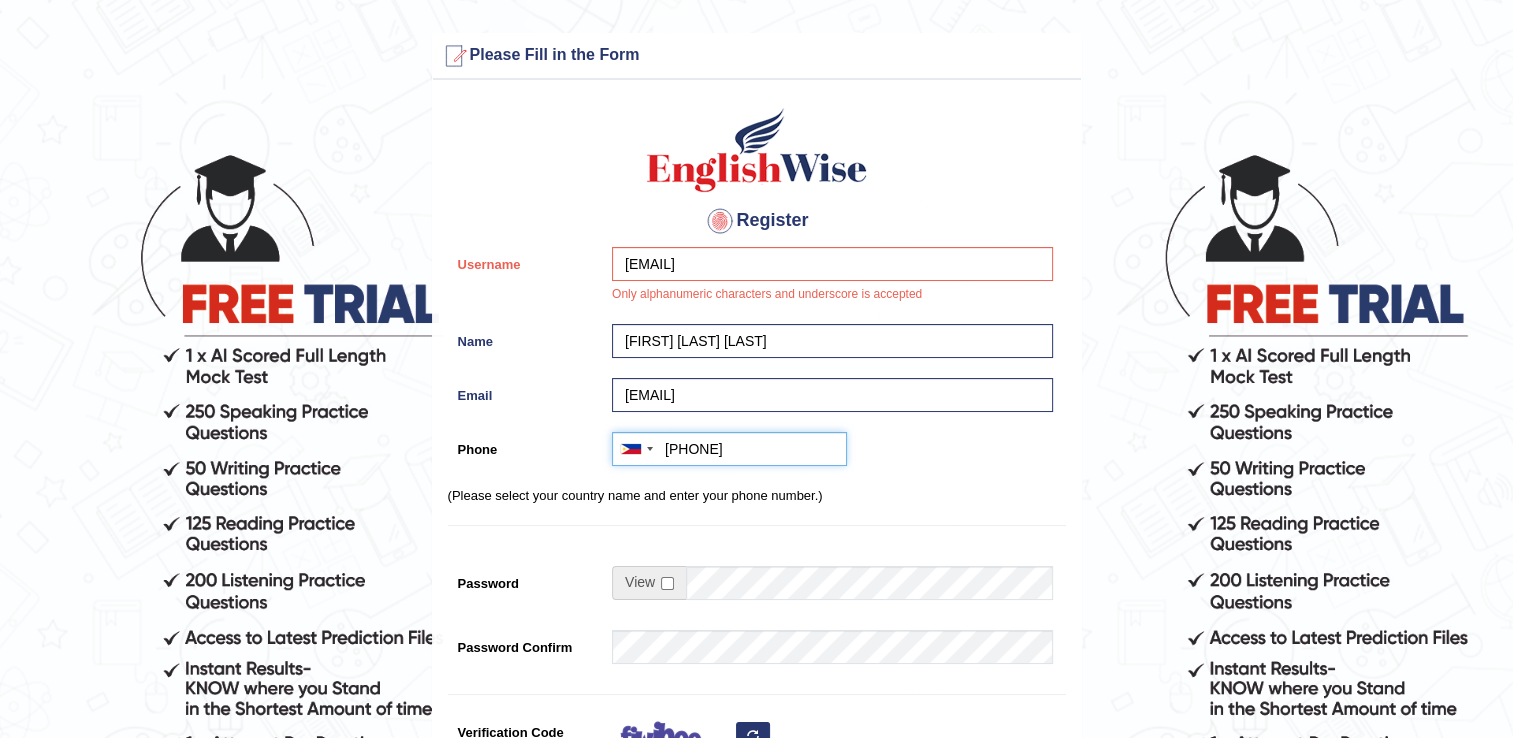 type on "+63995019546" 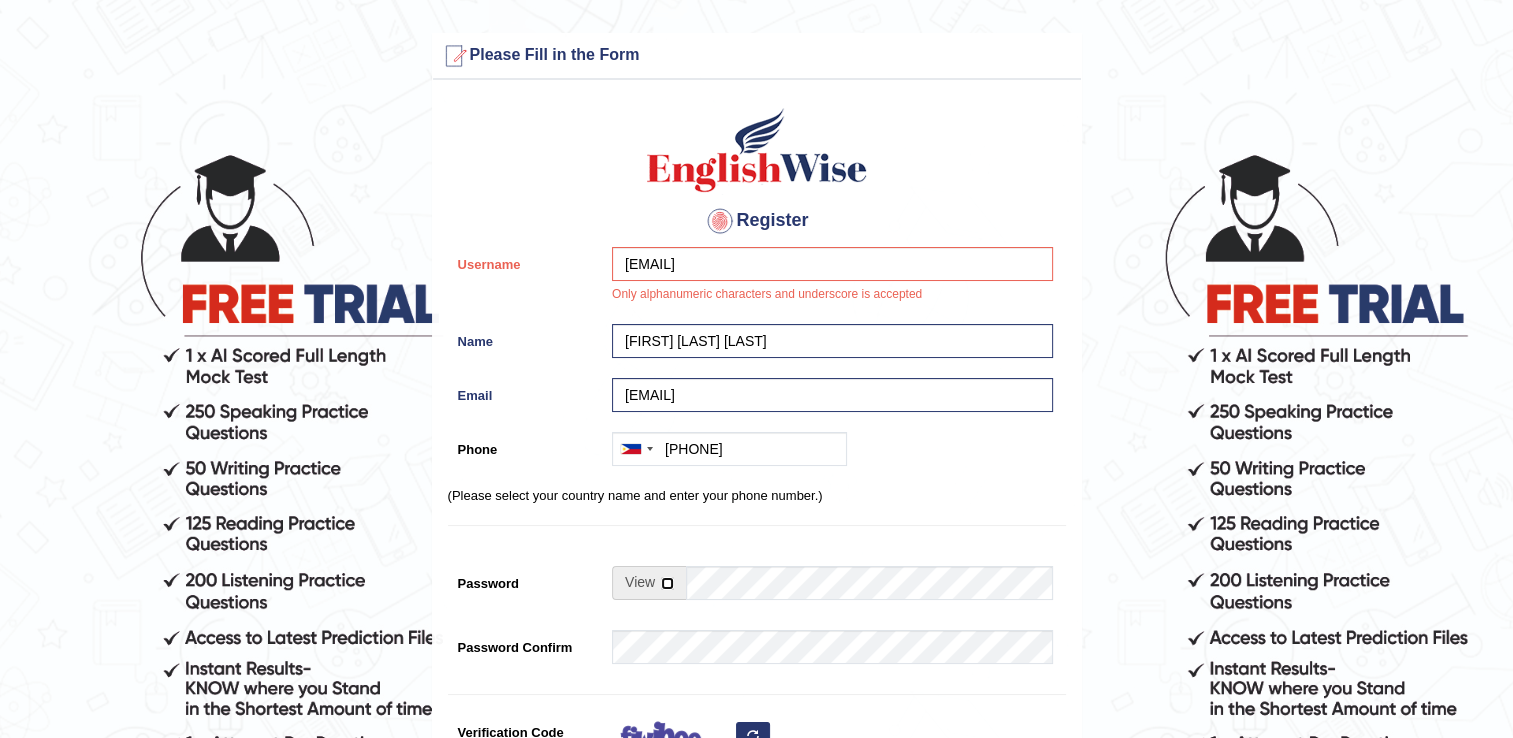 click at bounding box center [667, 583] 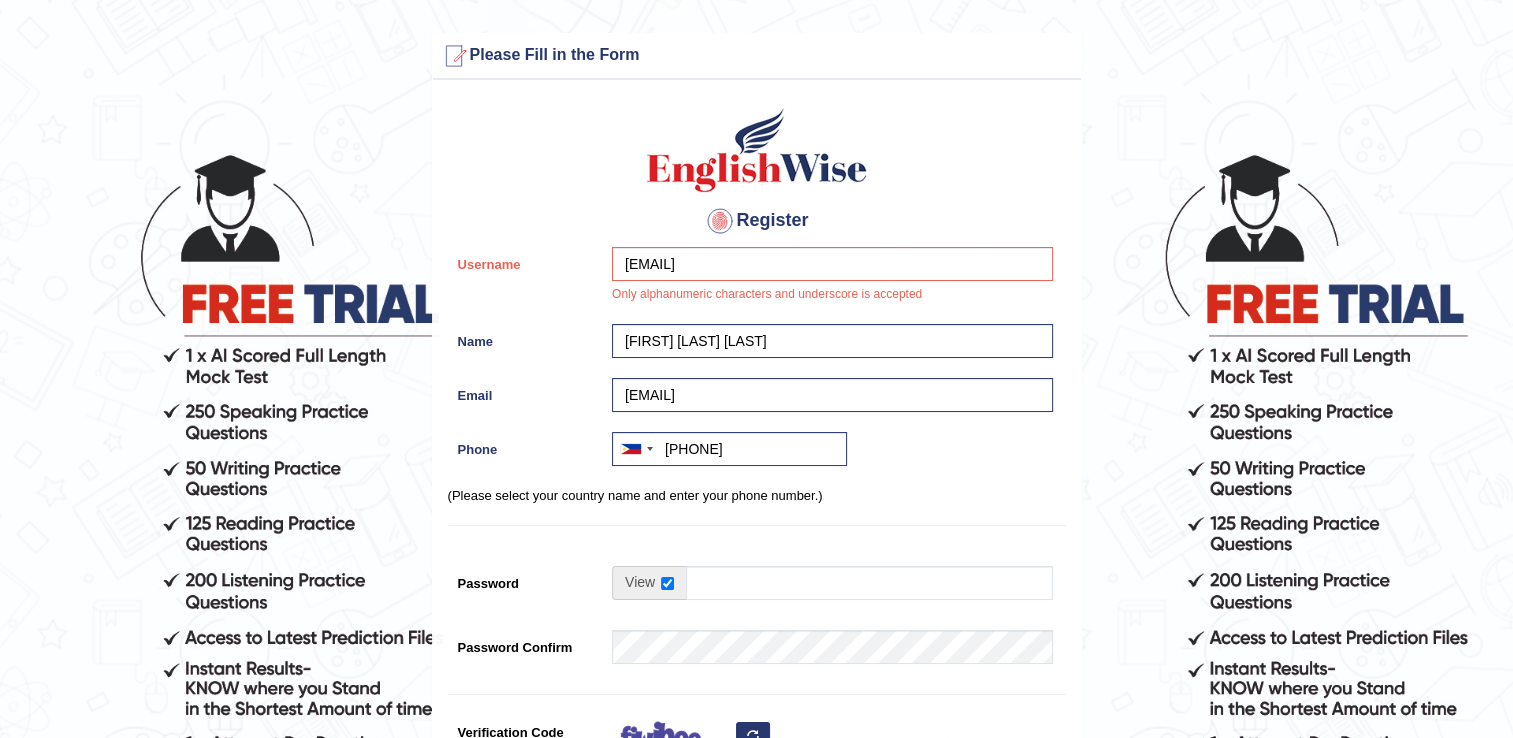 click at bounding box center [649, 583] 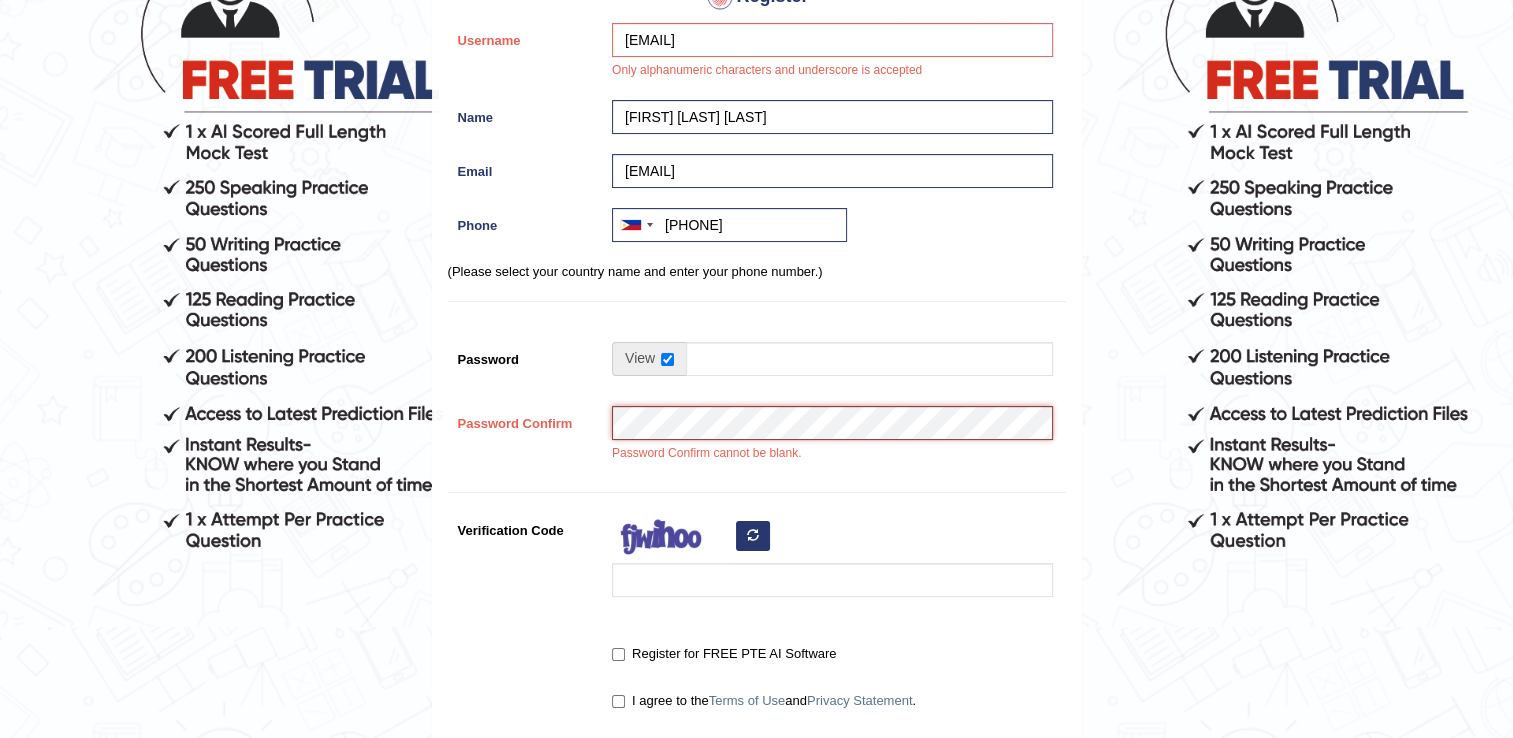 scroll, scrollTop: 264, scrollLeft: 0, axis: vertical 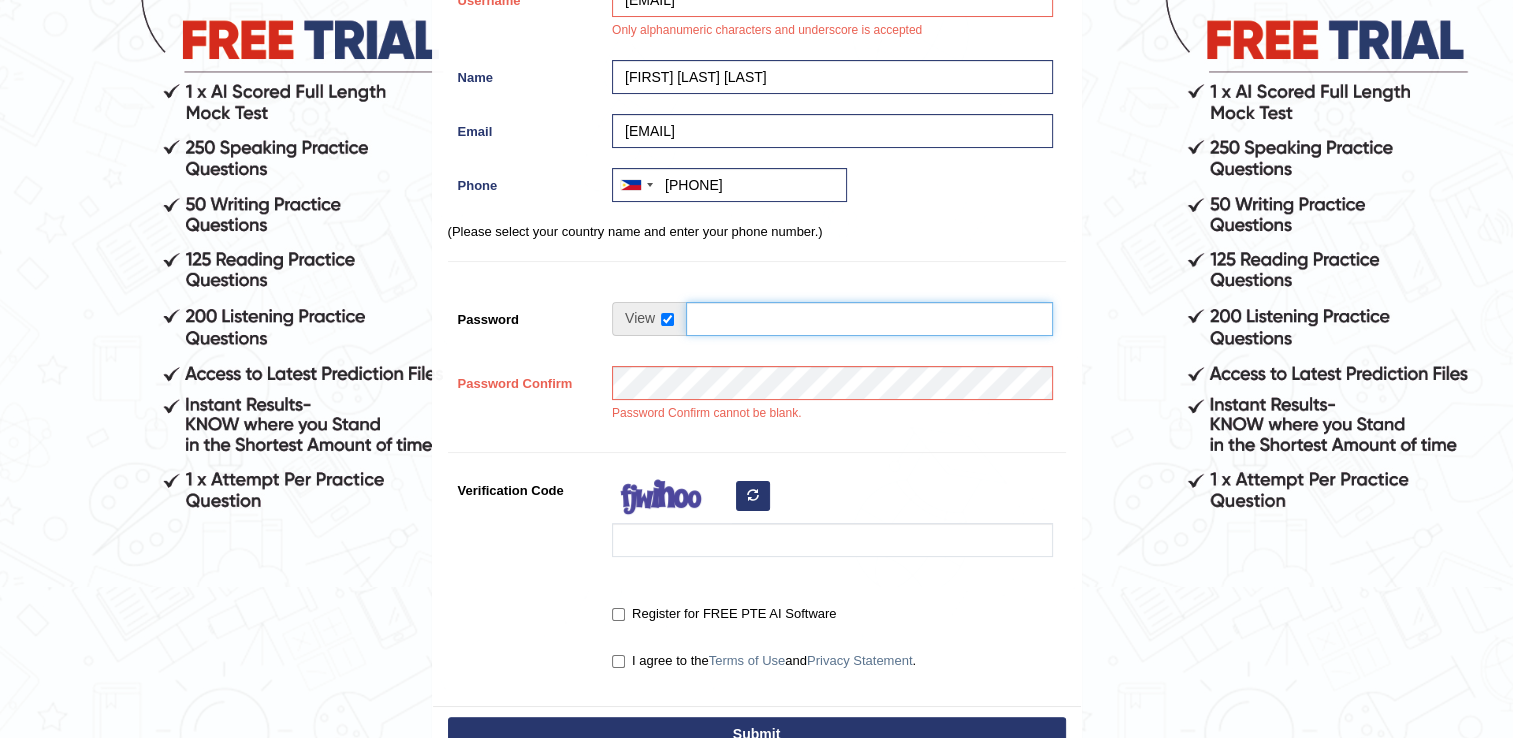click on "Password" at bounding box center (869, 319) 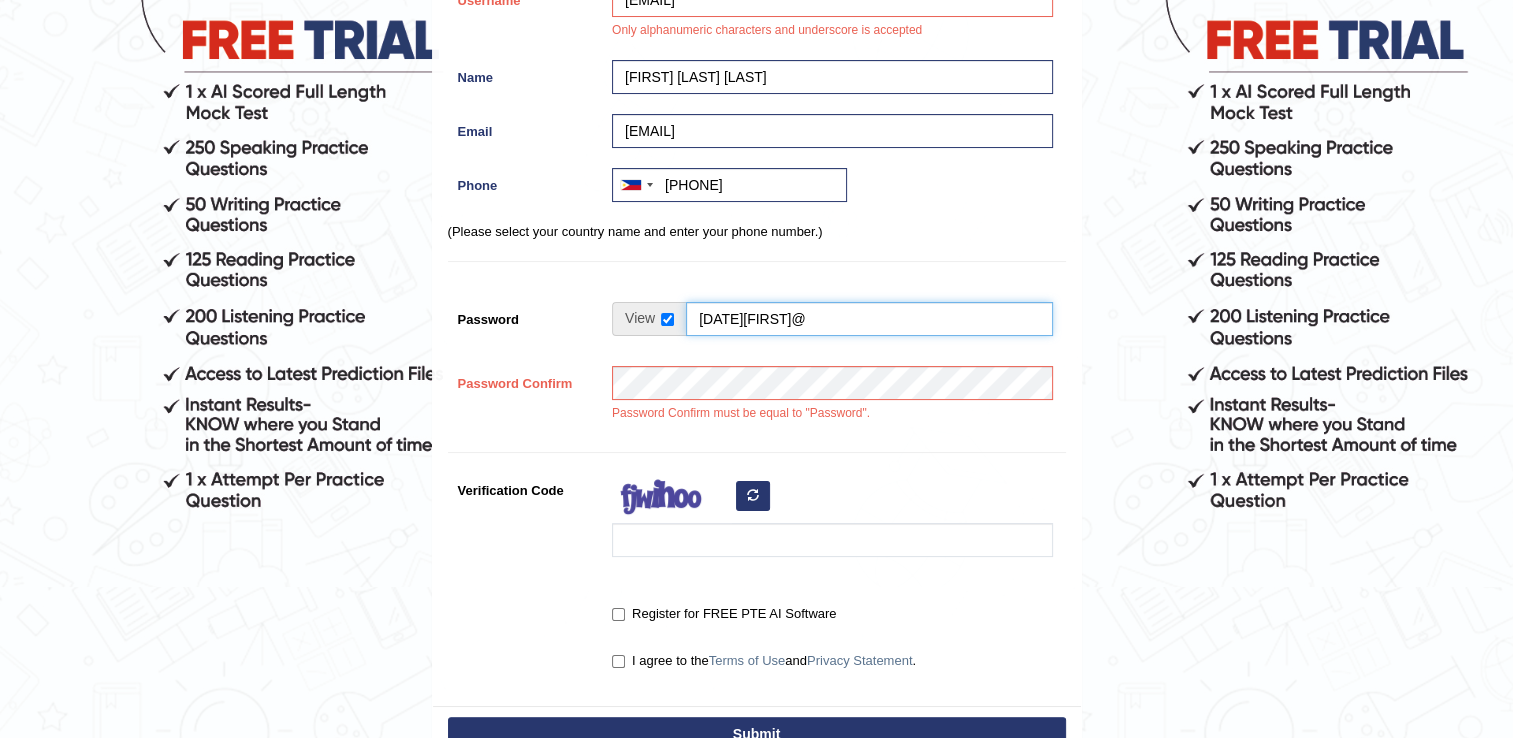 type on "020696Shan@" 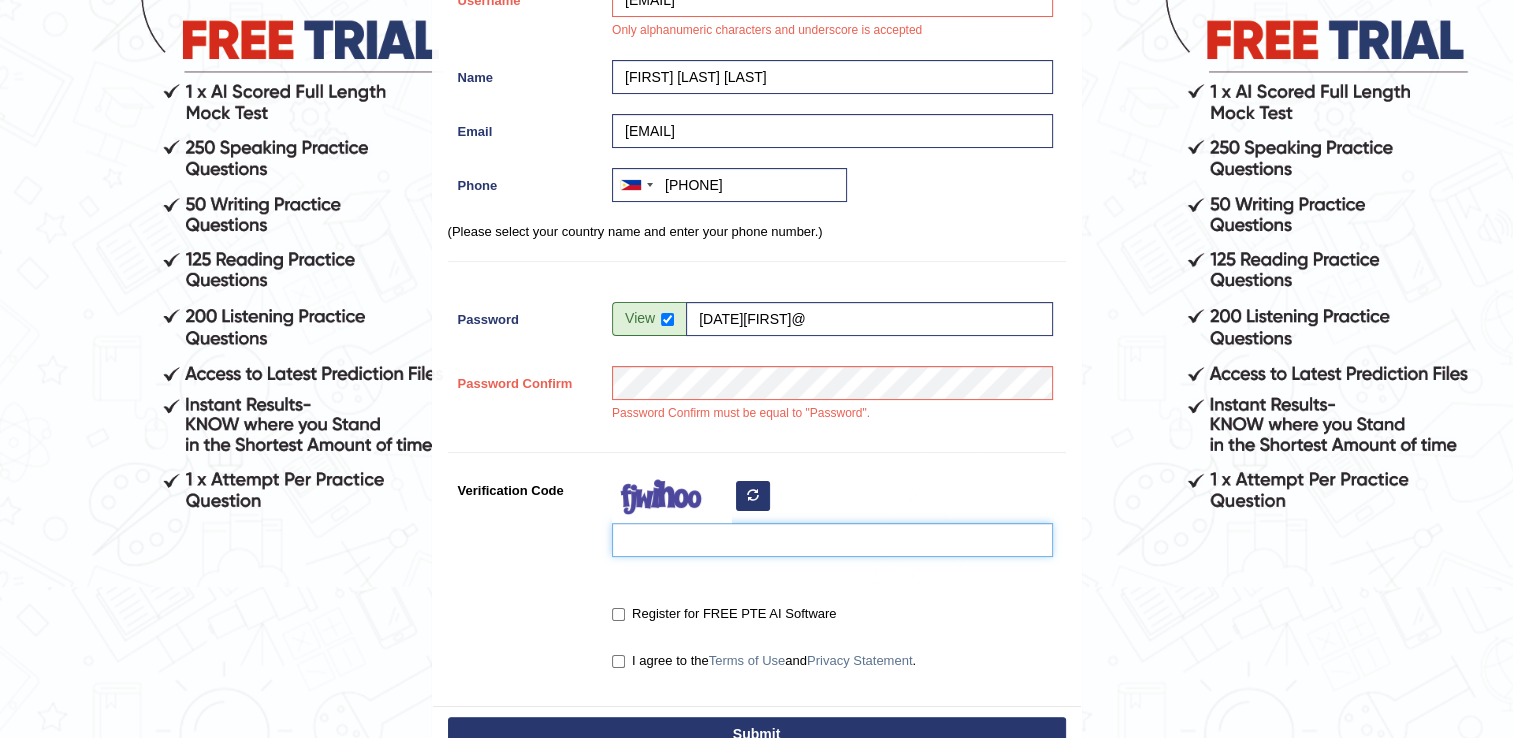 click on "Verification Code" at bounding box center (832, 540) 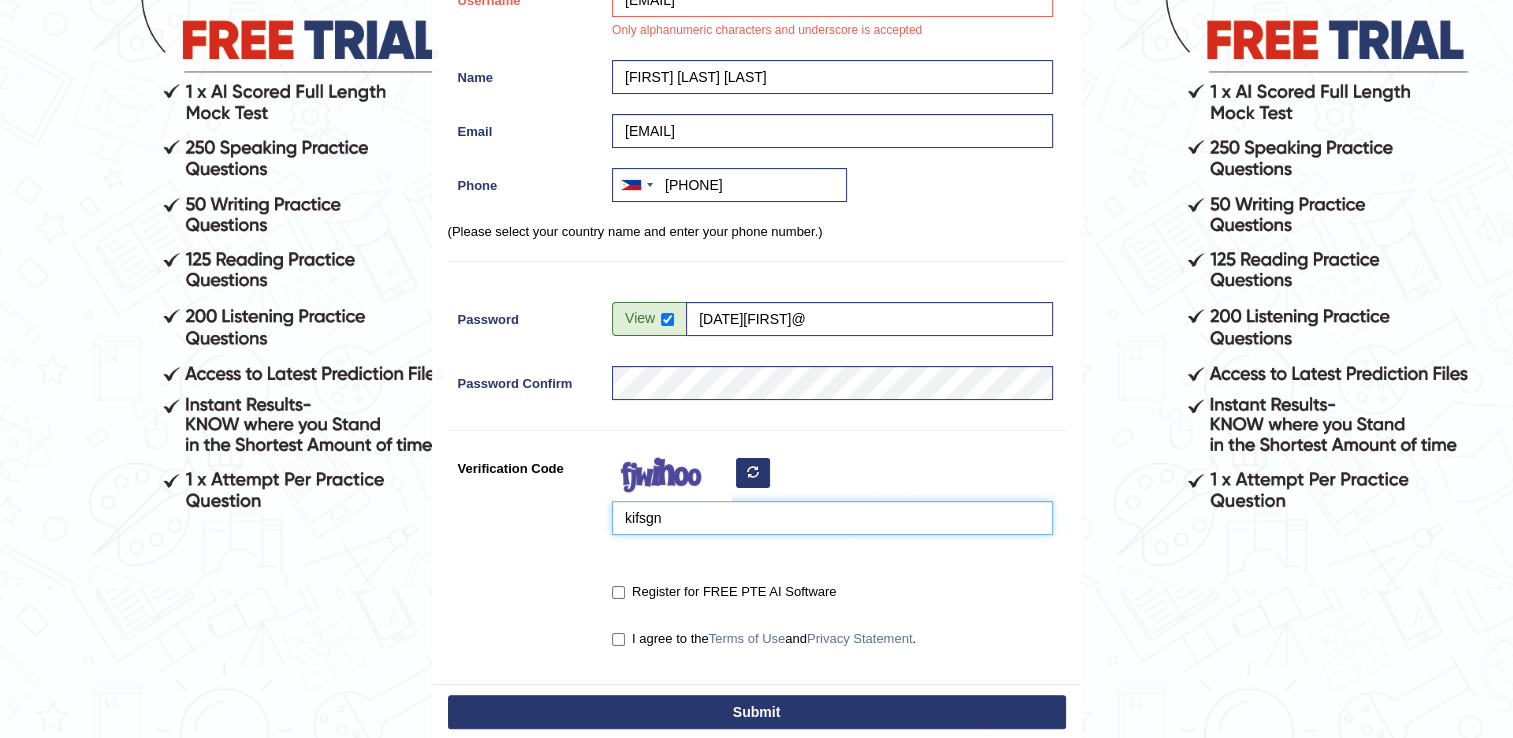 type on "kifsgn" 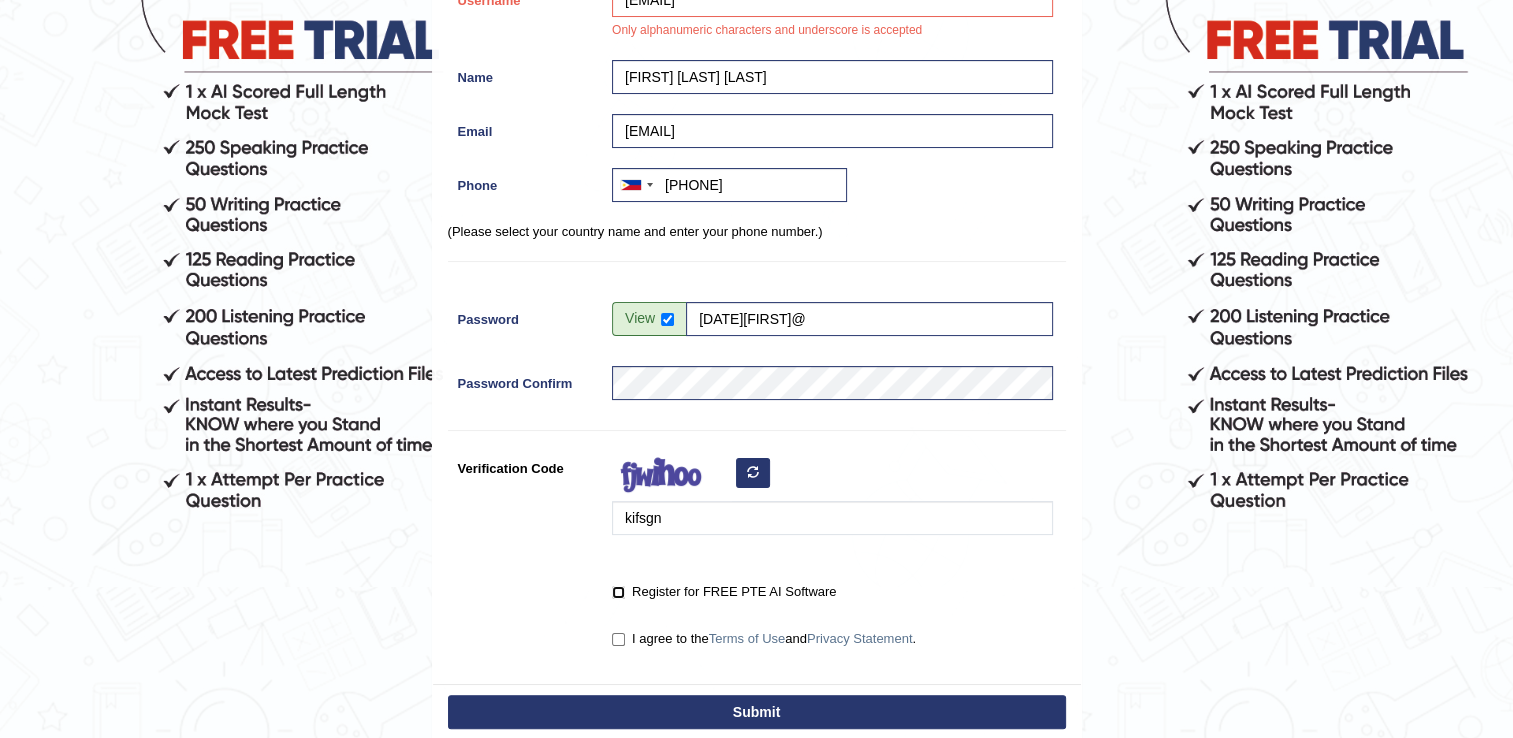 click on "Register for FREE PTE AI Software" at bounding box center [618, 592] 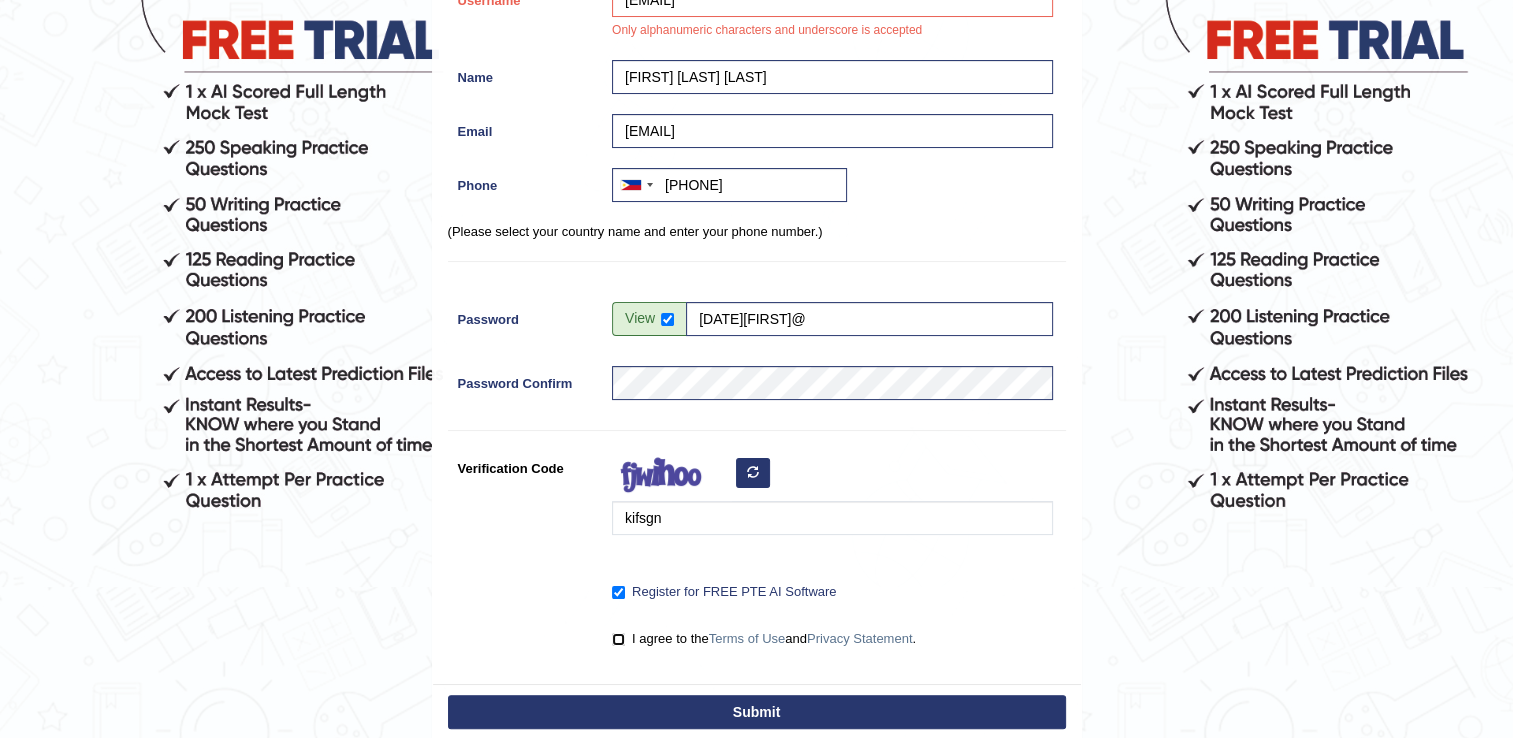 click on "I agree to the  Terms of Use  and  Privacy Statement ." at bounding box center (618, 639) 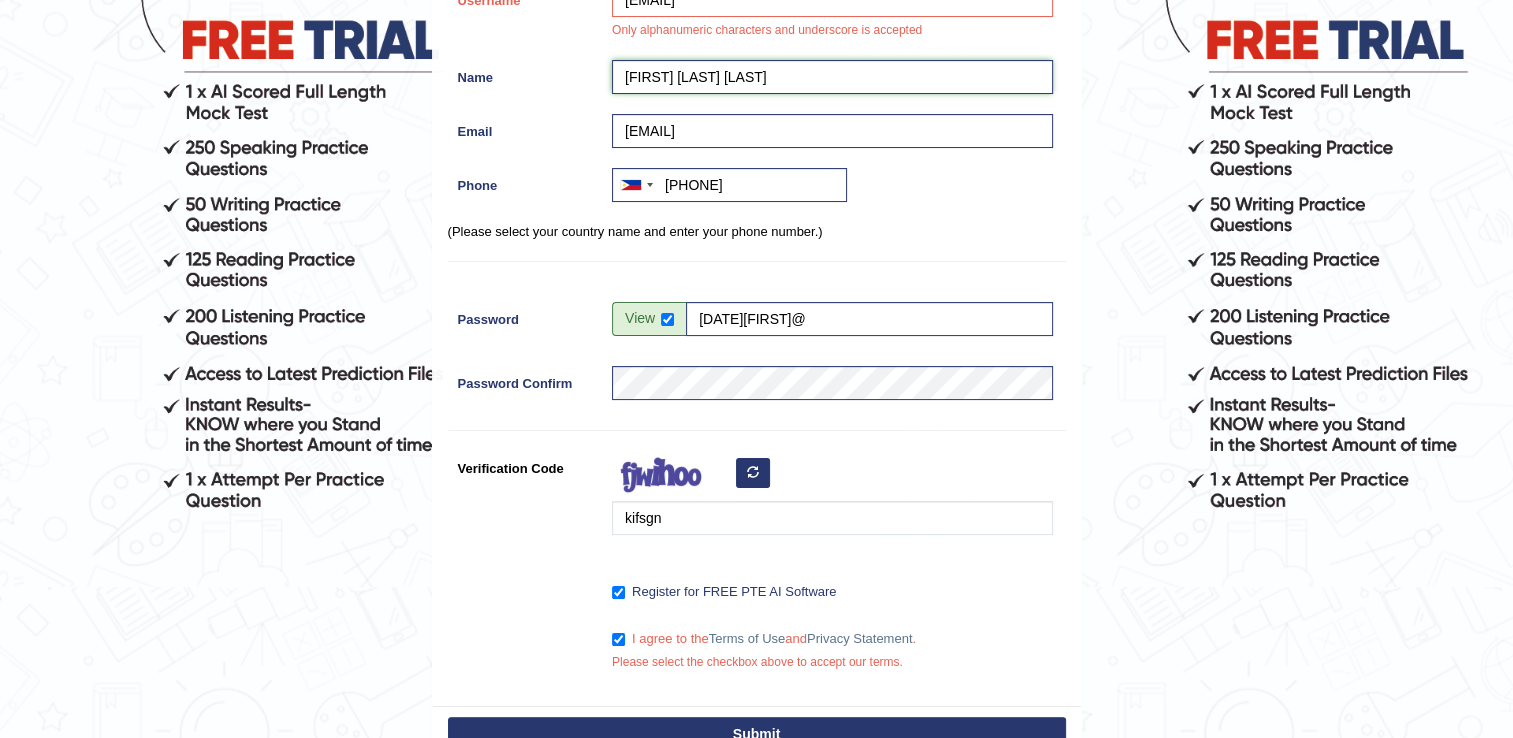 click on "SHanna Jenn Alvarez" at bounding box center (832, 77) 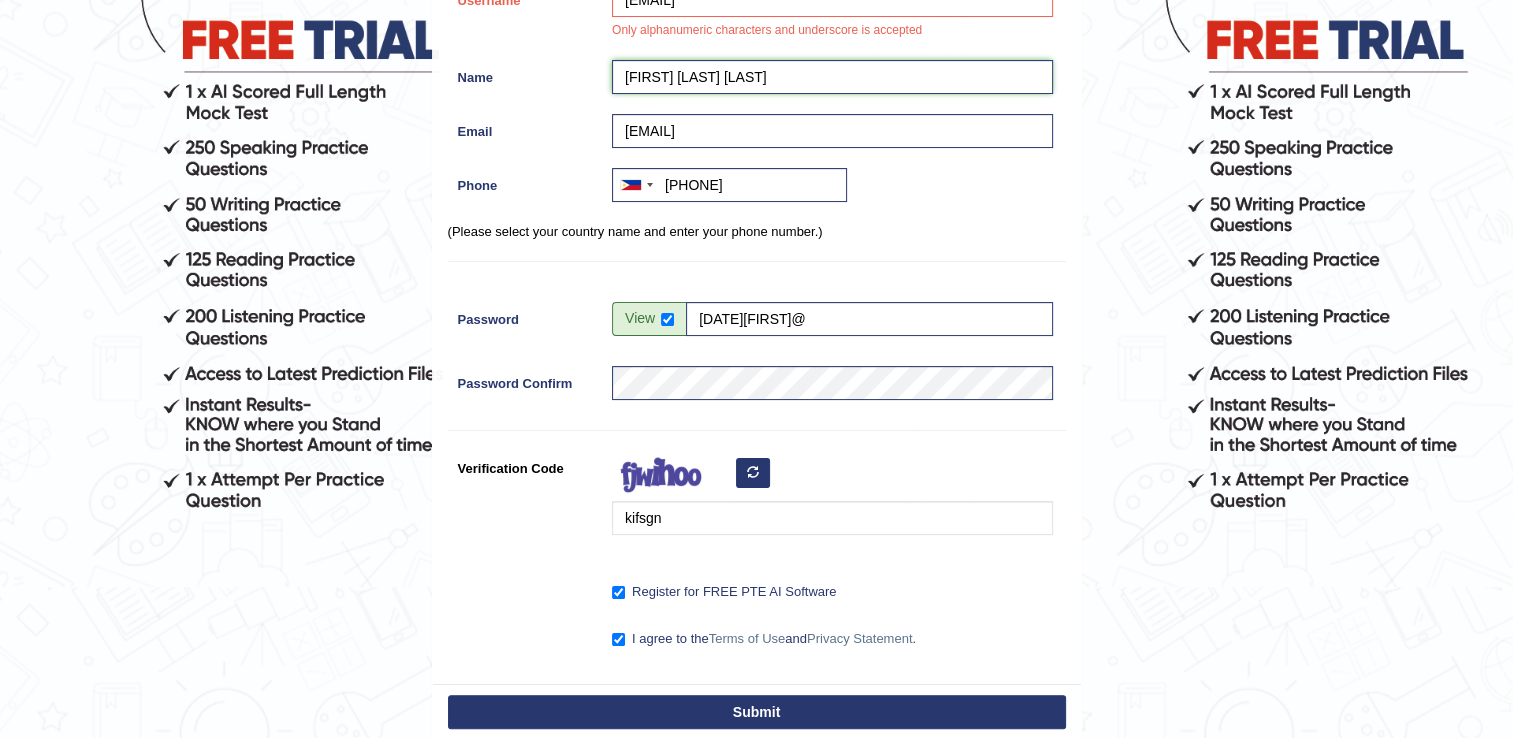type on "[FIRST] [LAST] [LAST]" 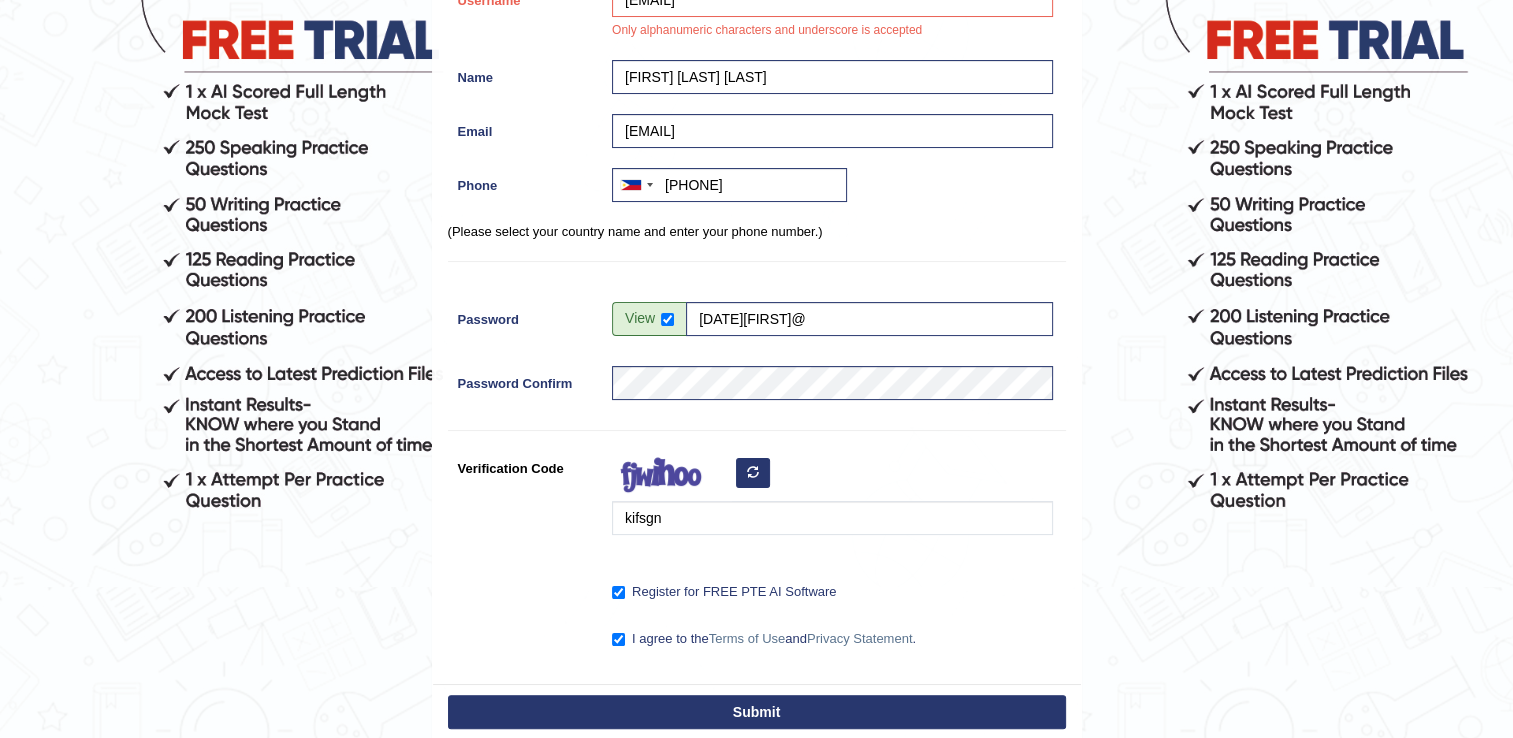click on "Submit" at bounding box center (757, 712) 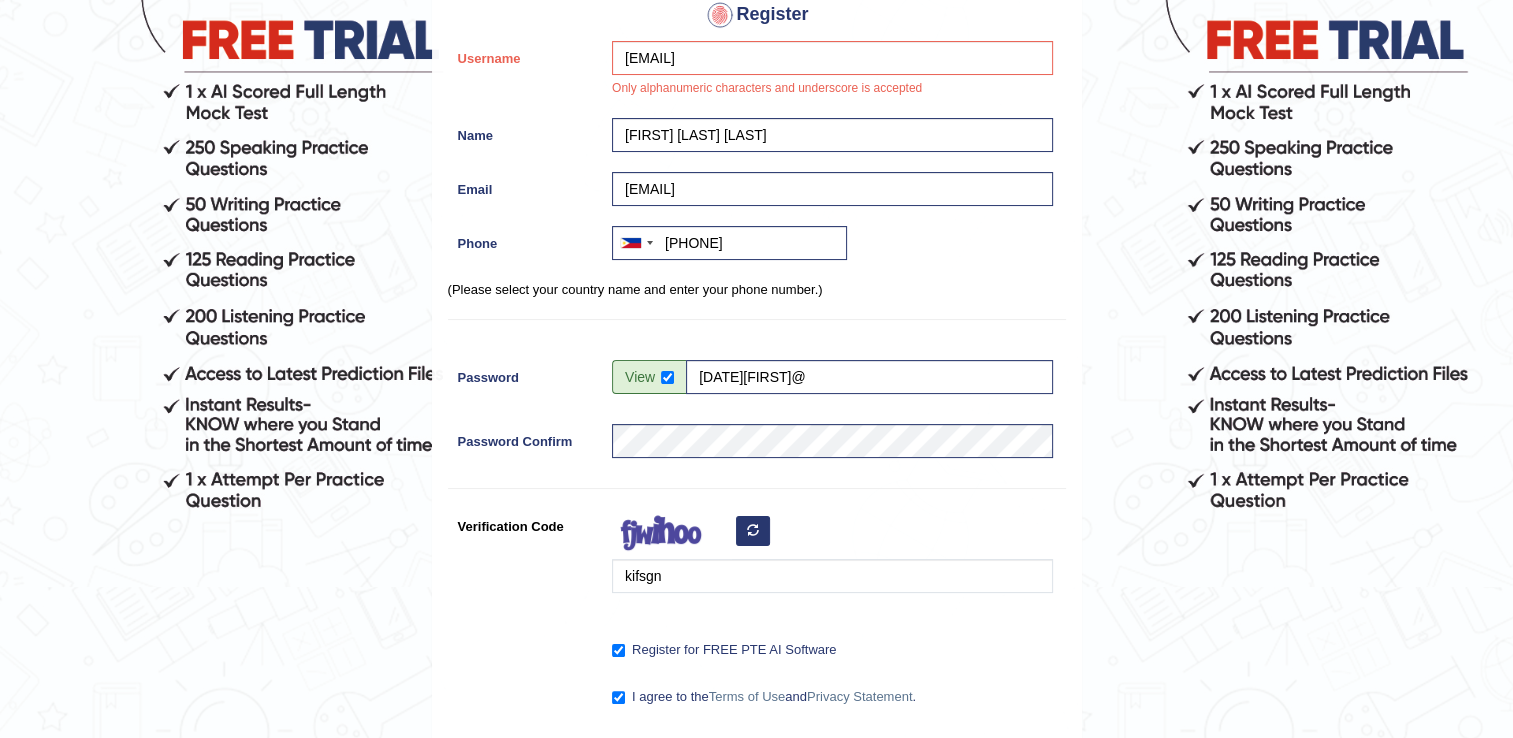 scroll, scrollTop: 304, scrollLeft: 0, axis: vertical 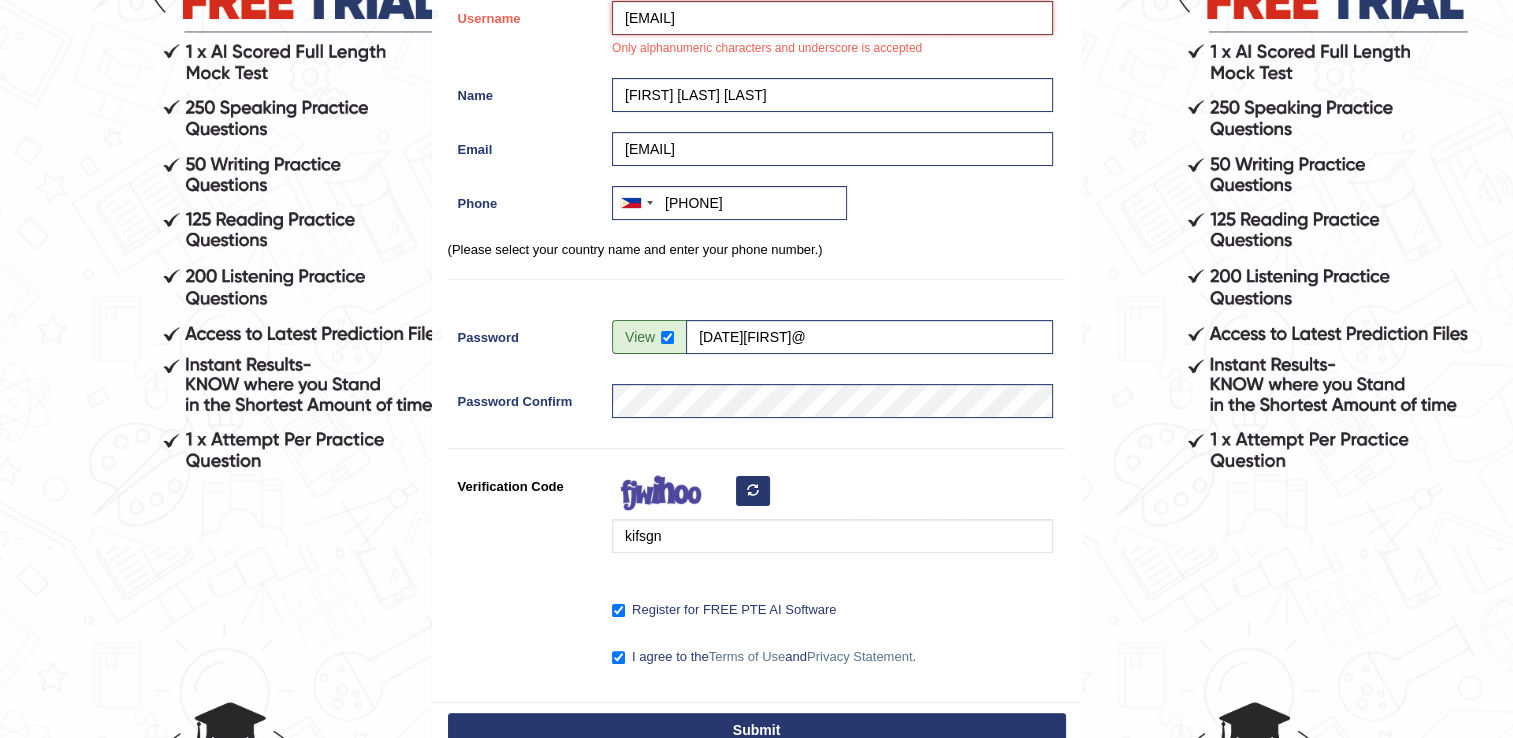 click on "shannajennalvarez@gmail.com" at bounding box center [832, 18] 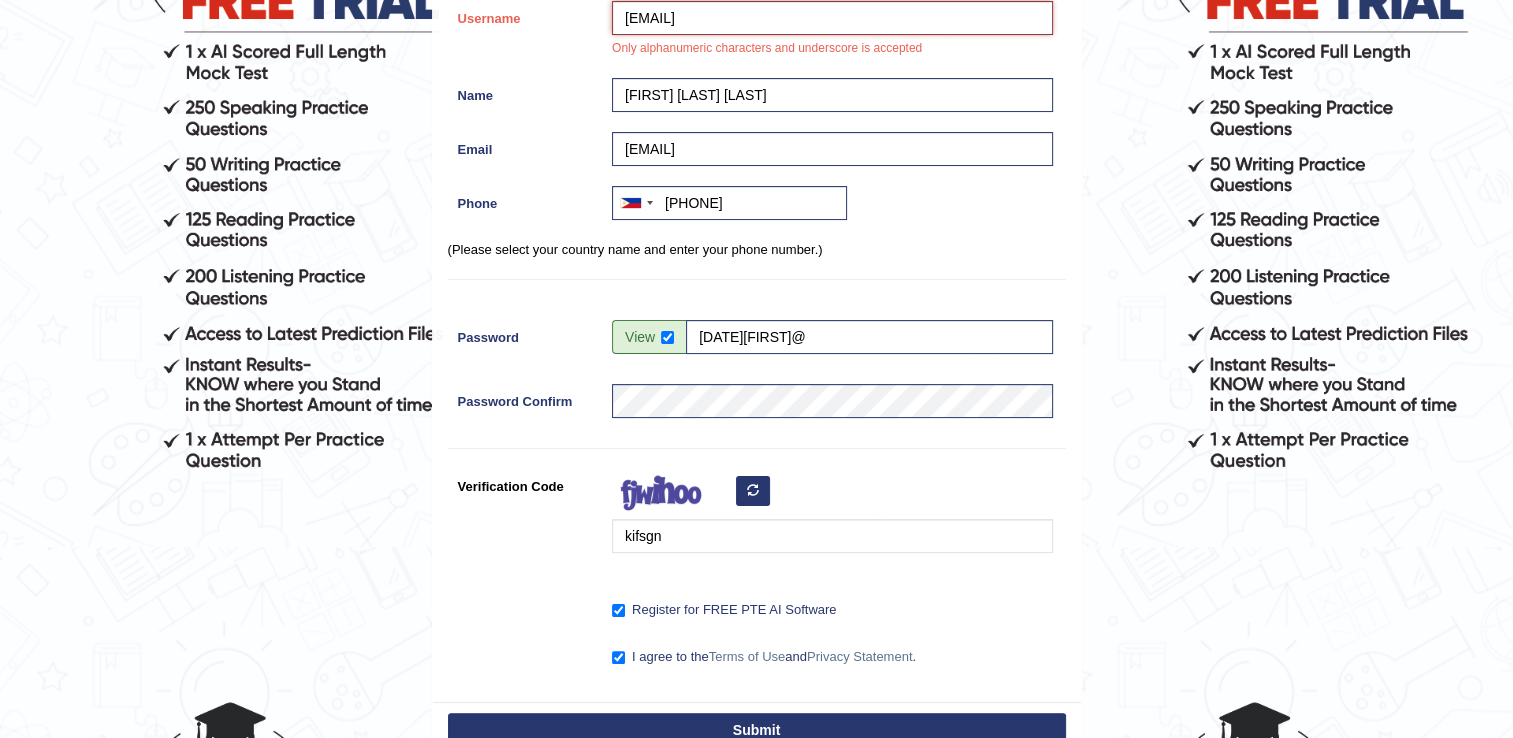 drag, startPoint x: 844, startPoint y: 18, endPoint x: 744, endPoint y: 18, distance: 100 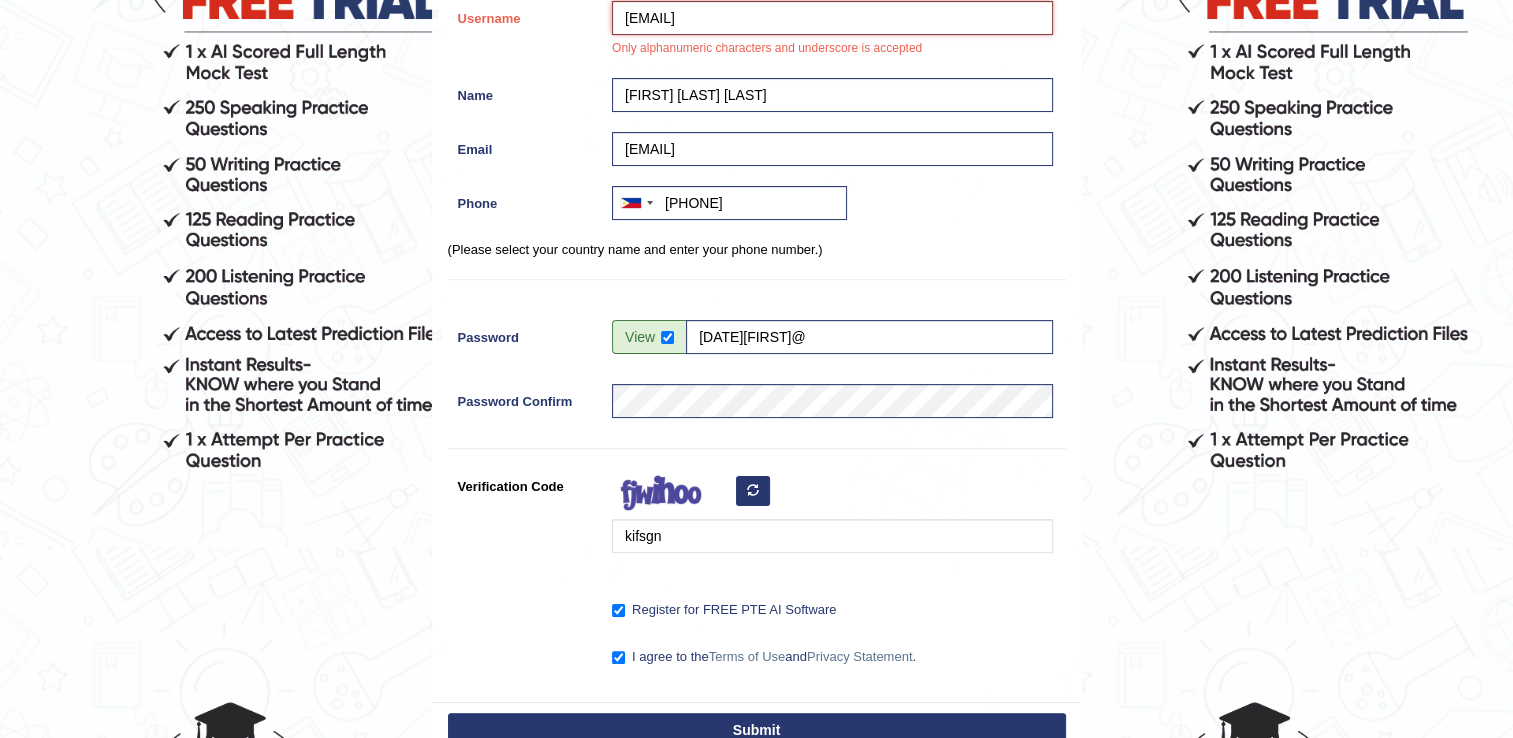 click on "shannajennalvarez@gmail.com" at bounding box center (832, 18) 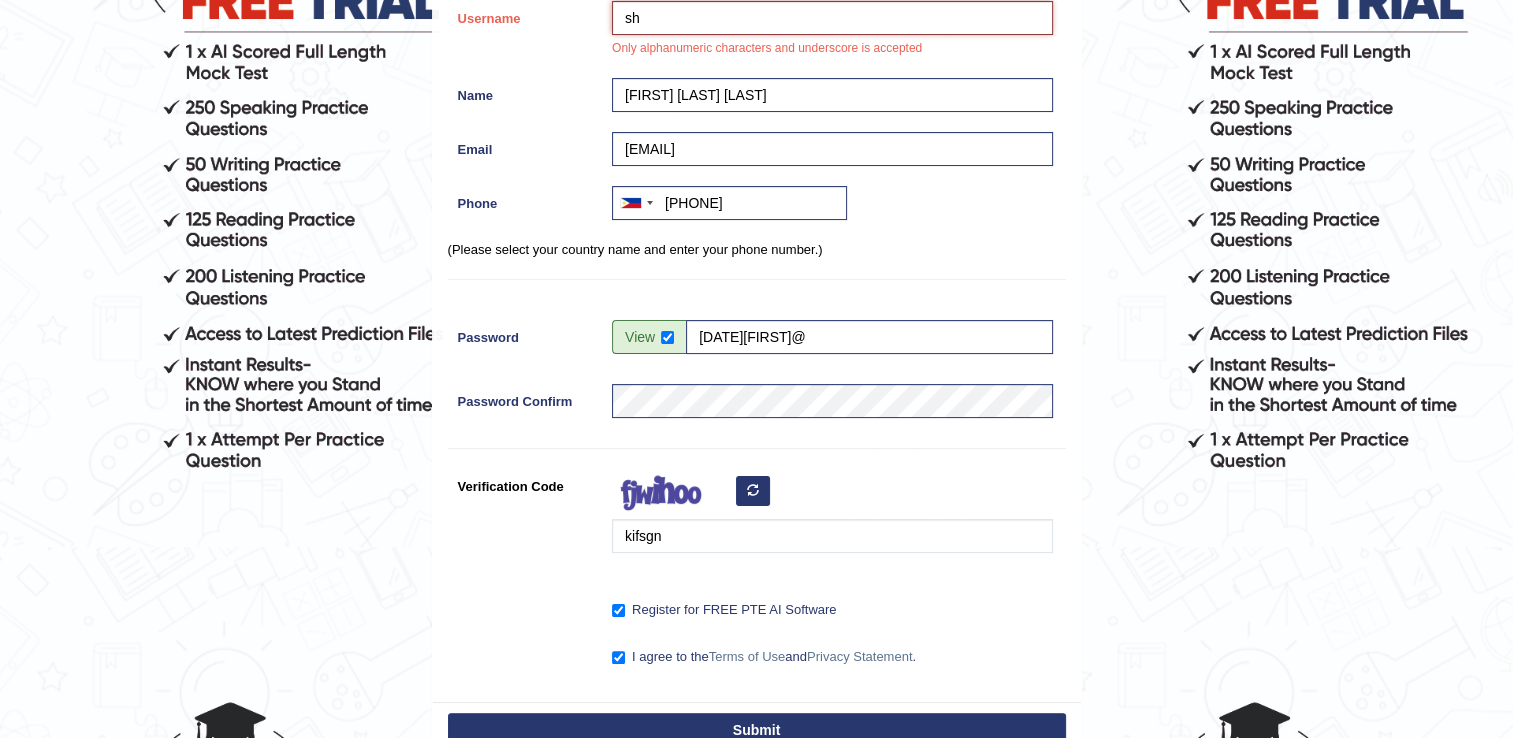 type on "s" 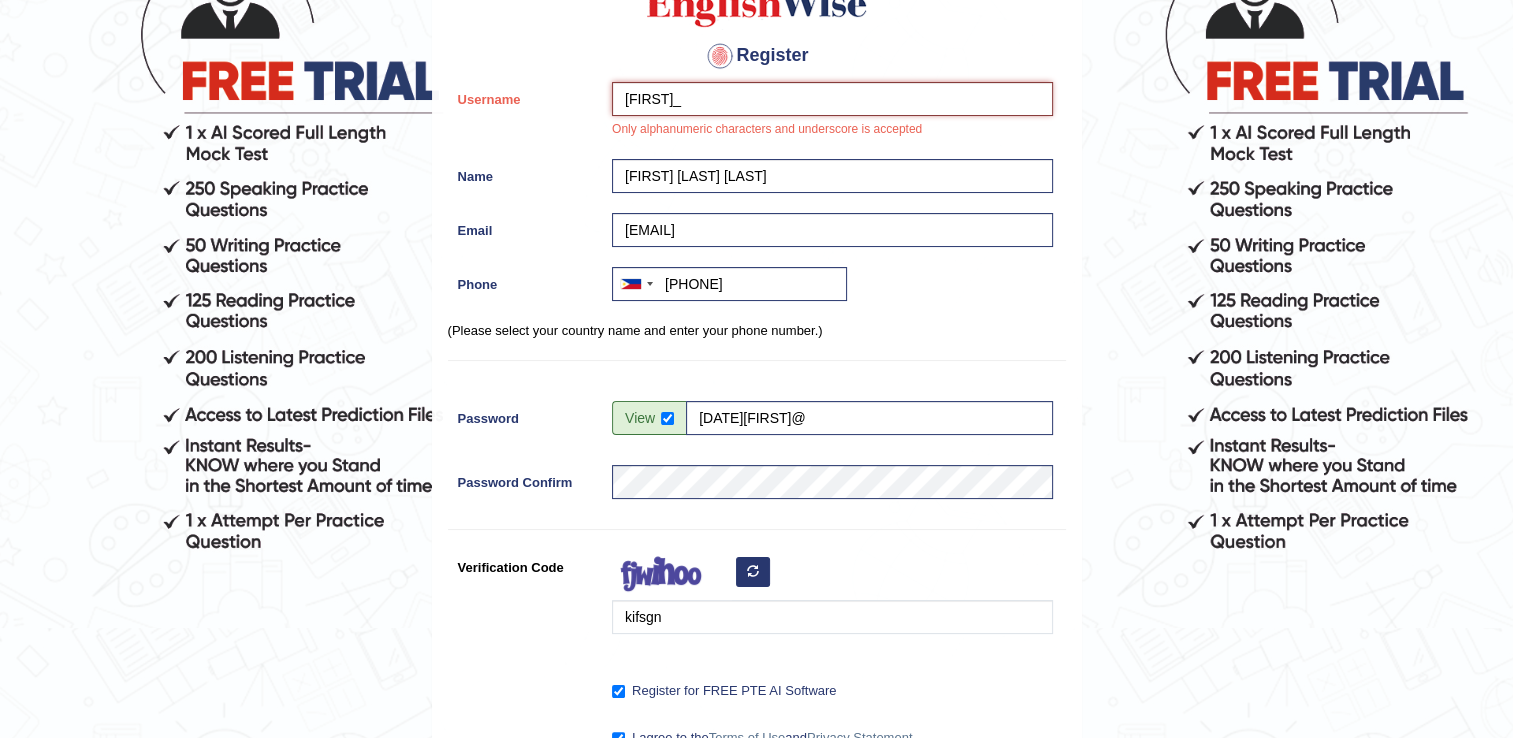 scroll, scrollTop: 220, scrollLeft: 0, axis: vertical 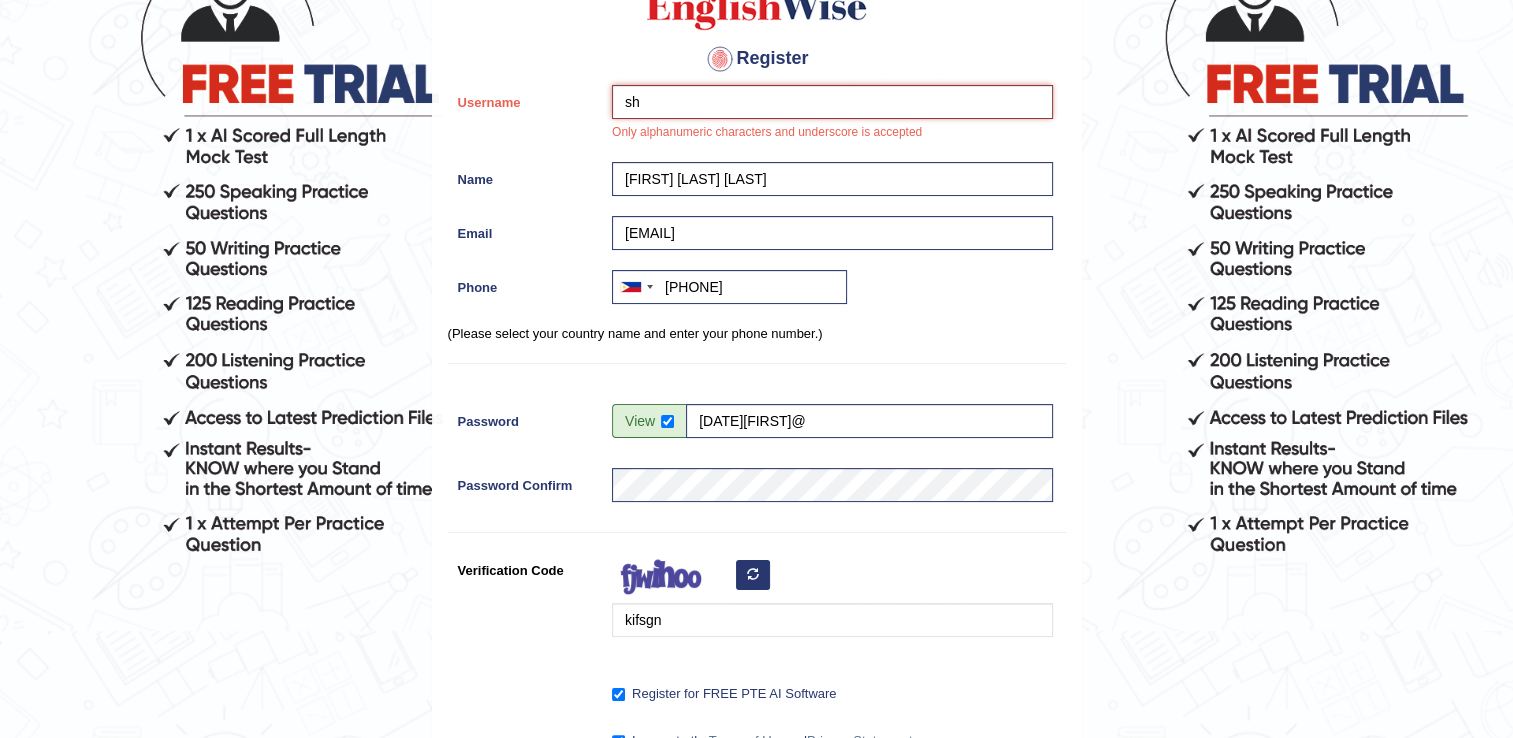 type on "s" 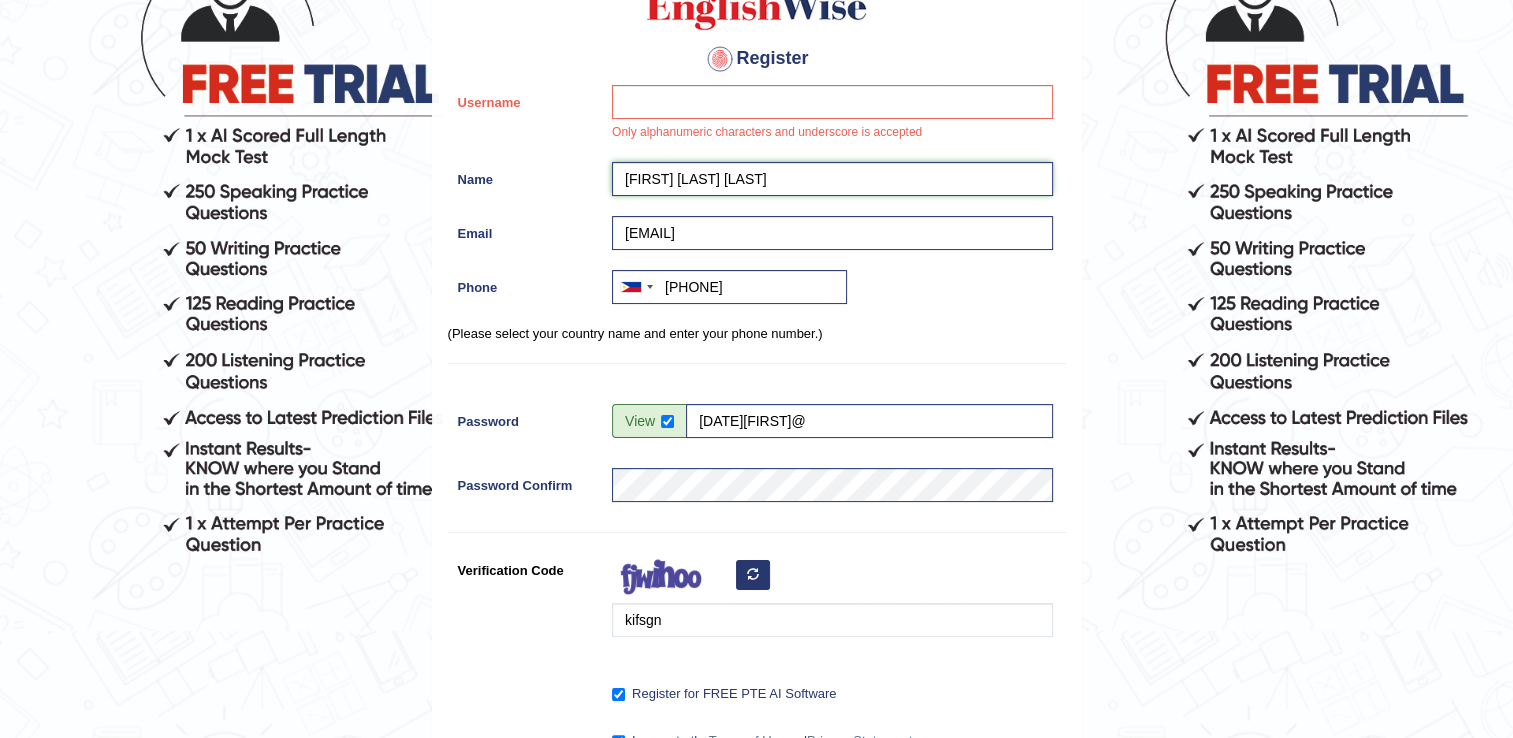 click on "[FIRST] [LAST] [LAST]" at bounding box center [832, 179] 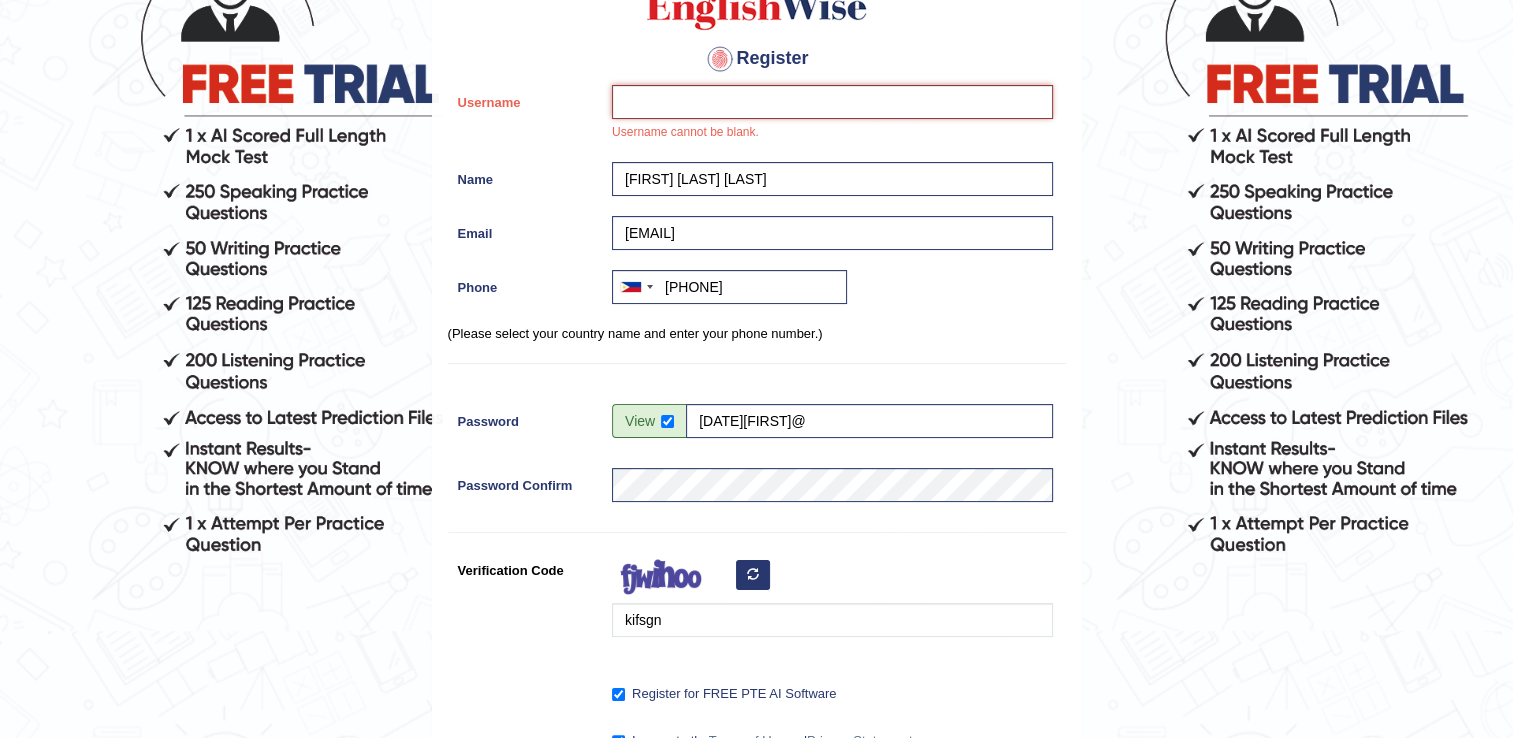 click on "Username" at bounding box center [832, 102] 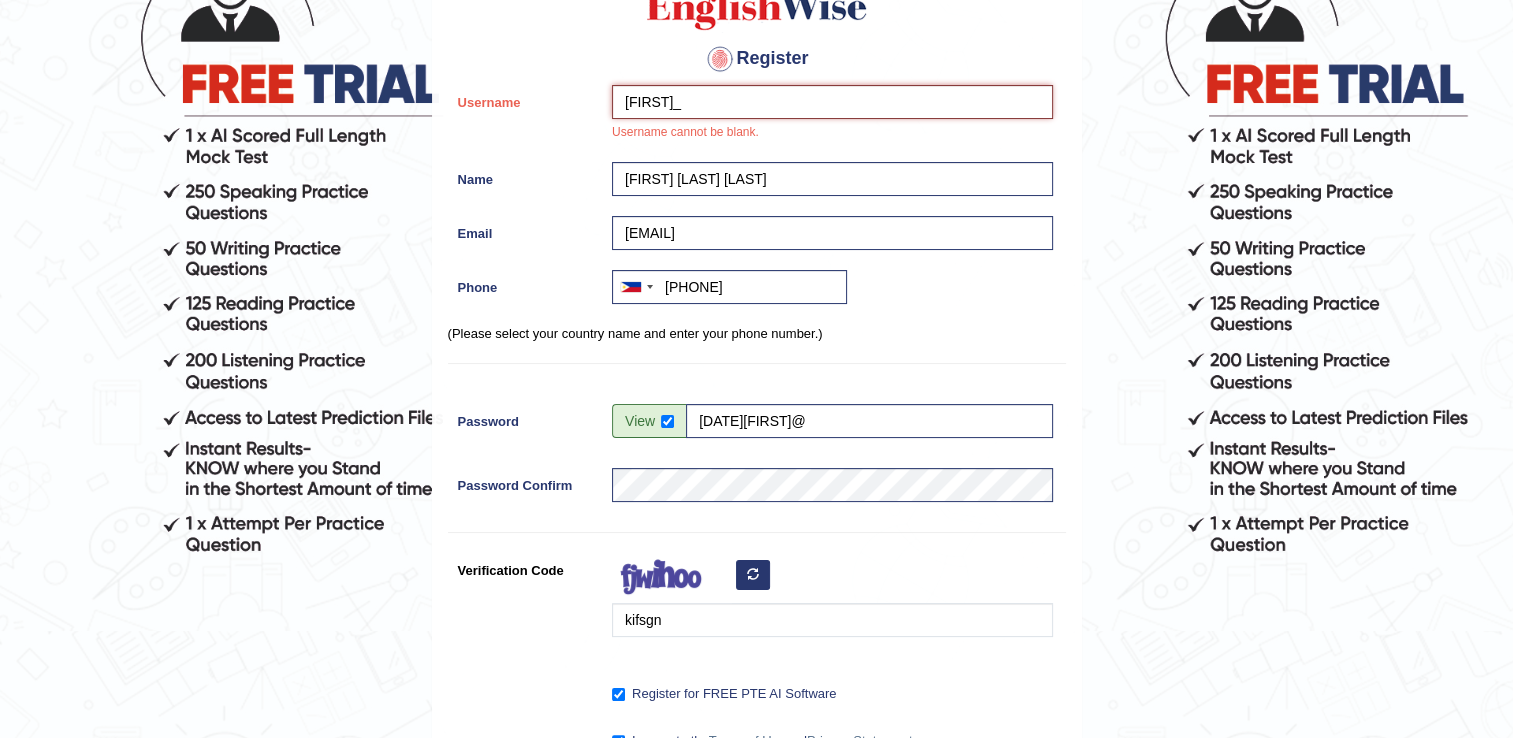 type on "Shan_jenn" 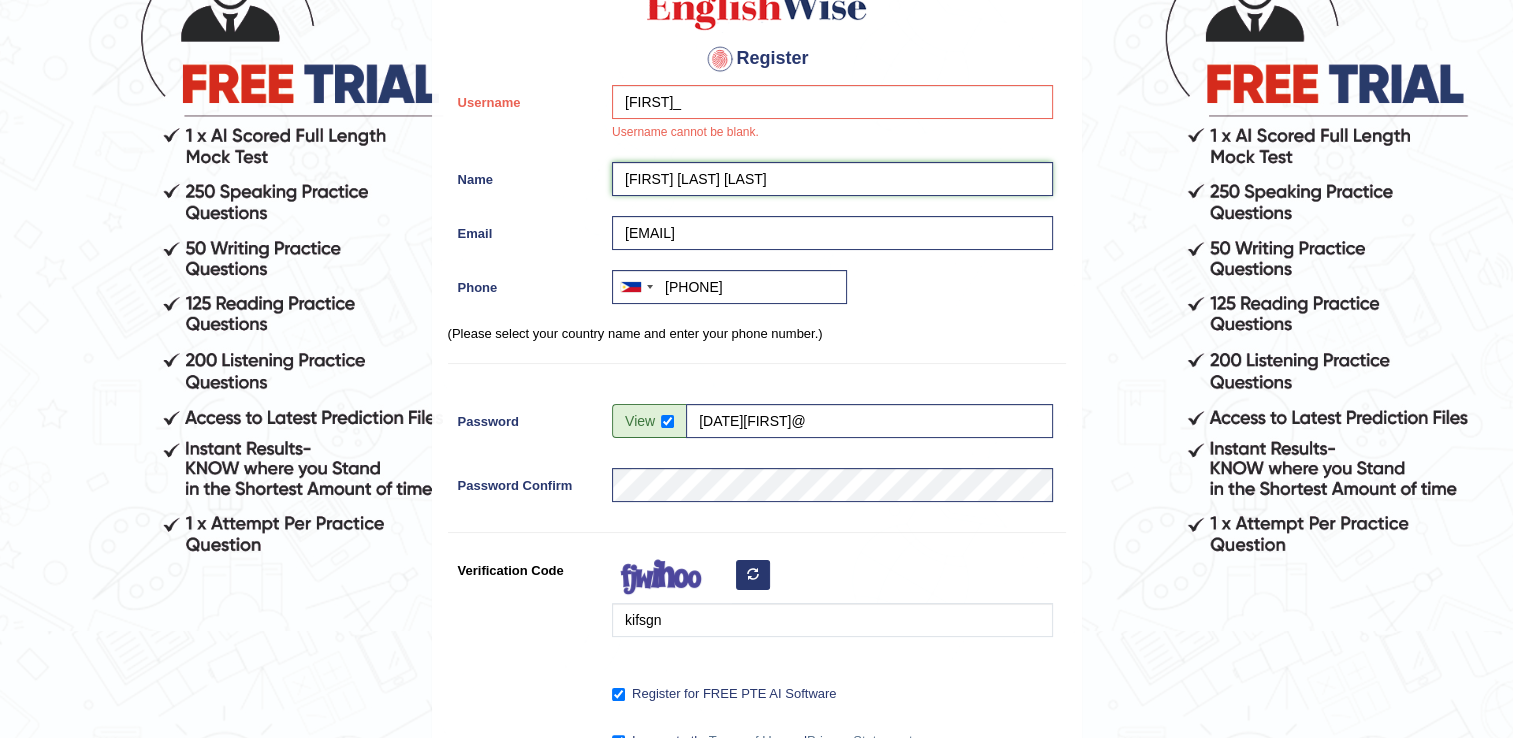 click on "[FIRST] [LAST] [LAST]" at bounding box center (832, 179) 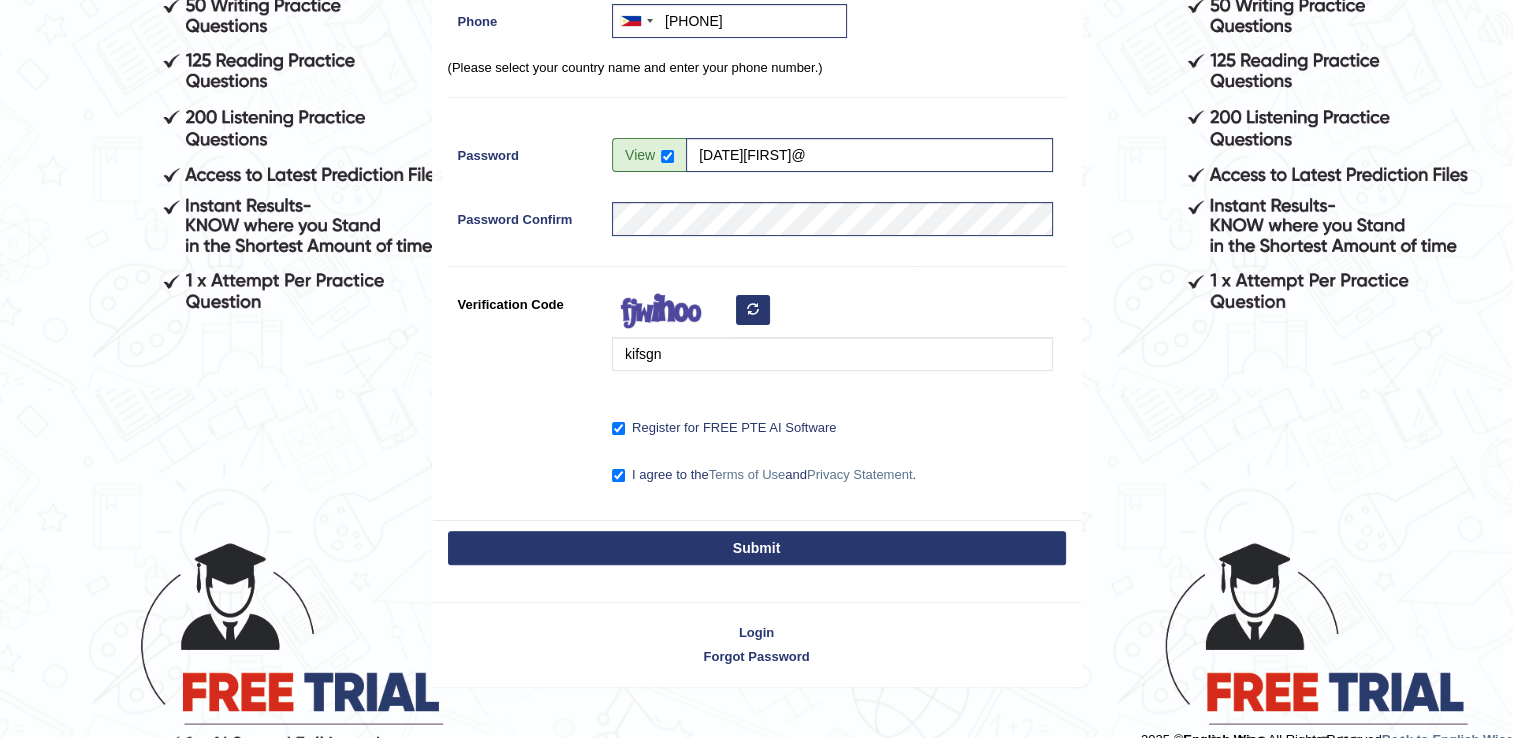 scroll, scrollTop: 472, scrollLeft: 0, axis: vertical 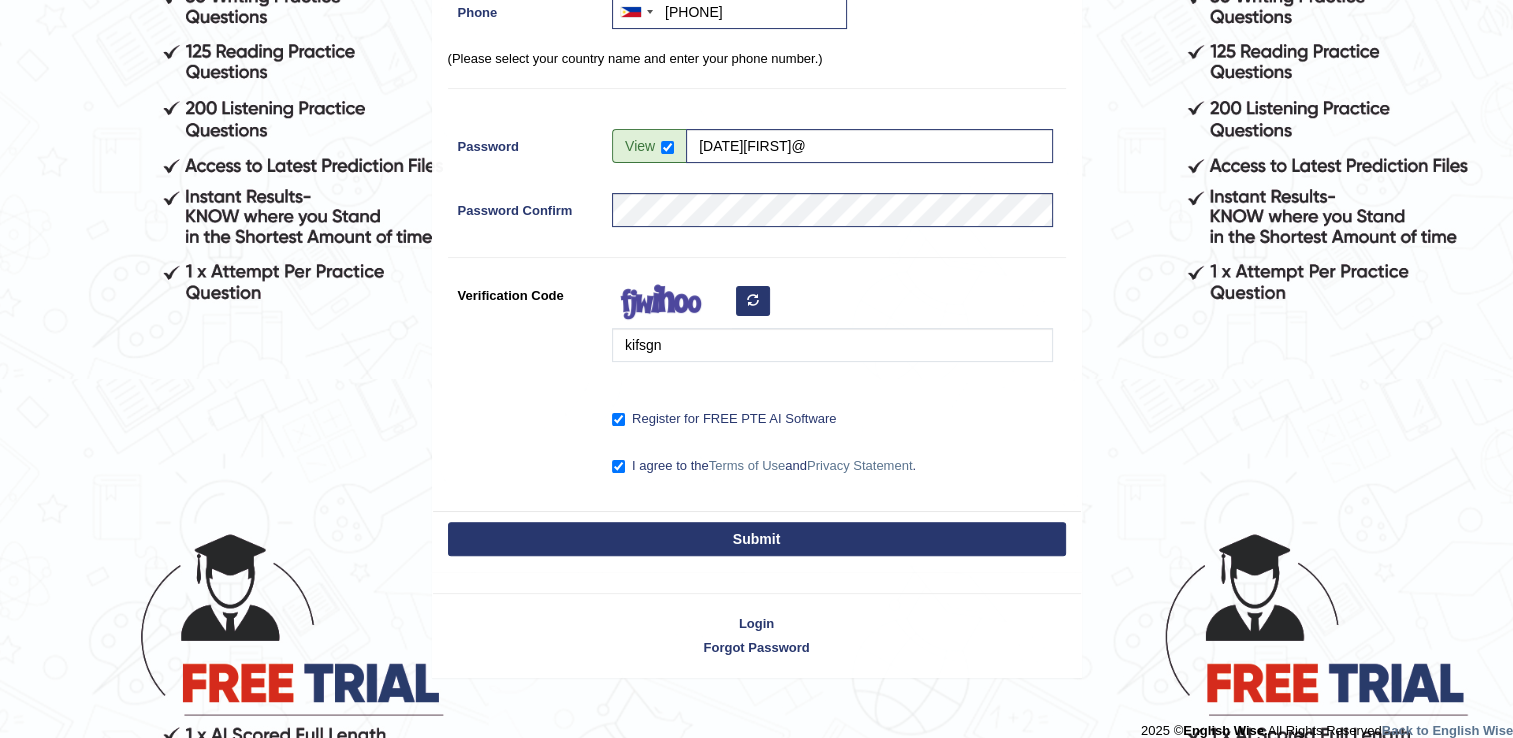 click on "Submit" at bounding box center (757, 539) 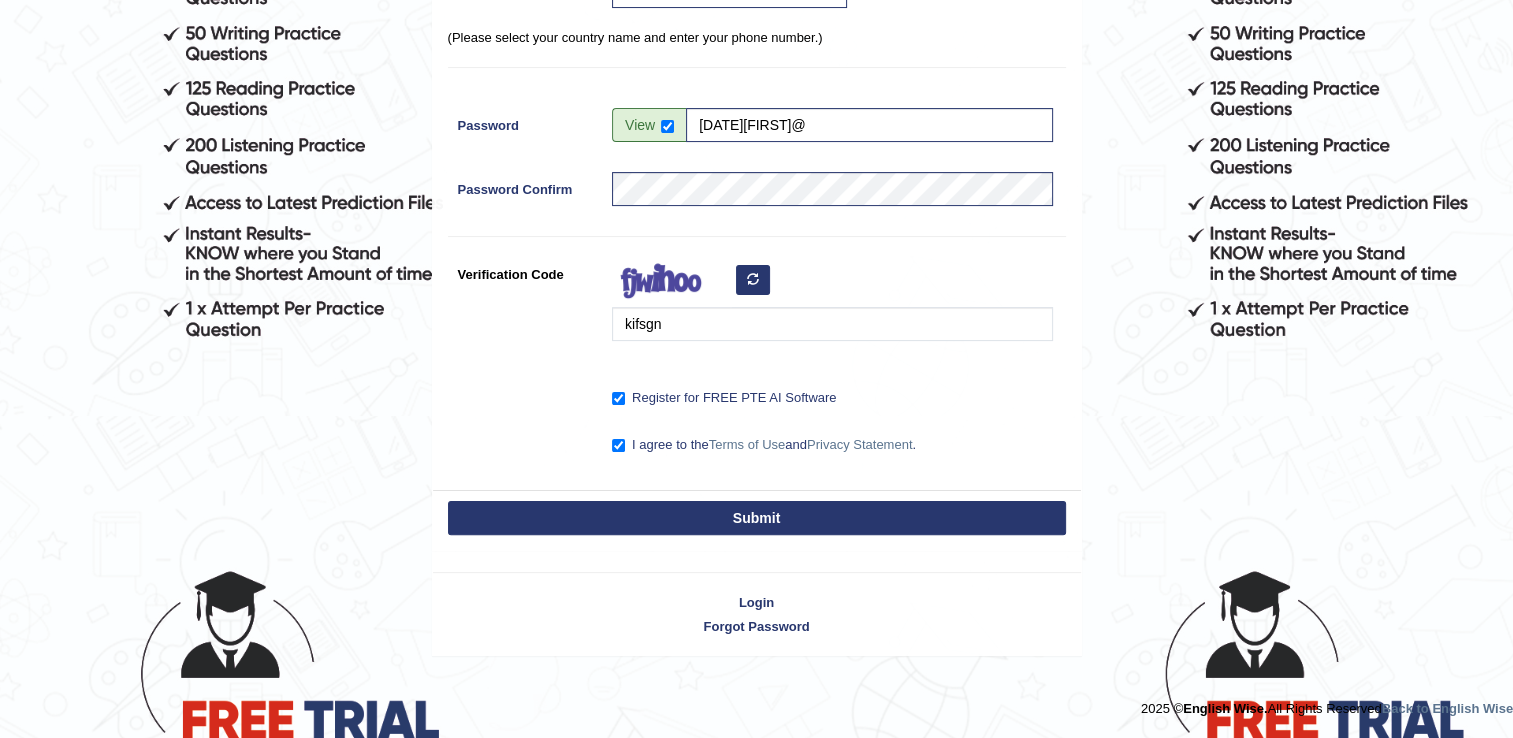 scroll, scrollTop: 415, scrollLeft: 0, axis: vertical 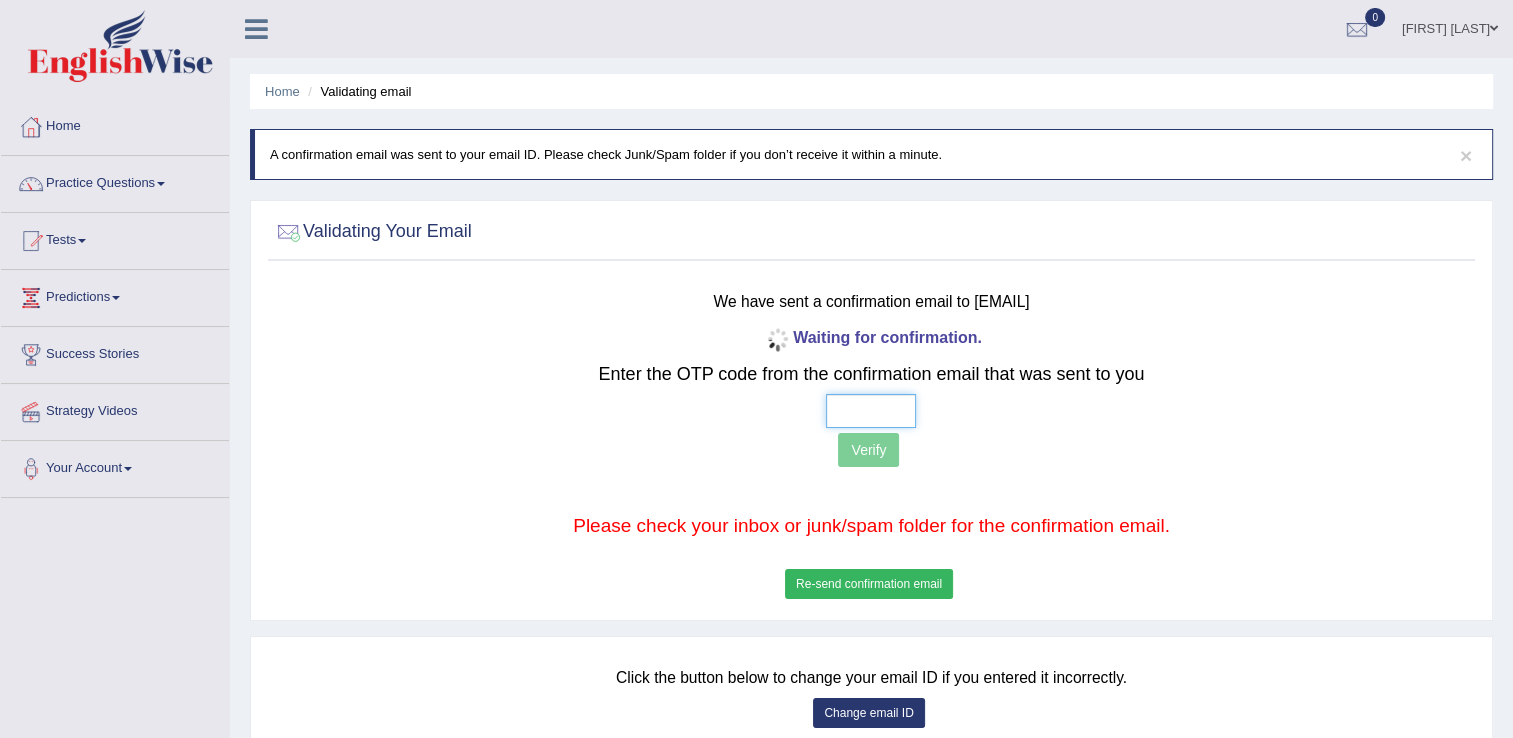 click at bounding box center (871, 411) 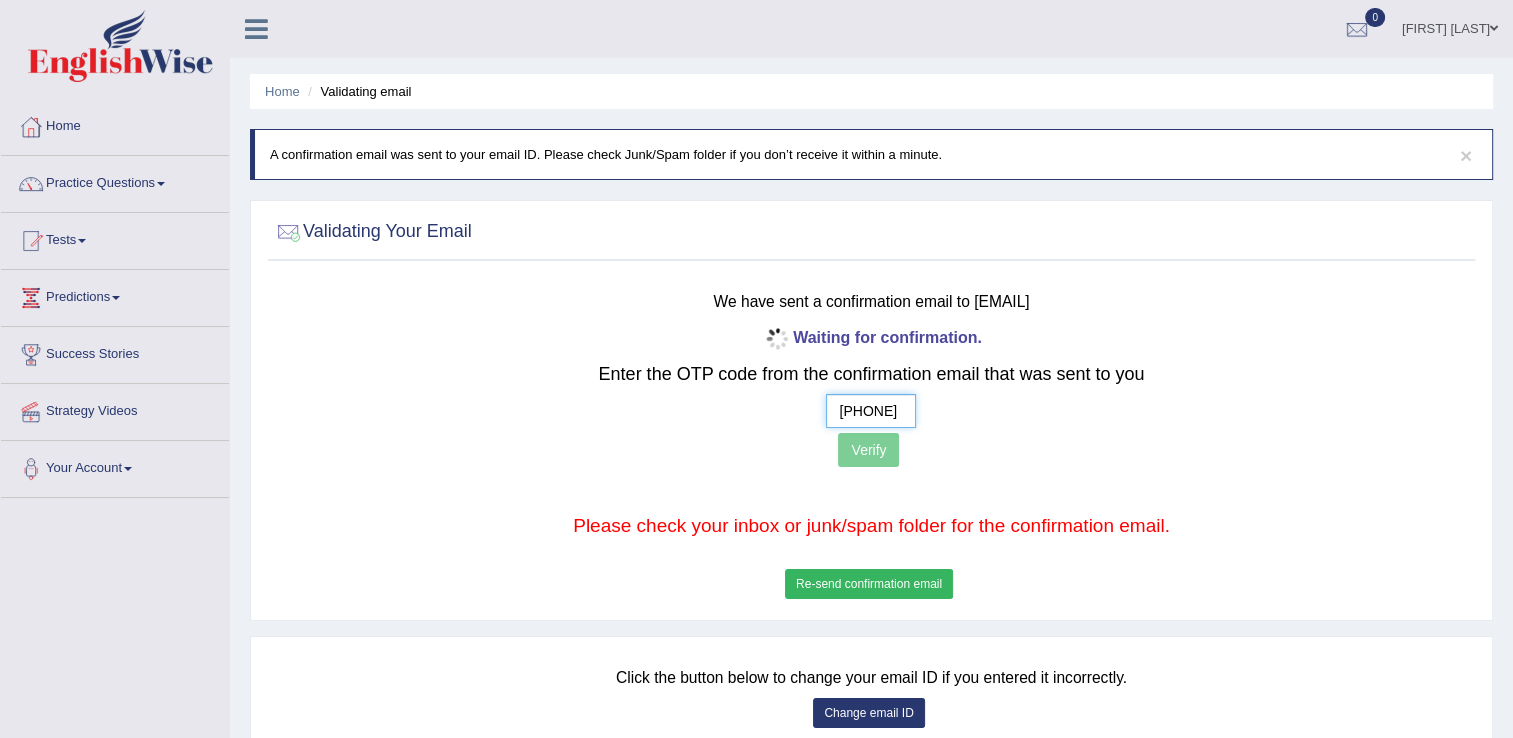 type on "[PHONE]" 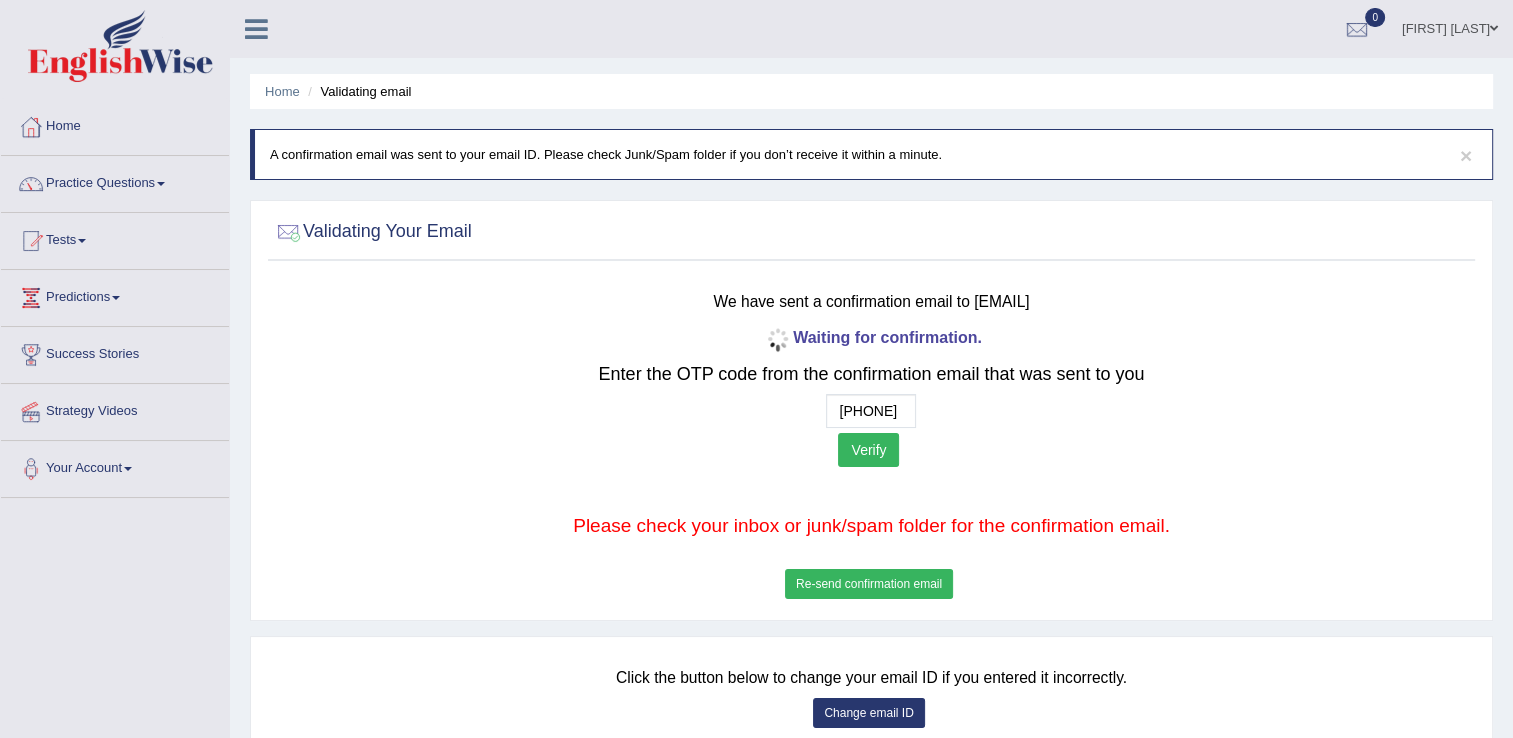 click on "Verify" at bounding box center [868, 450] 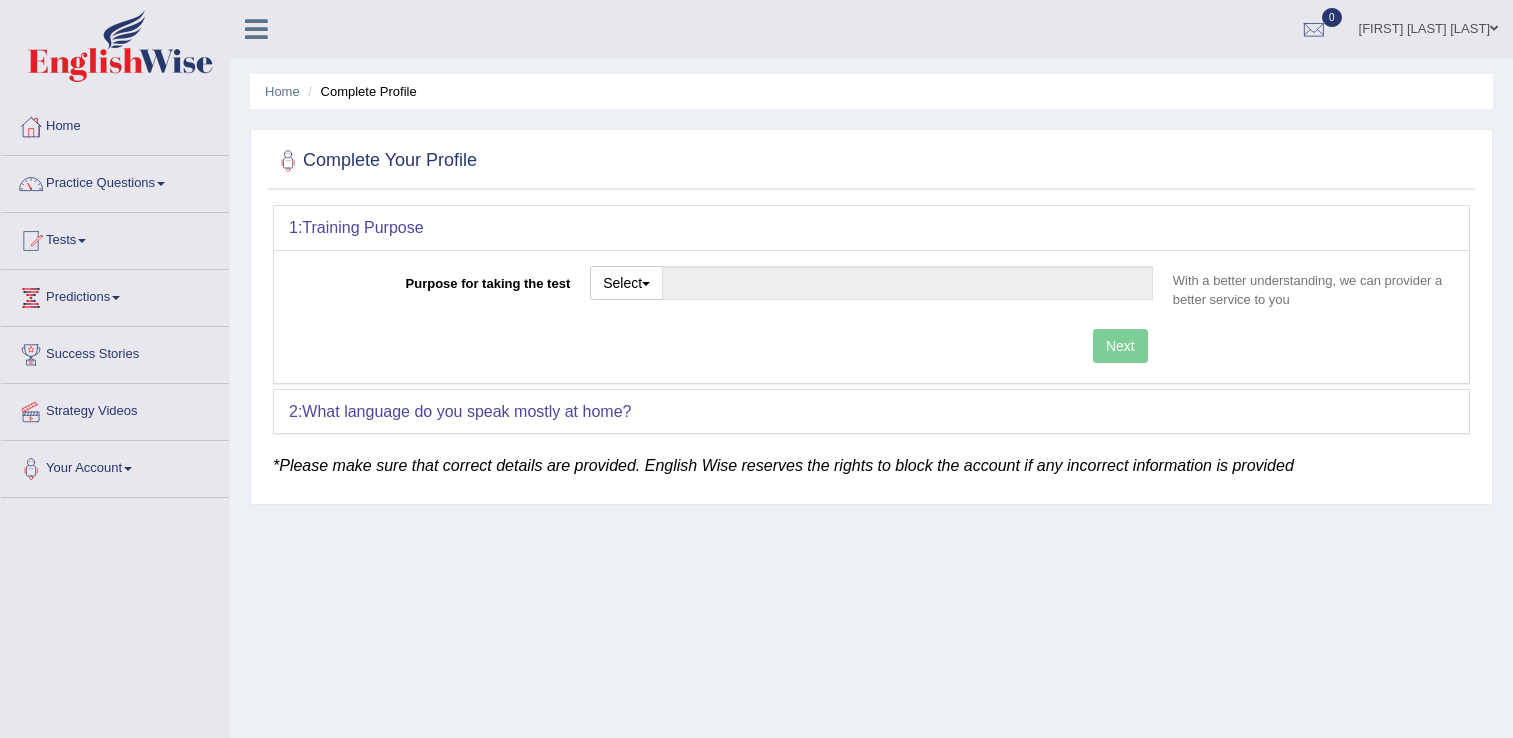scroll, scrollTop: 0, scrollLeft: 0, axis: both 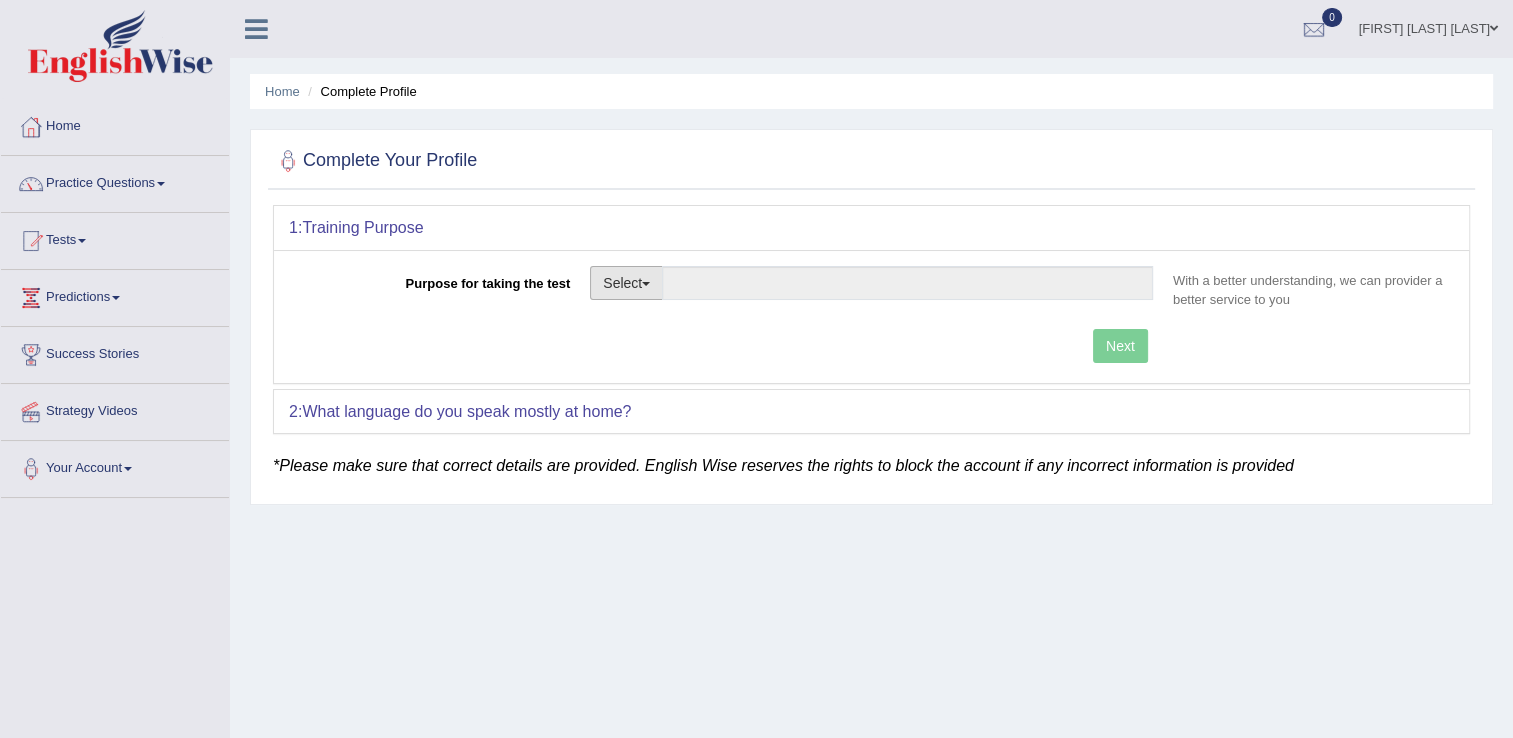 click on "Select" at bounding box center [626, 283] 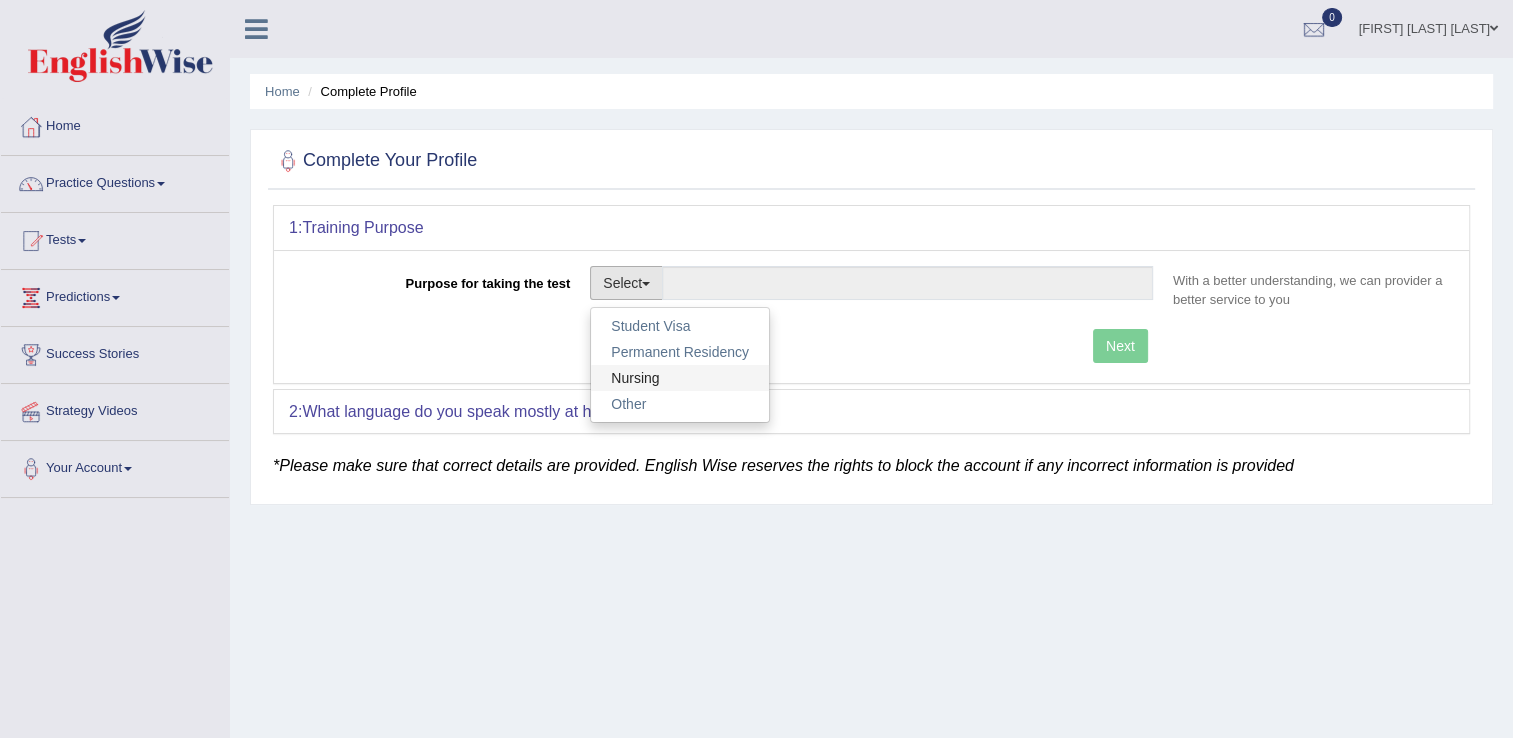 click on "Nursing" at bounding box center [680, 378] 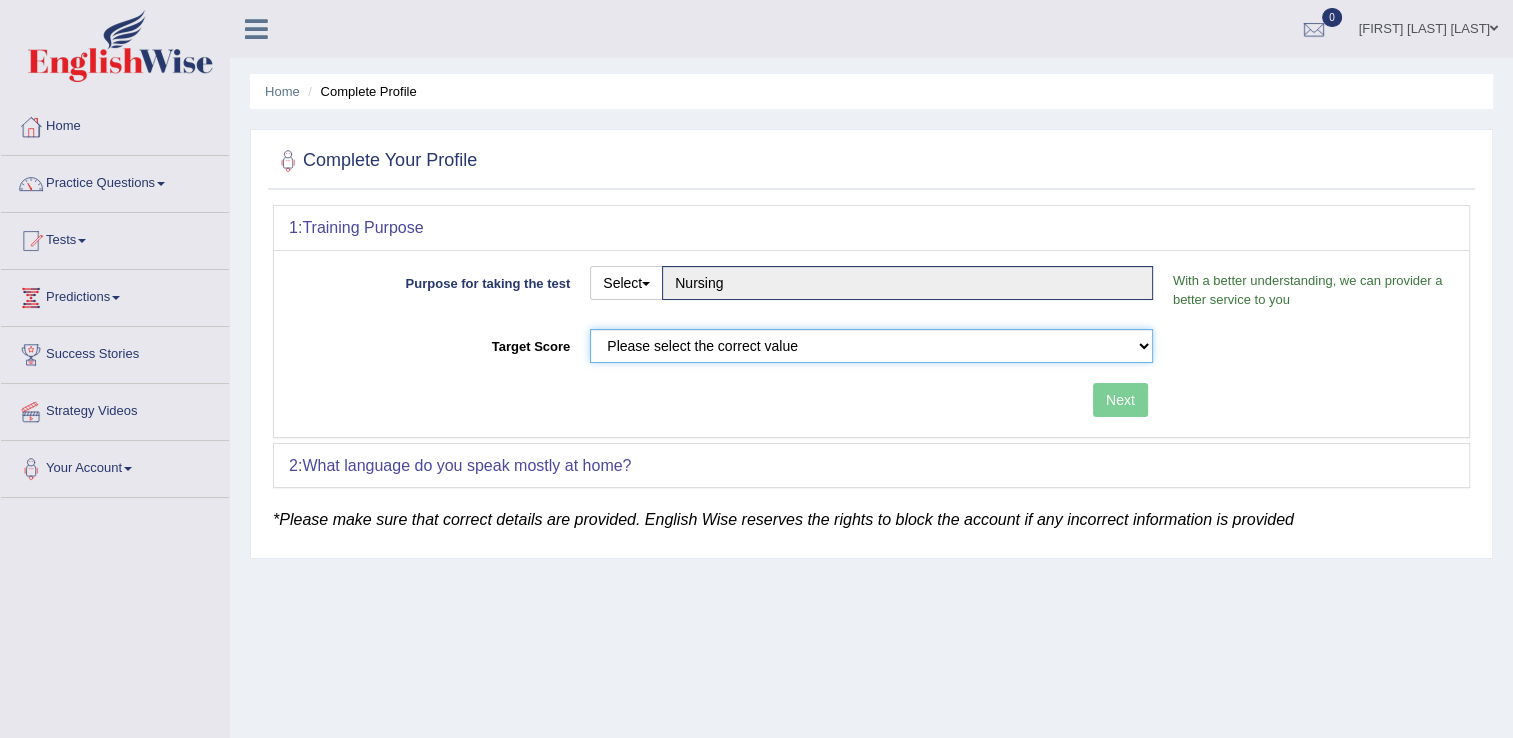 click on "Please select the correct value
50 (6 bands)
58 (6.5 bands)
65 (7 bands)
79 (8 bands)" at bounding box center [871, 346] 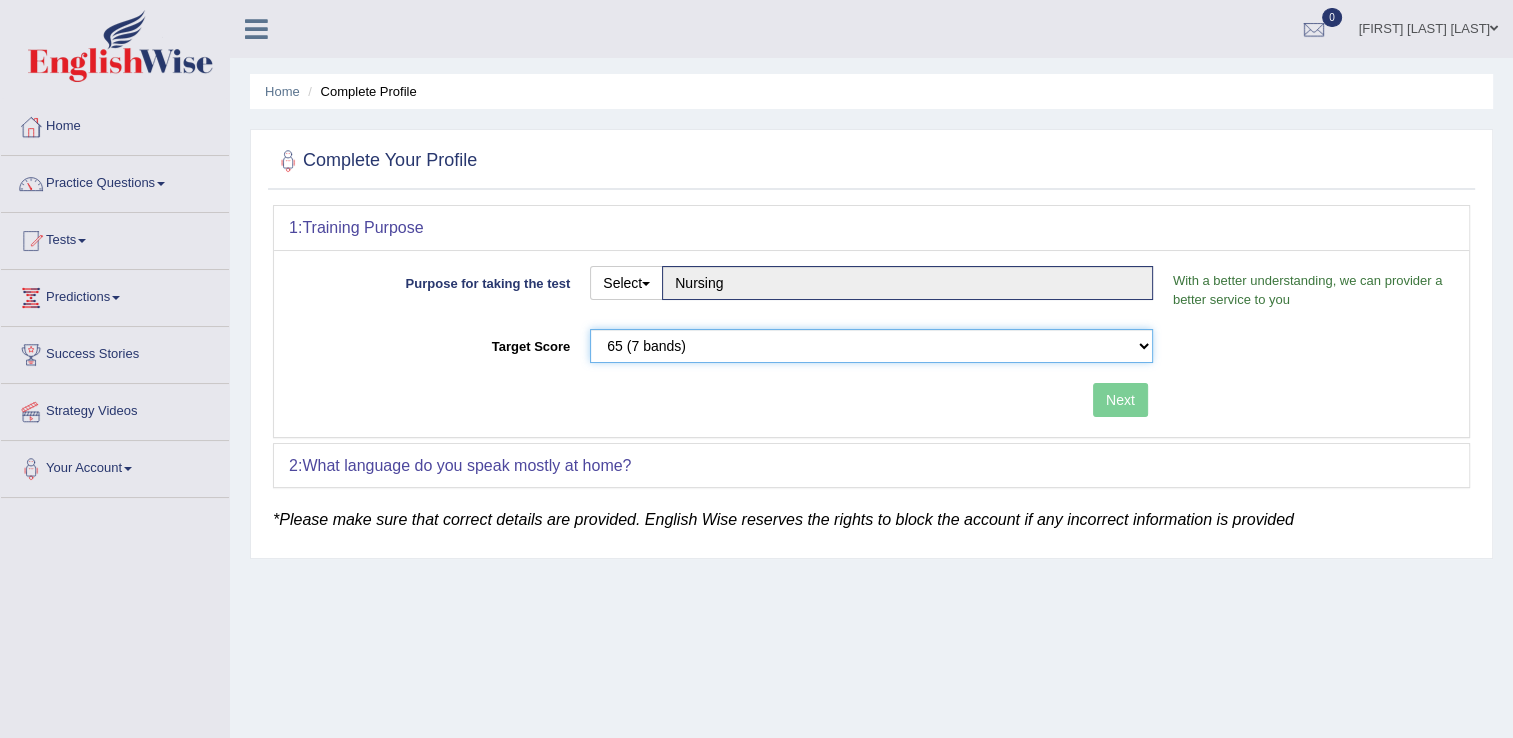 click on "Please select the correct value
50 (6 bands)
58 (6.5 bands)
65 (7 bands)
79 (8 bands)" at bounding box center [871, 346] 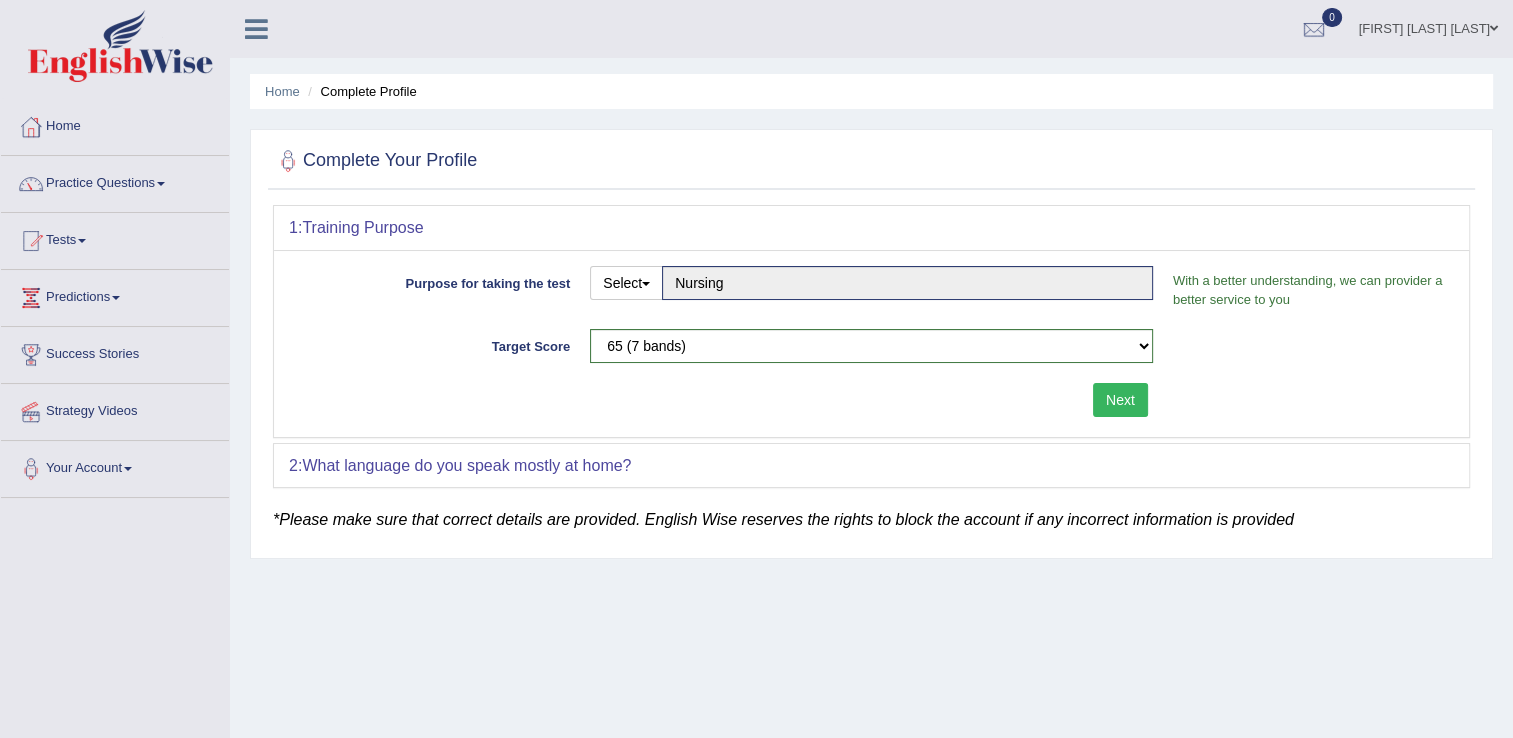 click on "Next" at bounding box center (1120, 400) 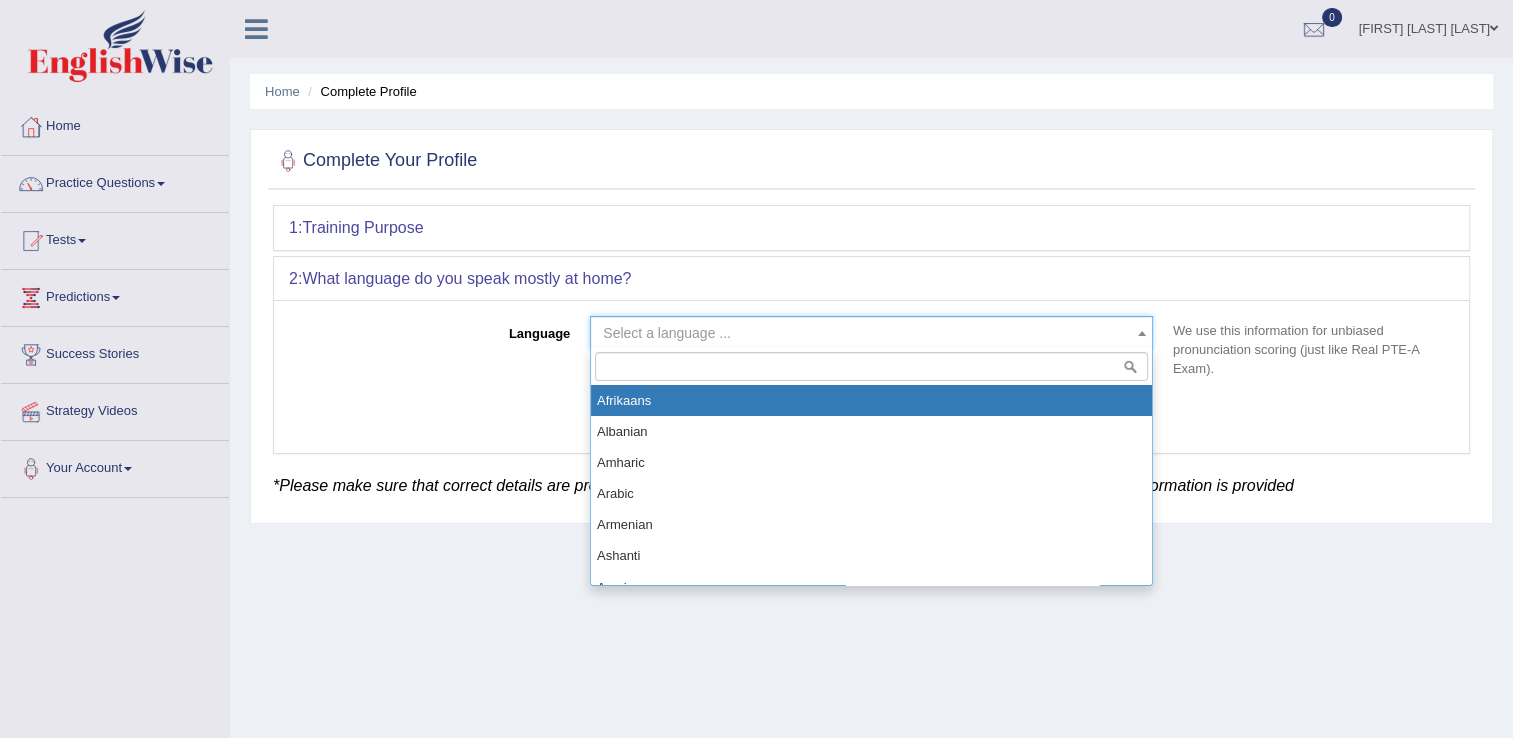 click on "Select a language ..." at bounding box center (871, 333) 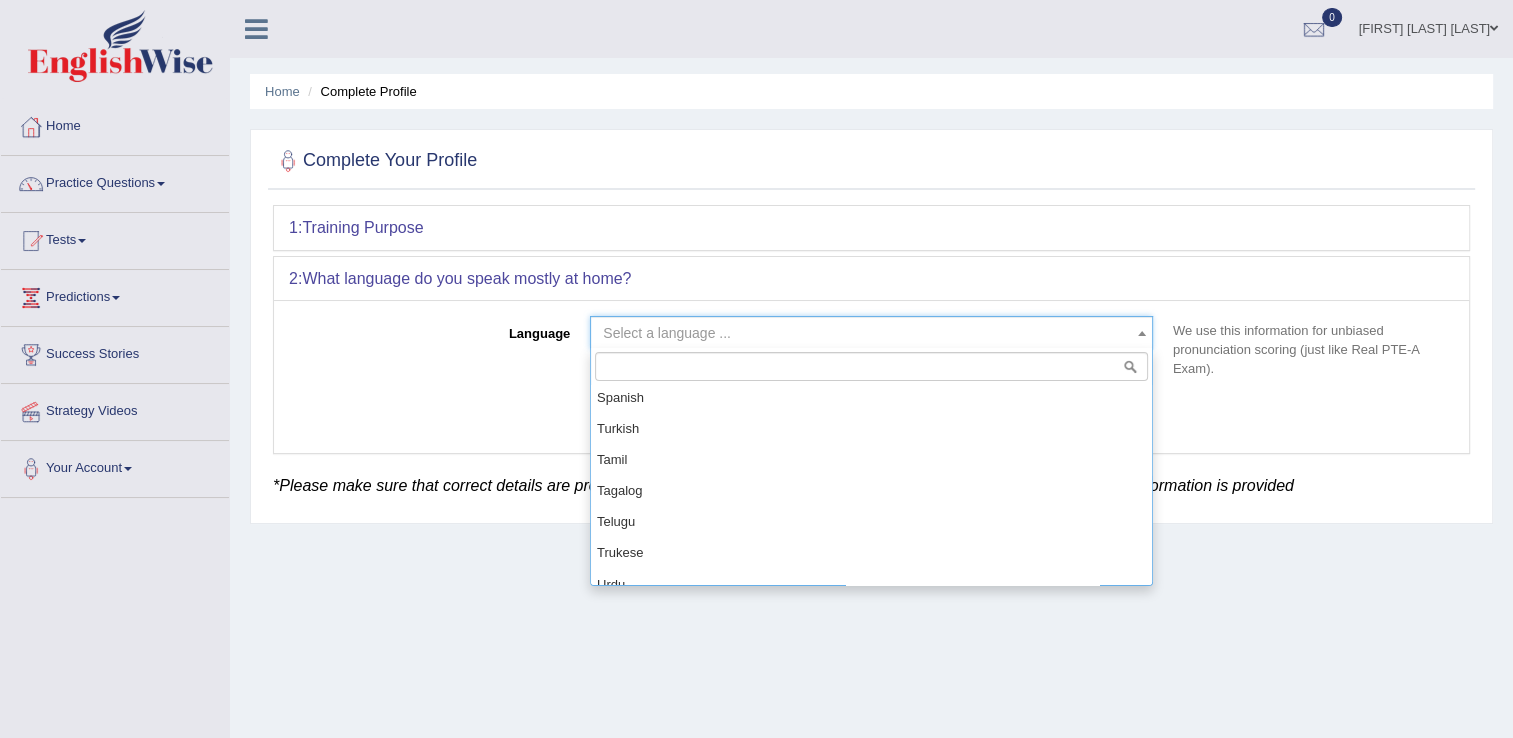 scroll, scrollTop: 1504, scrollLeft: 0, axis: vertical 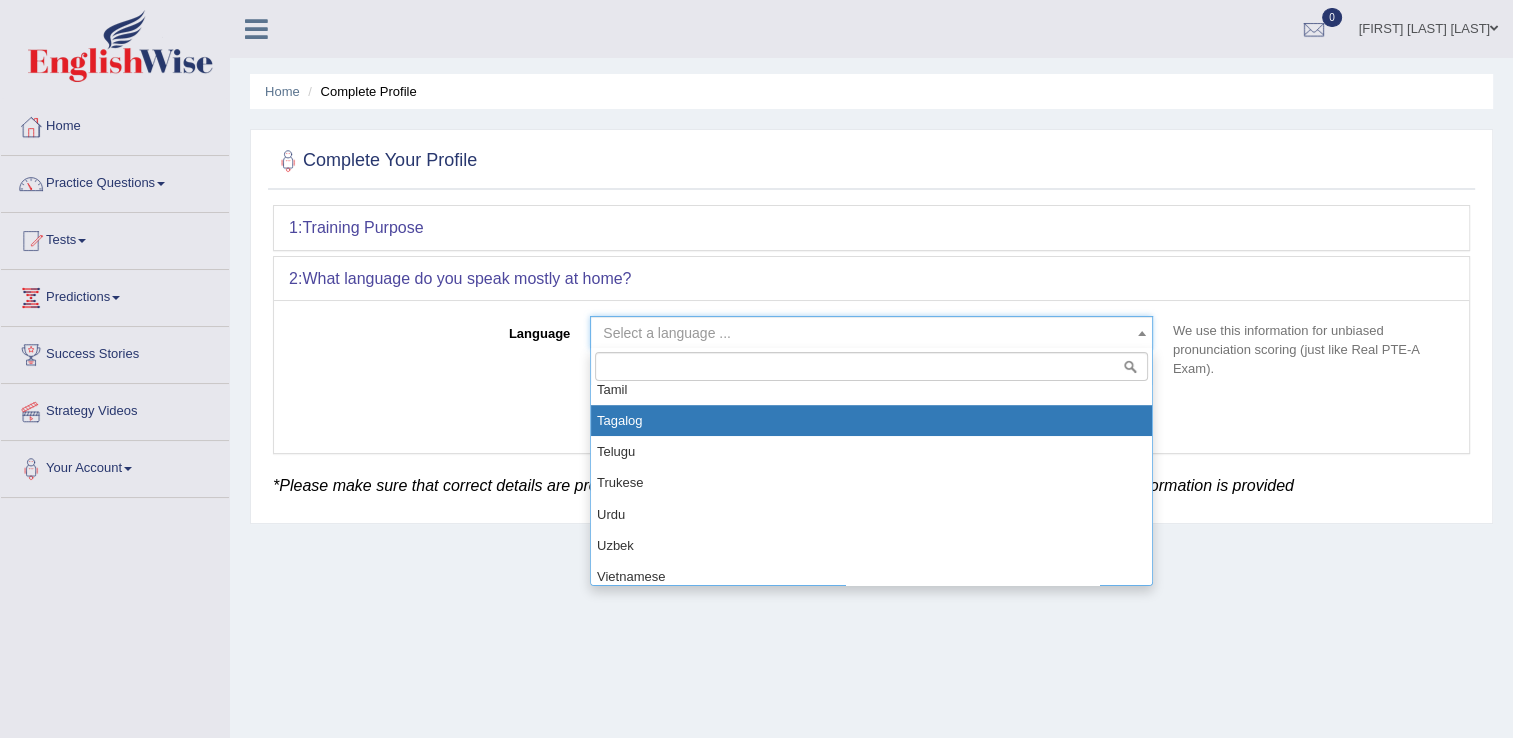 select on "Tagalog" 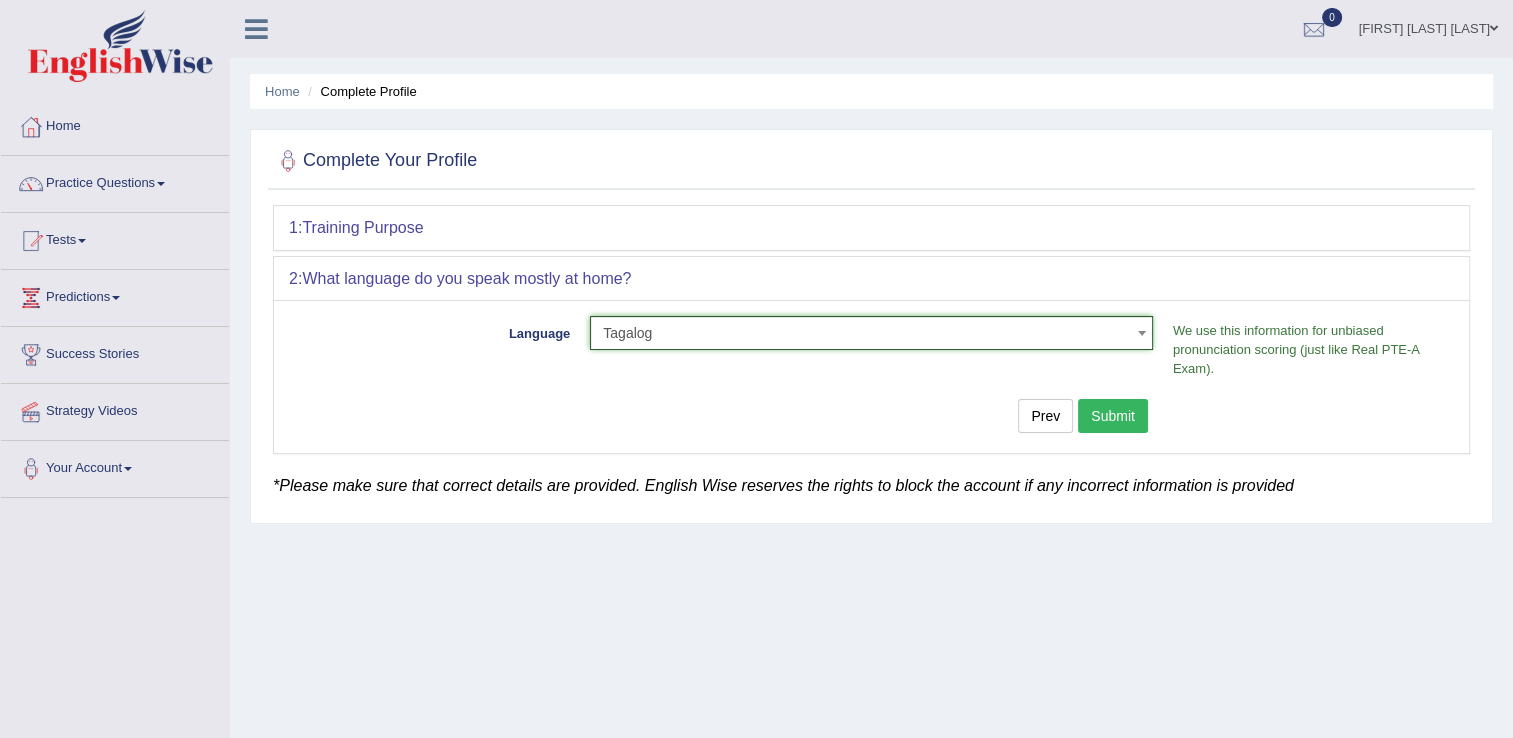 click on "Prev Submit" at bounding box center [726, 418] 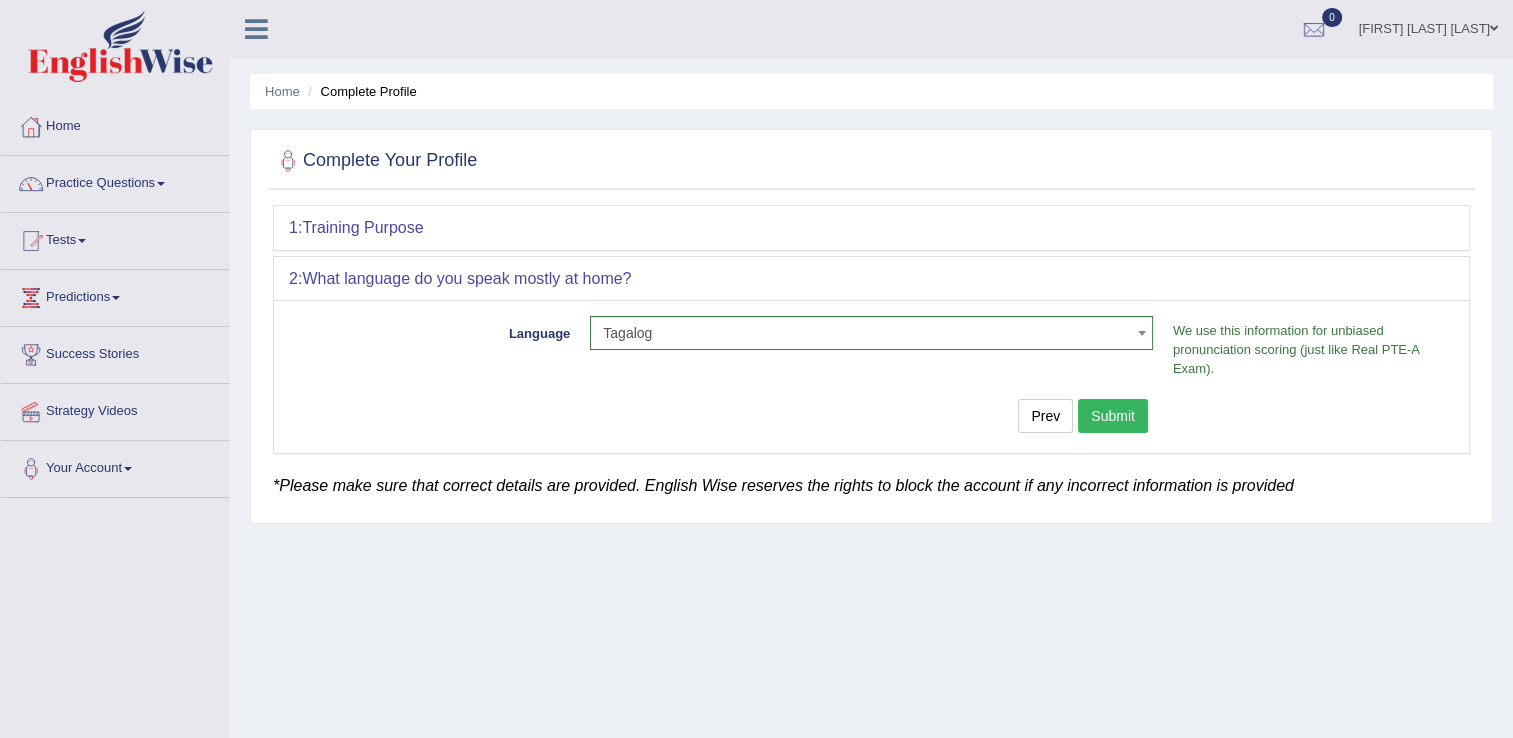 click on "Submit" at bounding box center (1113, 416) 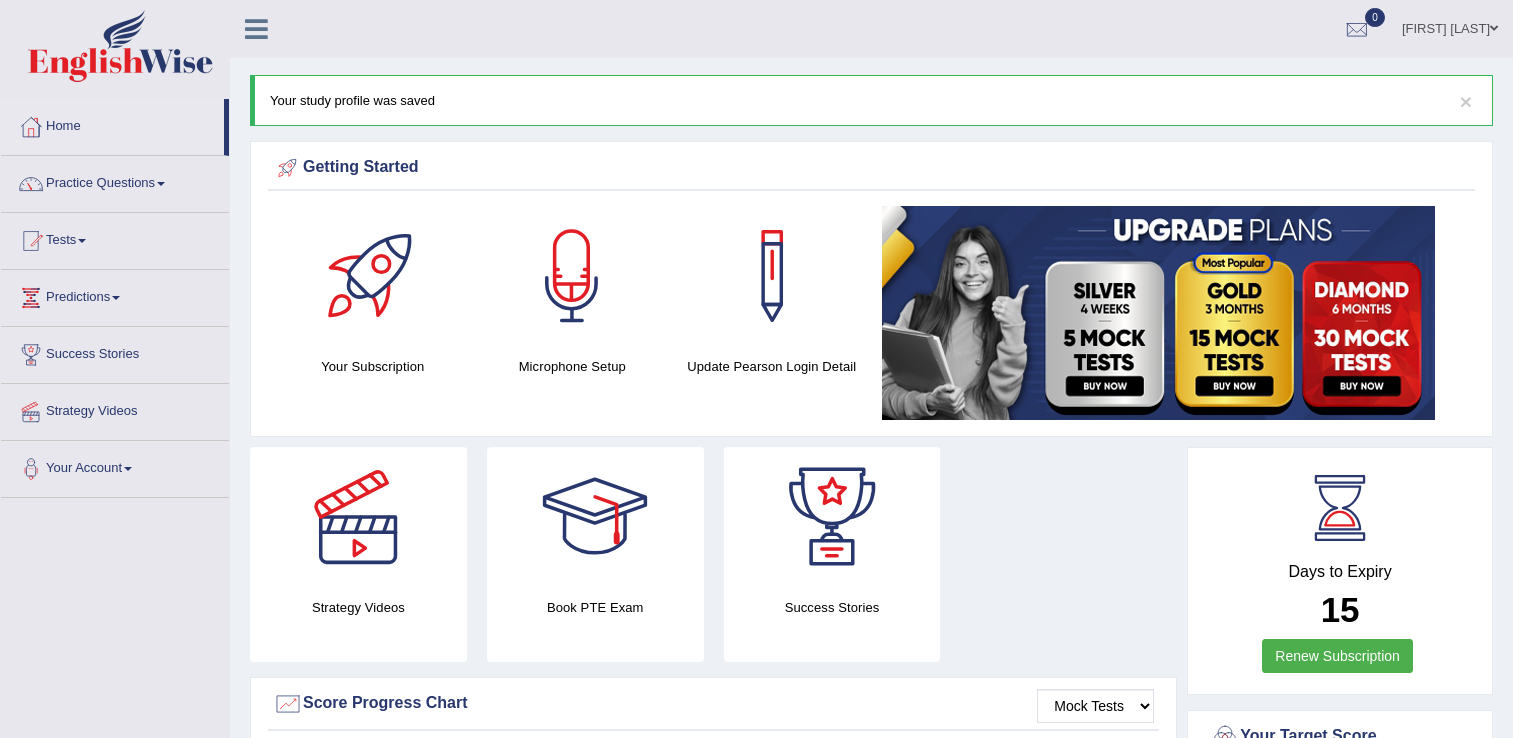 scroll, scrollTop: 0, scrollLeft: 0, axis: both 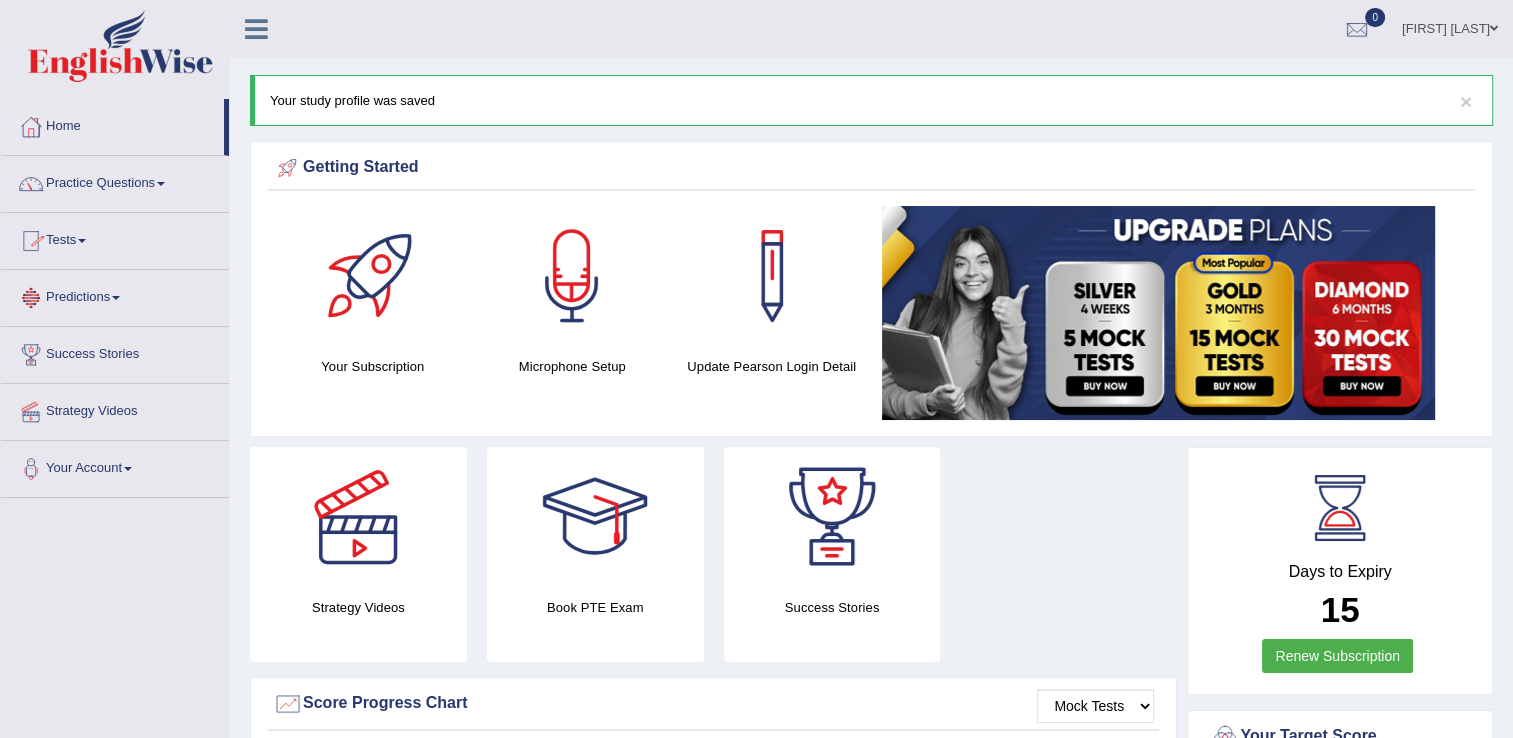 click on "Predictions" at bounding box center [115, 295] 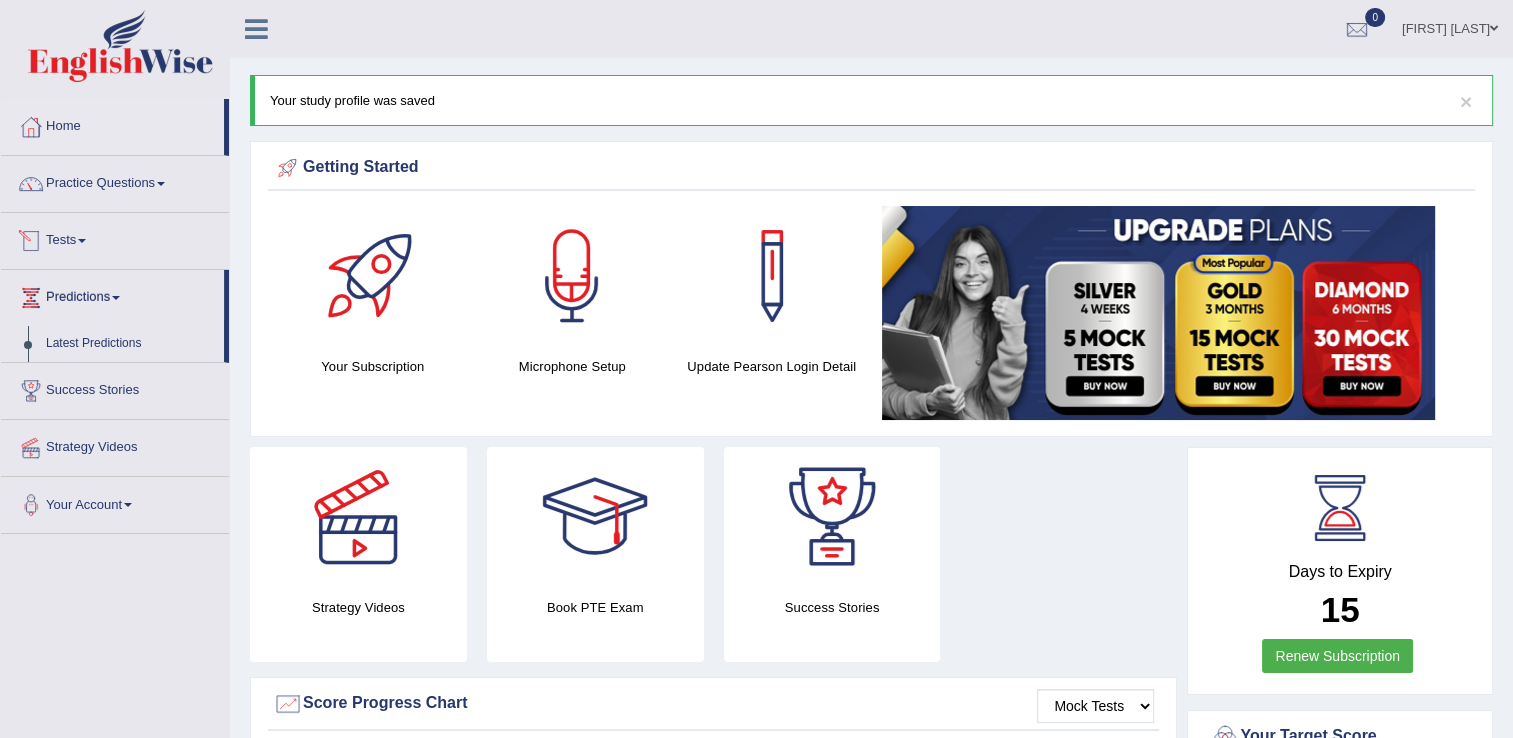 click on "Tests" at bounding box center [115, 238] 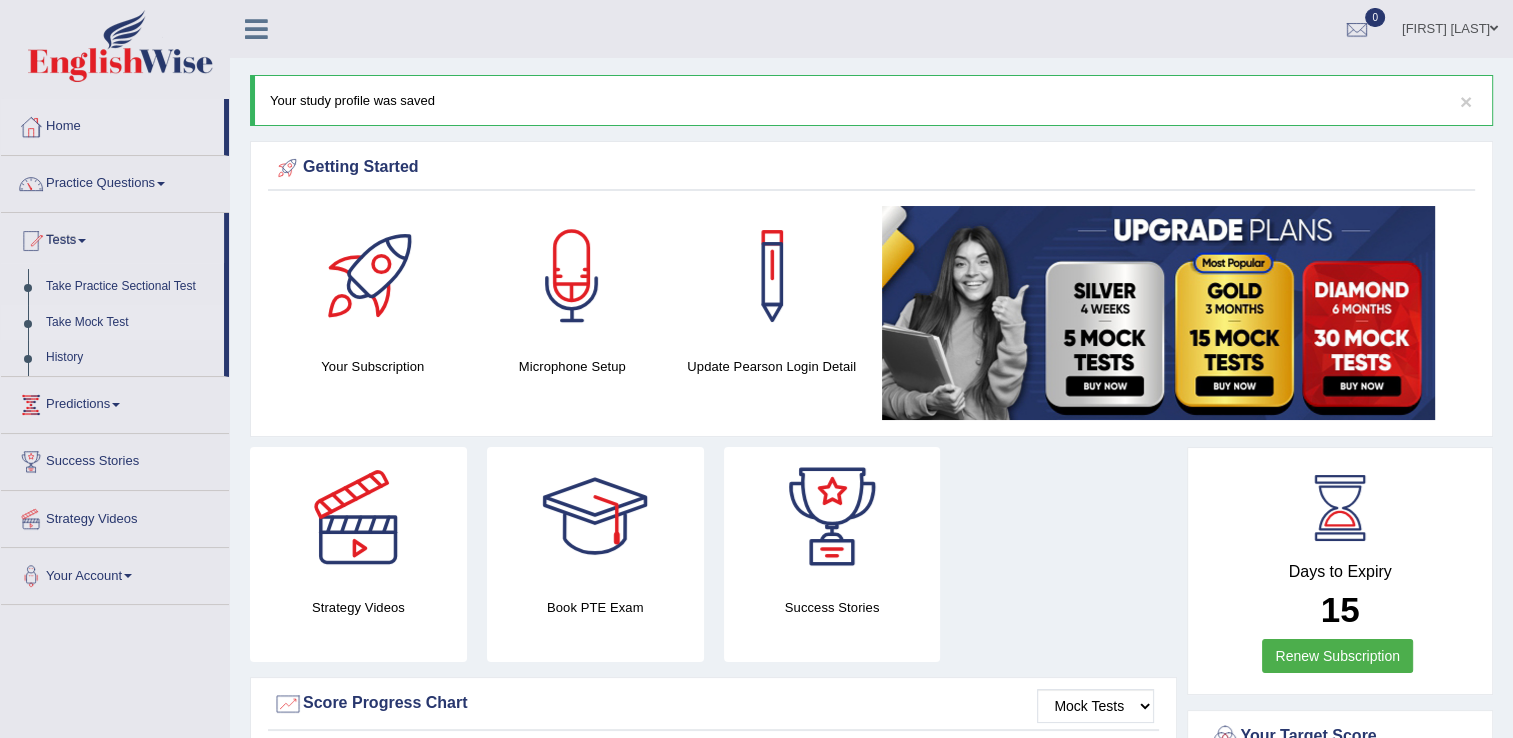 click on "Take Mock Test" at bounding box center [130, 323] 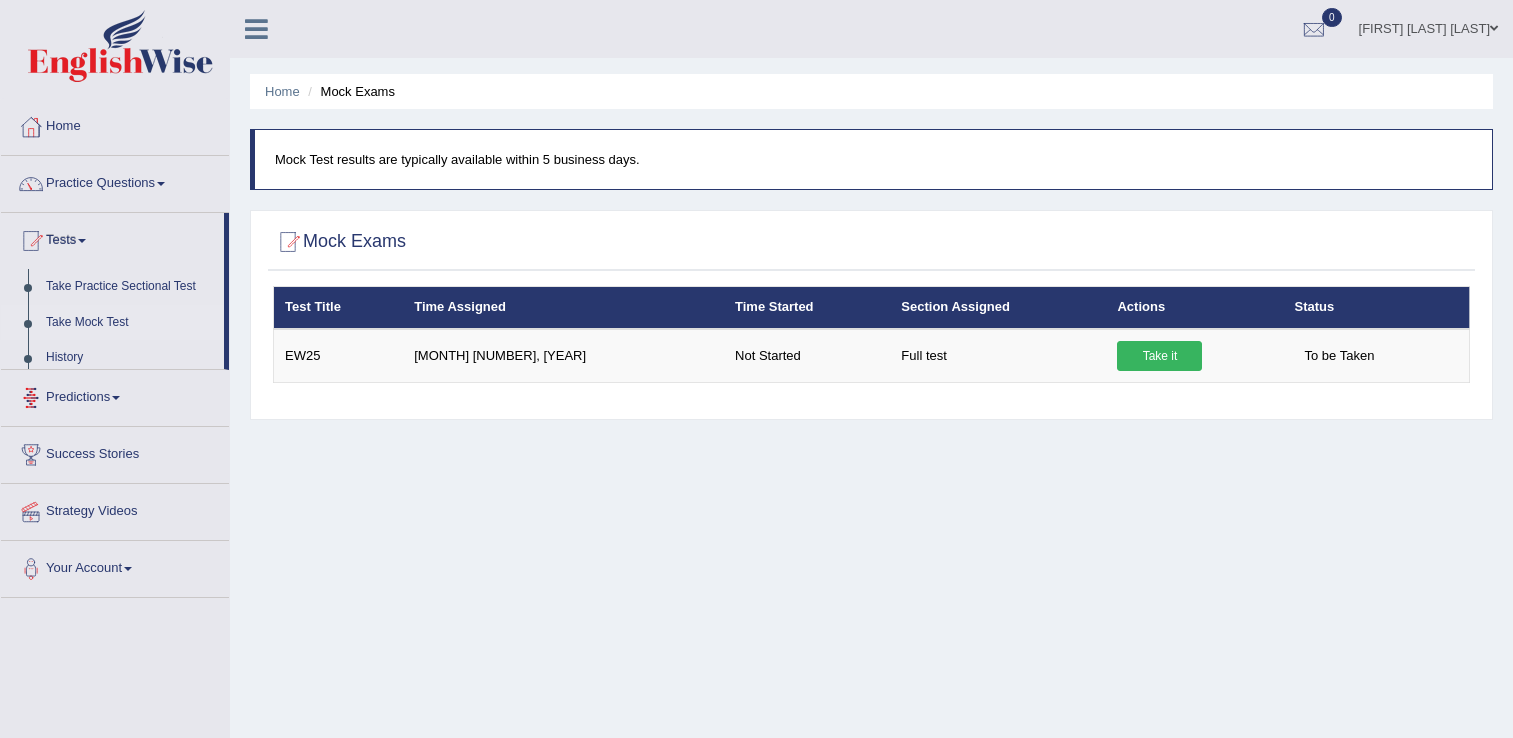 scroll, scrollTop: 0, scrollLeft: 0, axis: both 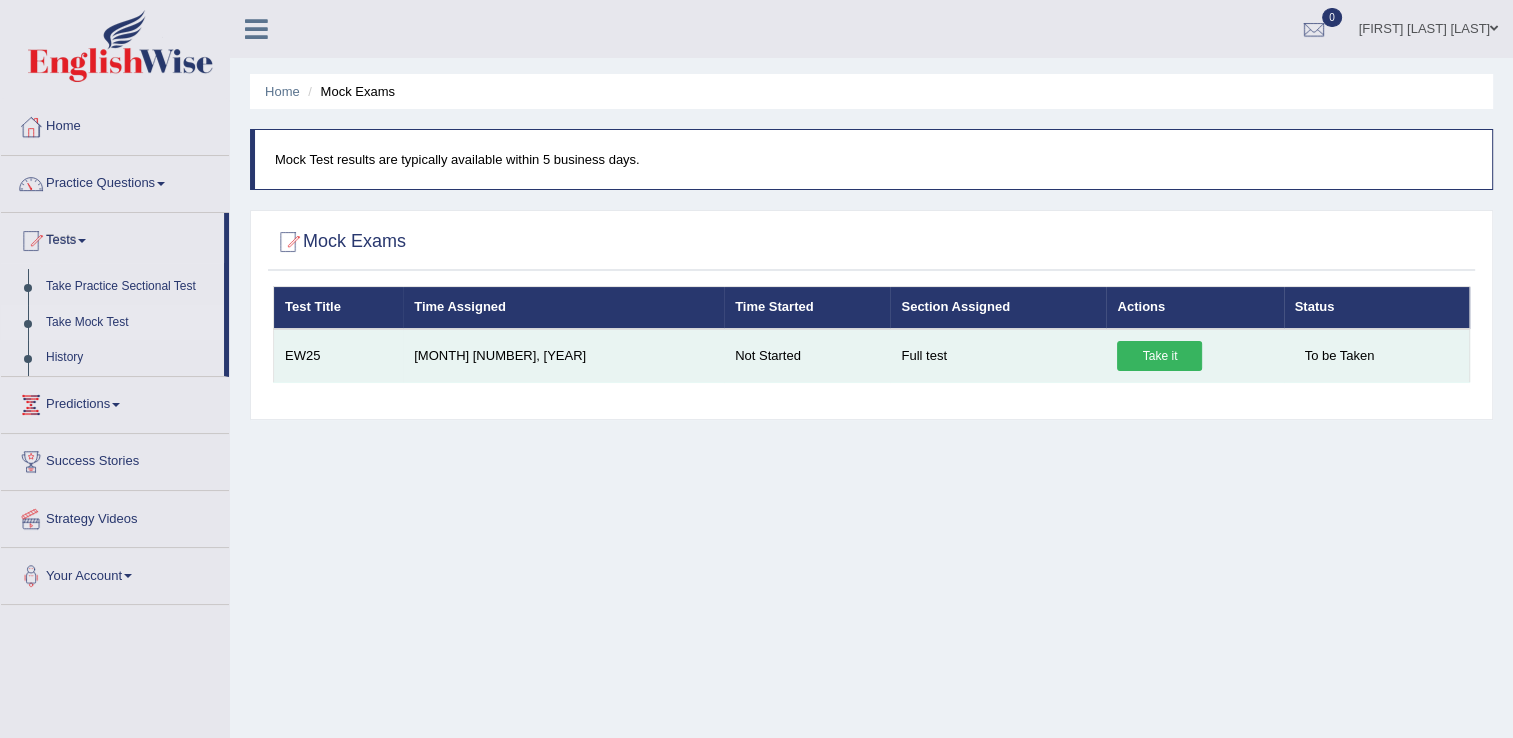 click on "Take it" at bounding box center (1159, 356) 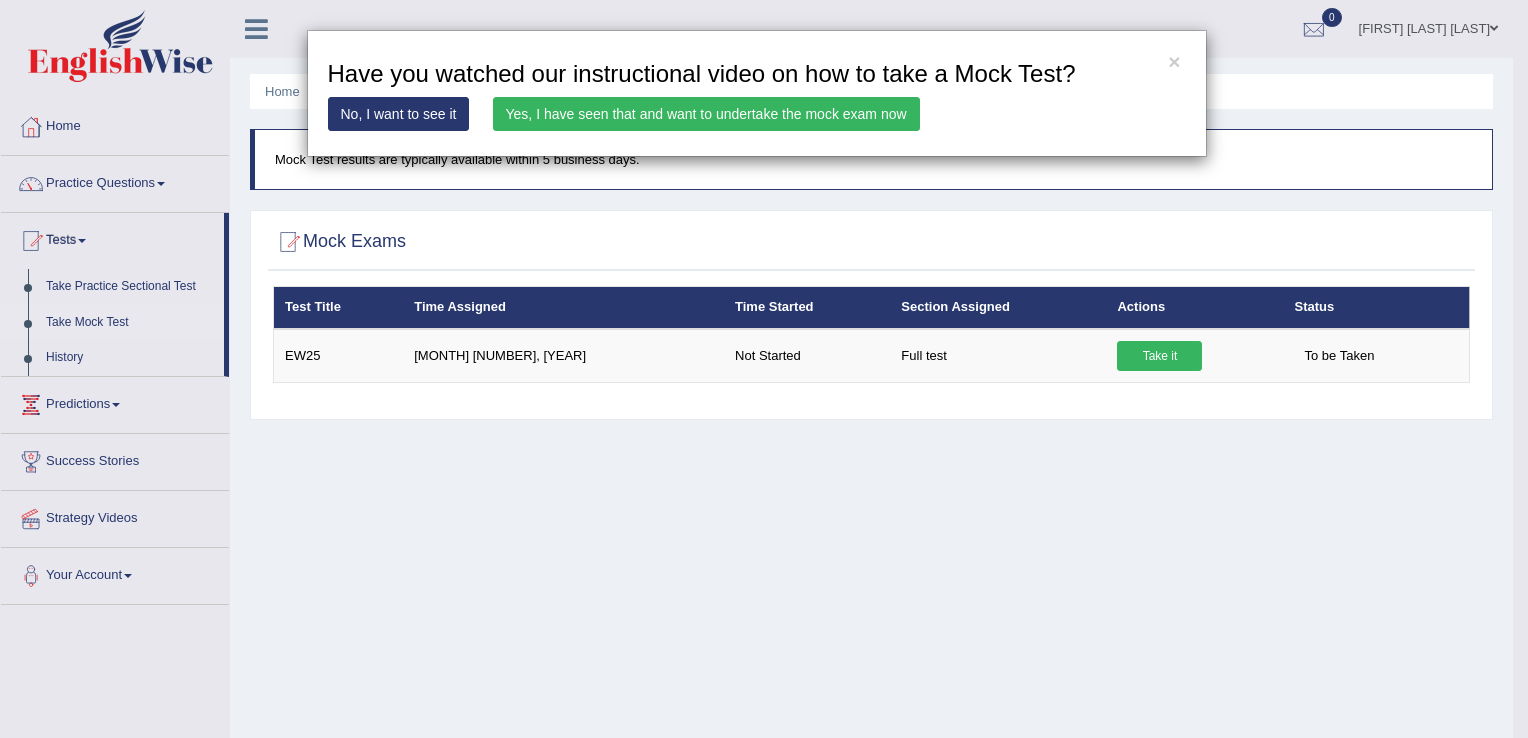 click on "No, I want to see it" at bounding box center [399, 114] 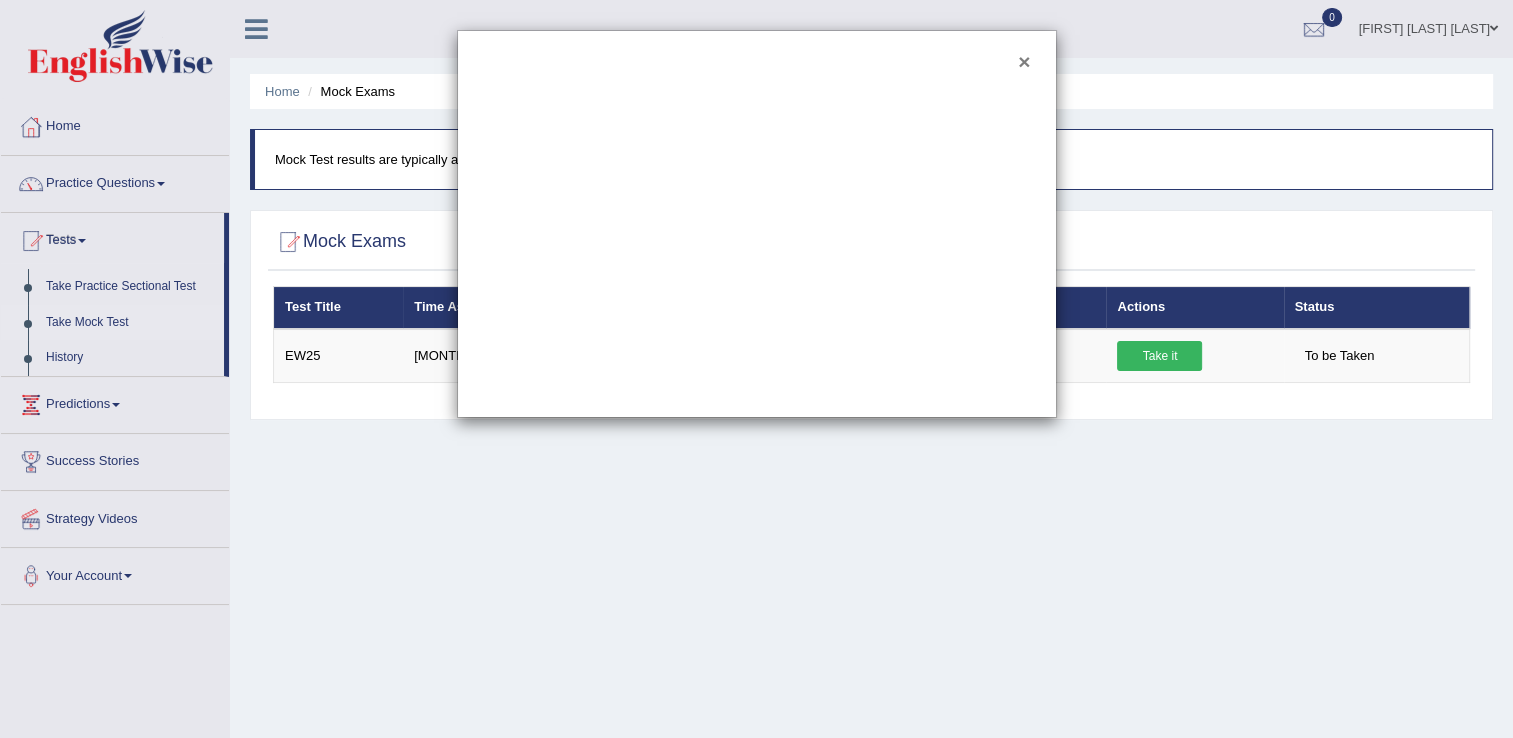 click on "×" at bounding box center (1024, 61) 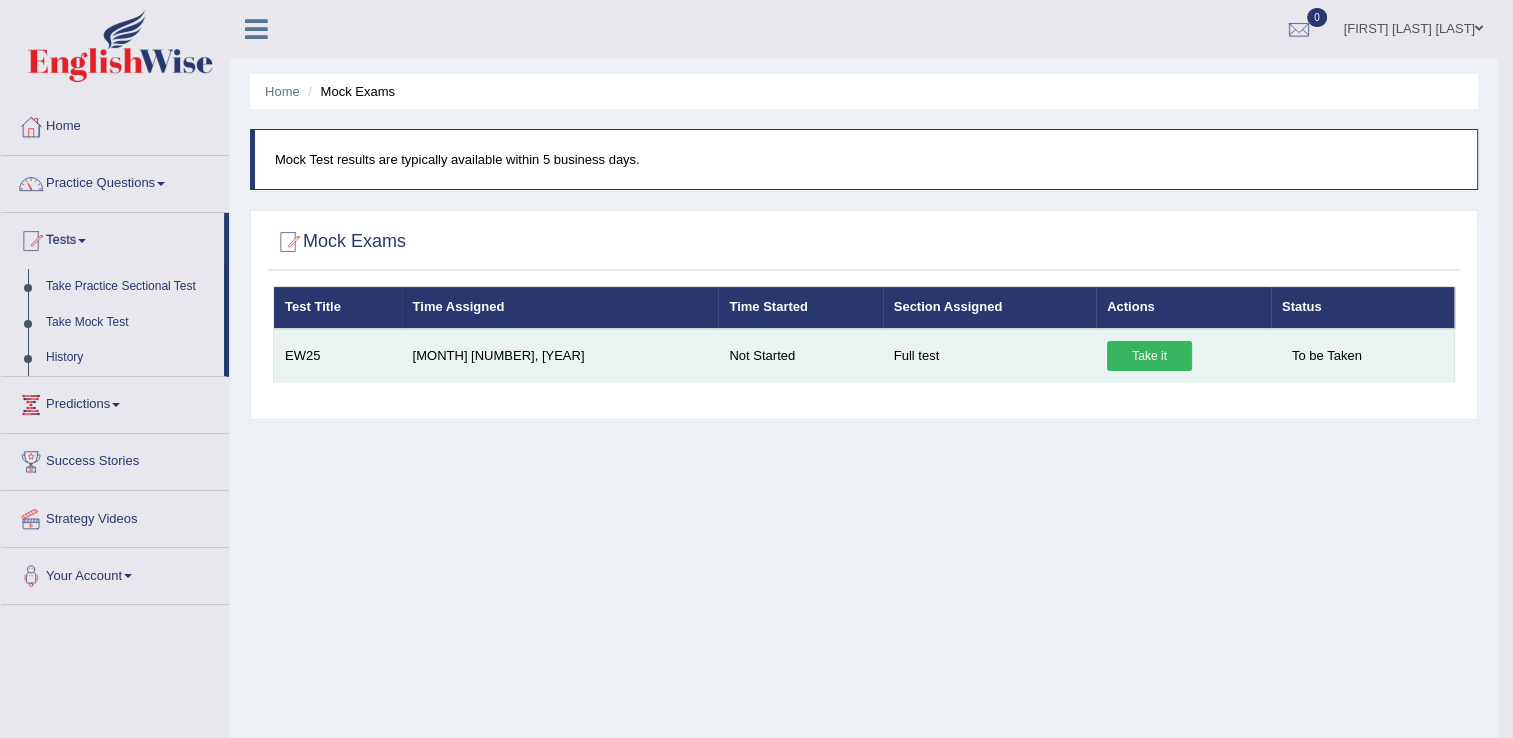 click on "Take it" at bounding box center (1149, 356) 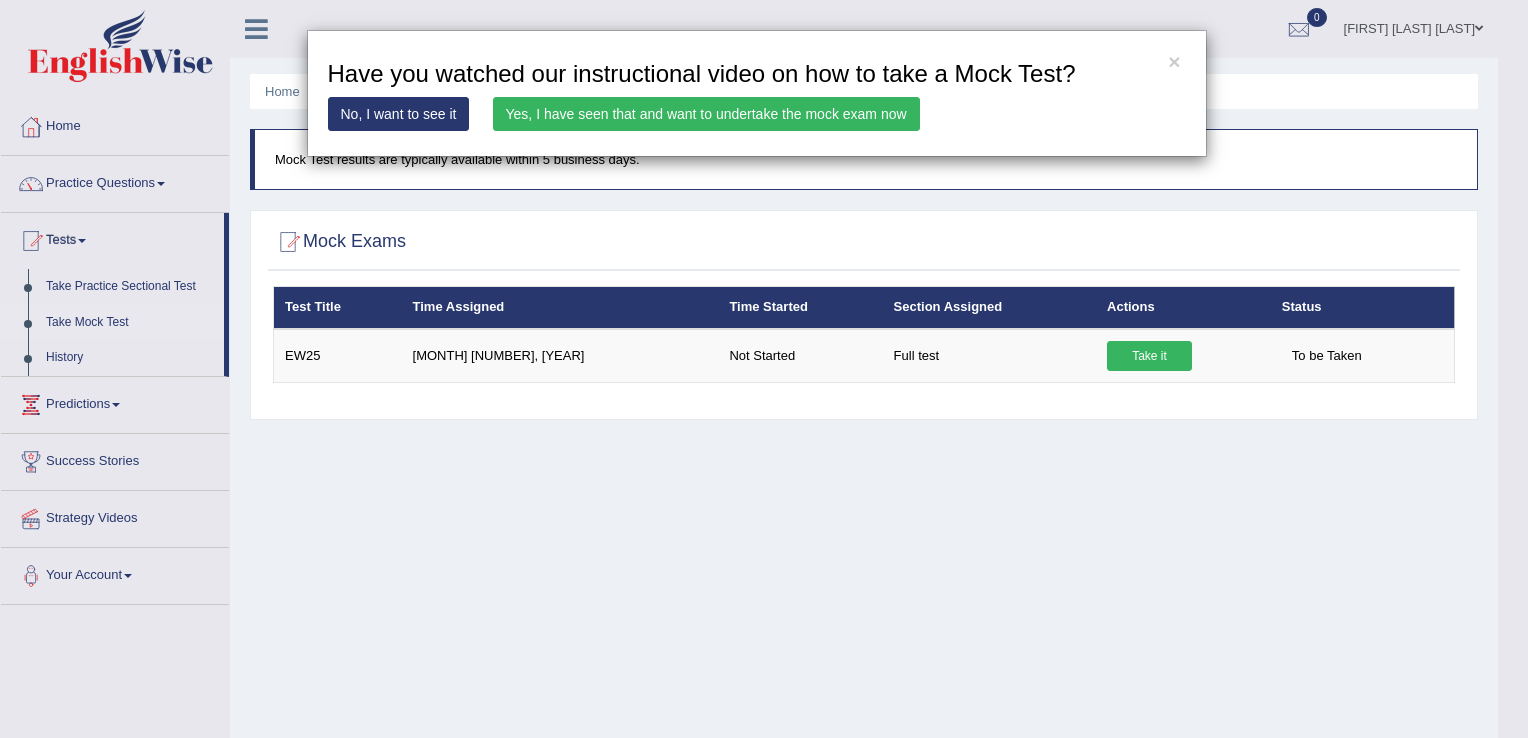 click on "Yes, I have seen that and want to undertake the mock exam now" at bounding box center (706, 114) 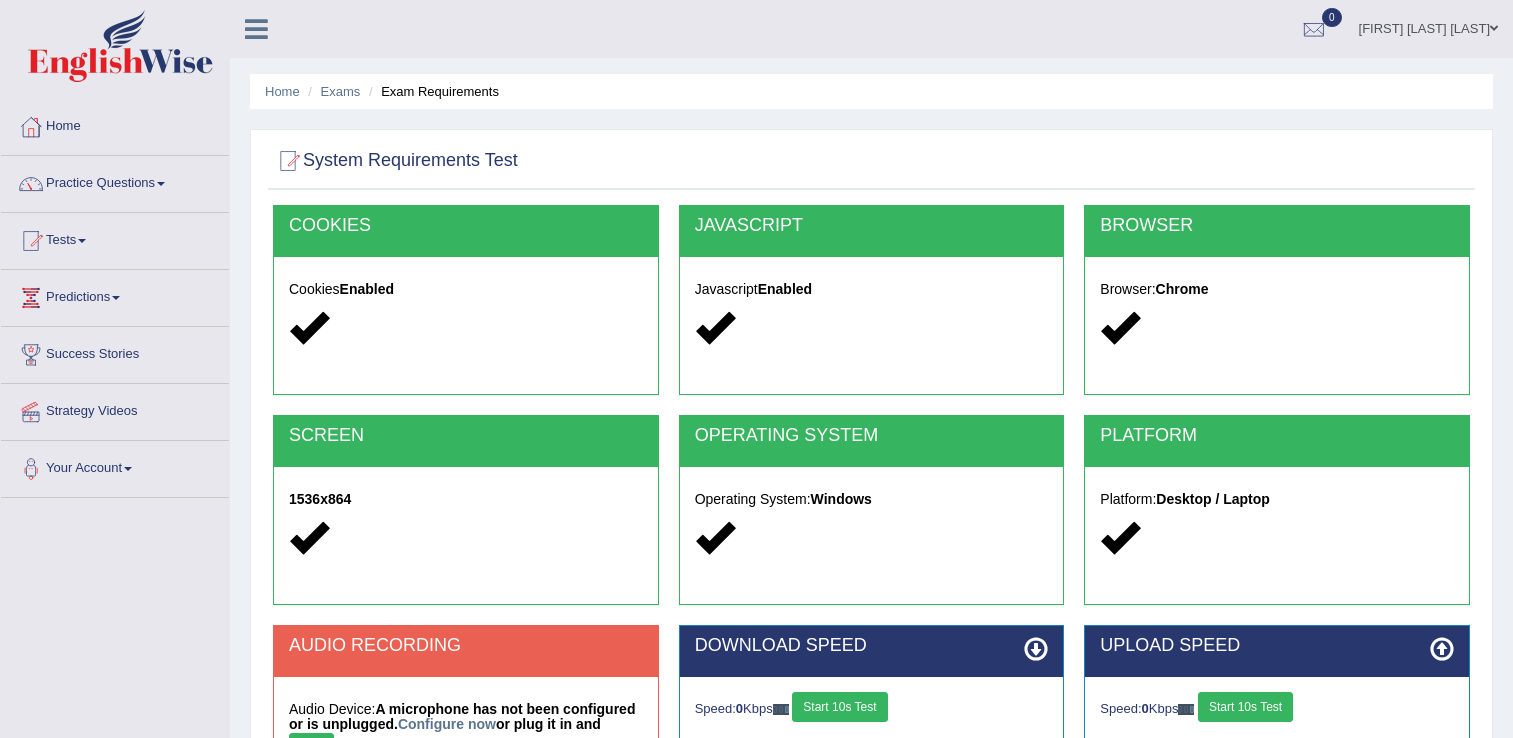 scroll, scrollTop: 0, scrollLeft: 0, axis: both 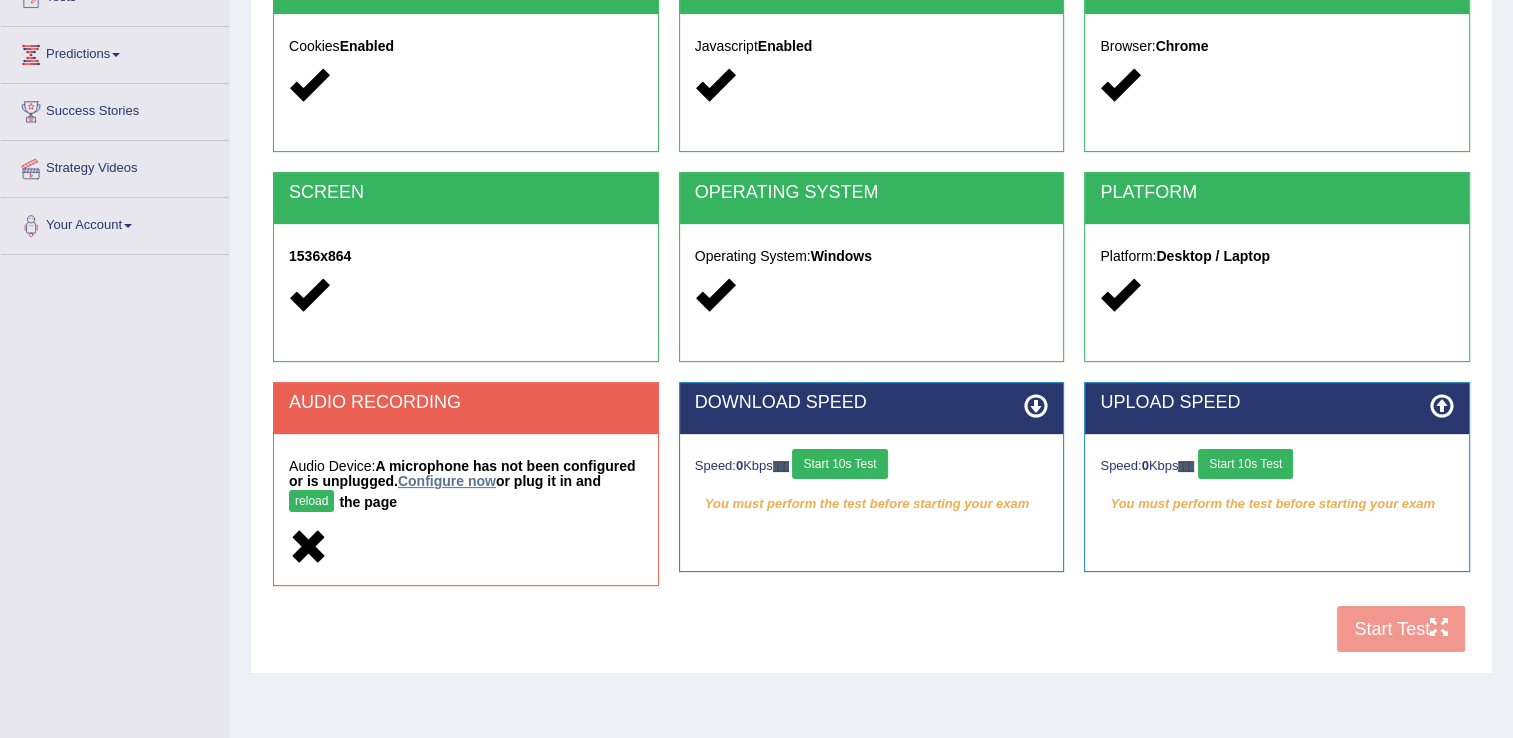 click on "Configure now" at bounding box center [447, 481] 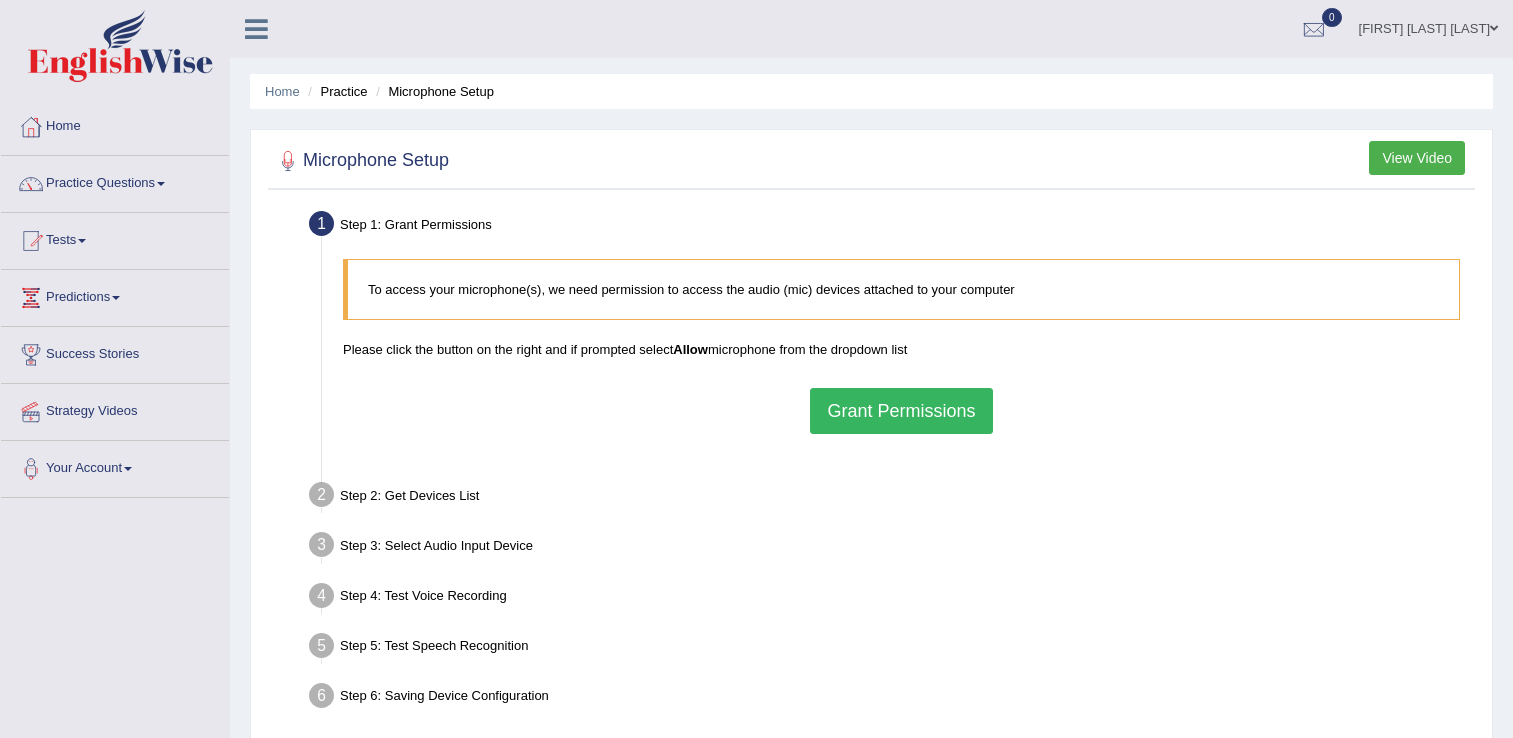 scroll, scrollTop: 0, scrollLeft: 0, axis: both 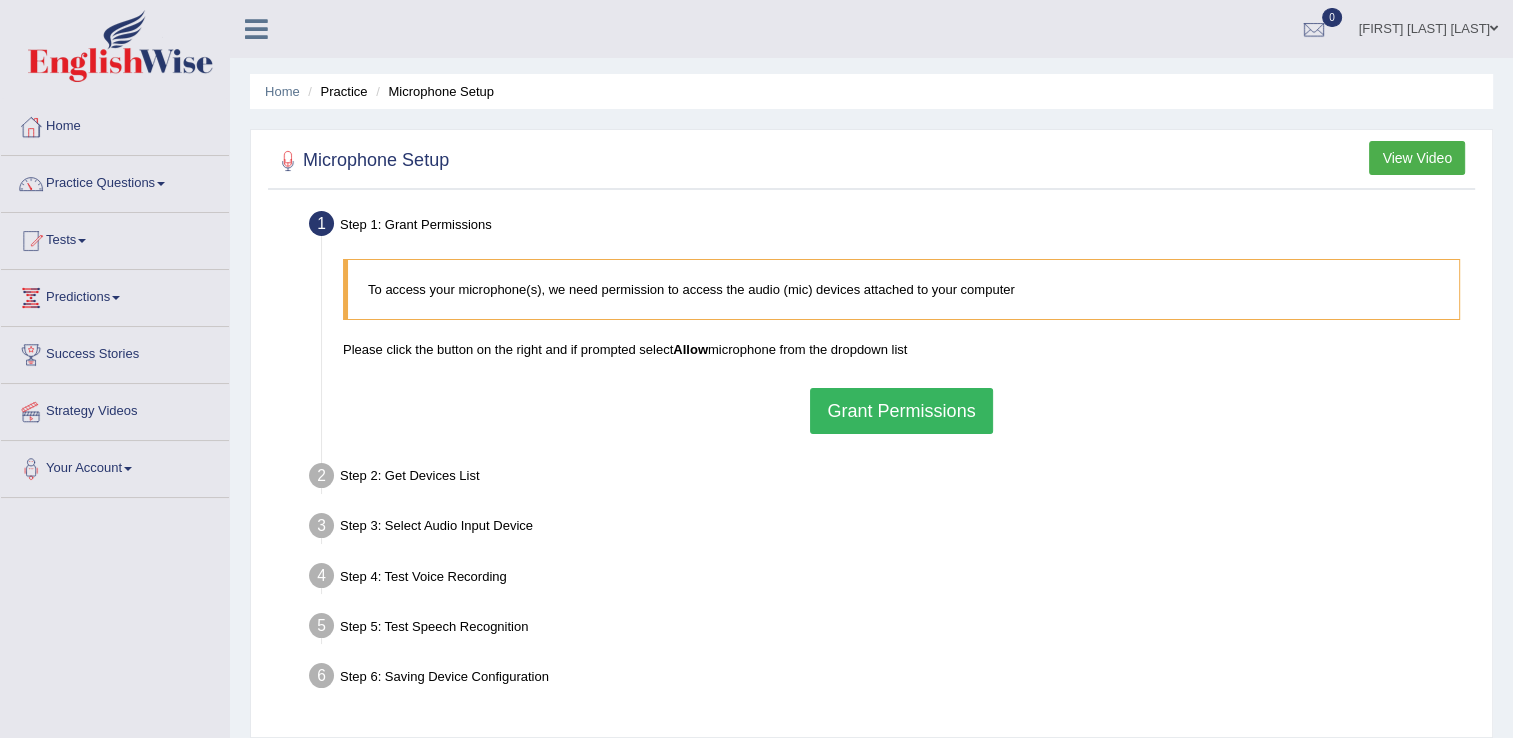 click on "Grant Permissions" at bounding box center (901, 411) 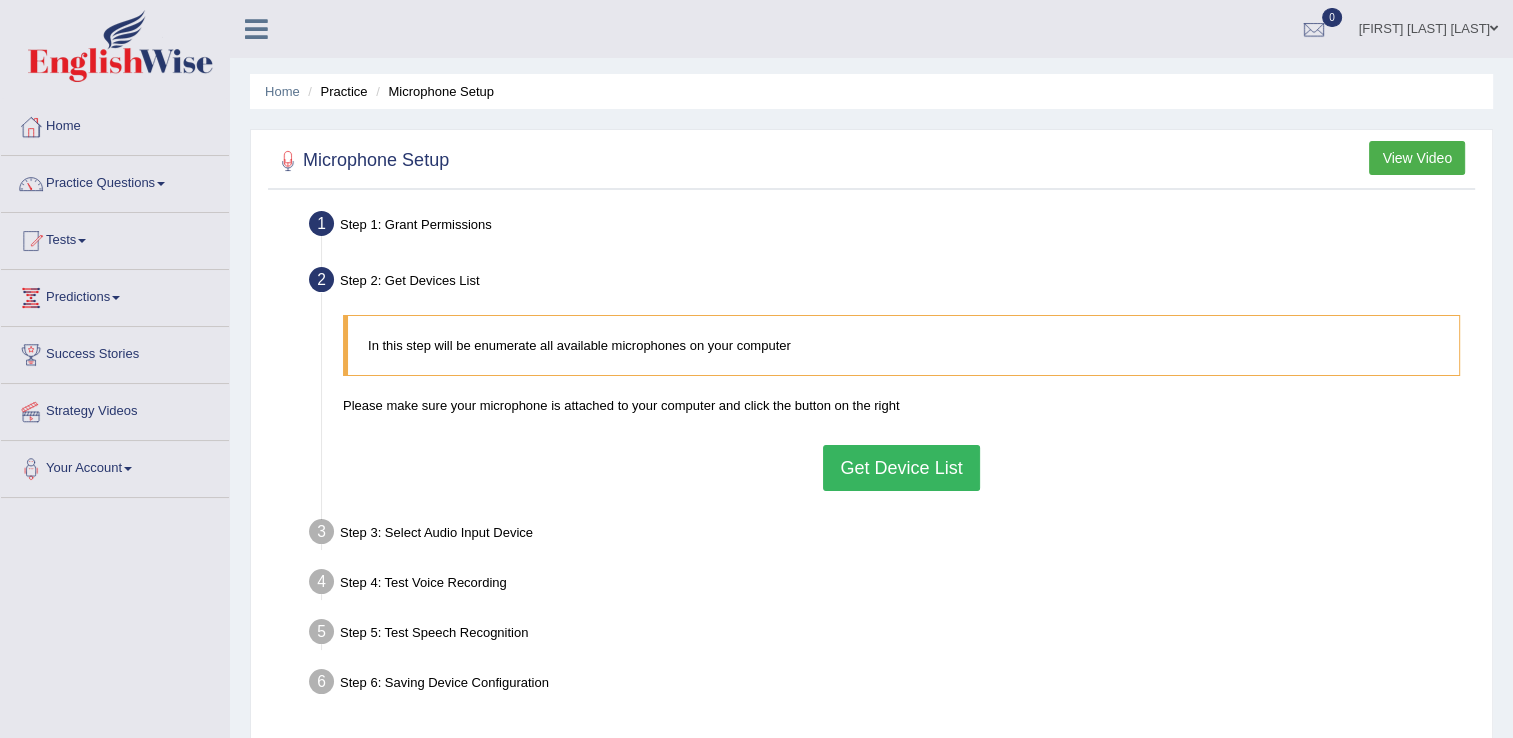 click on "Get Device List" at bounding box center (901, 468) 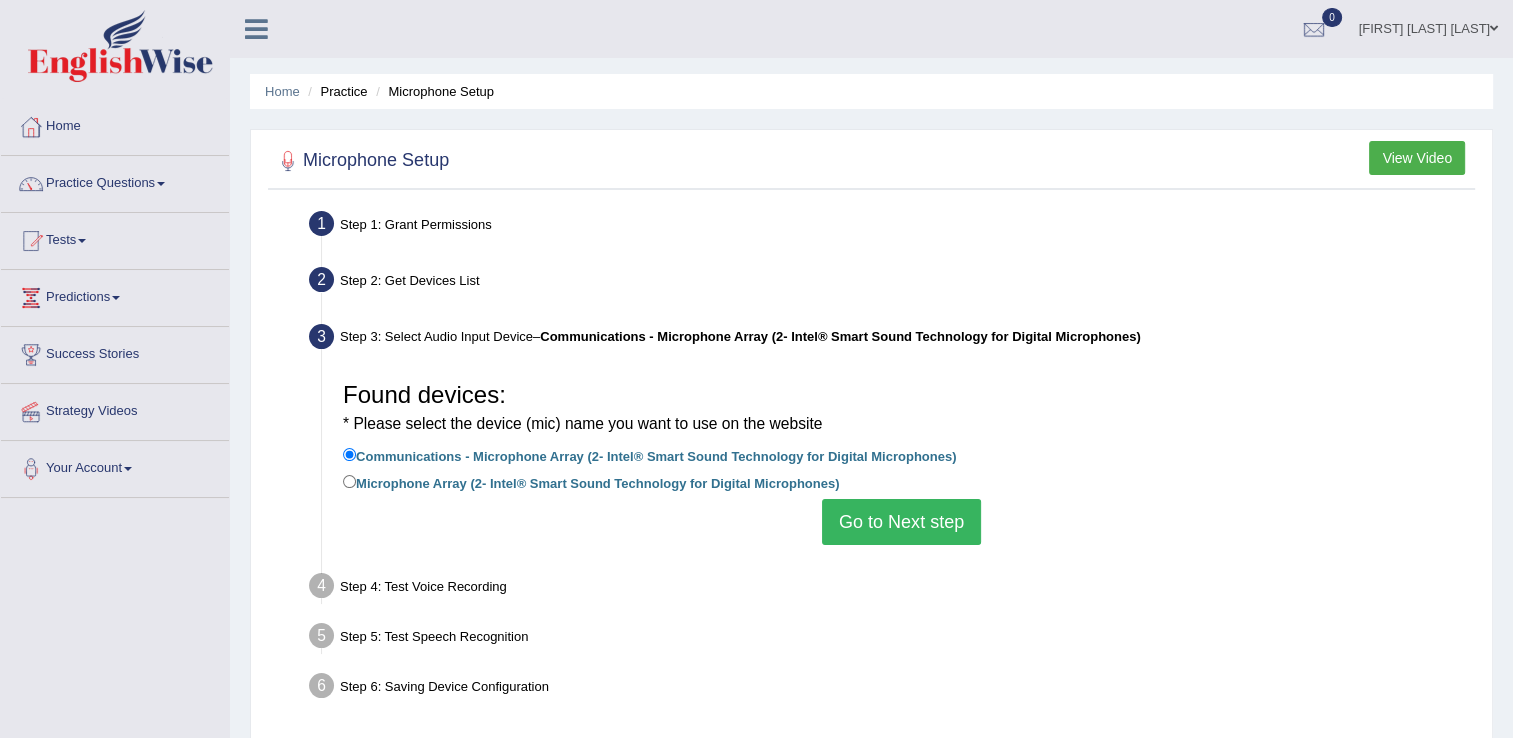 click on "Go to Next step" at bounding box center [901, 522] 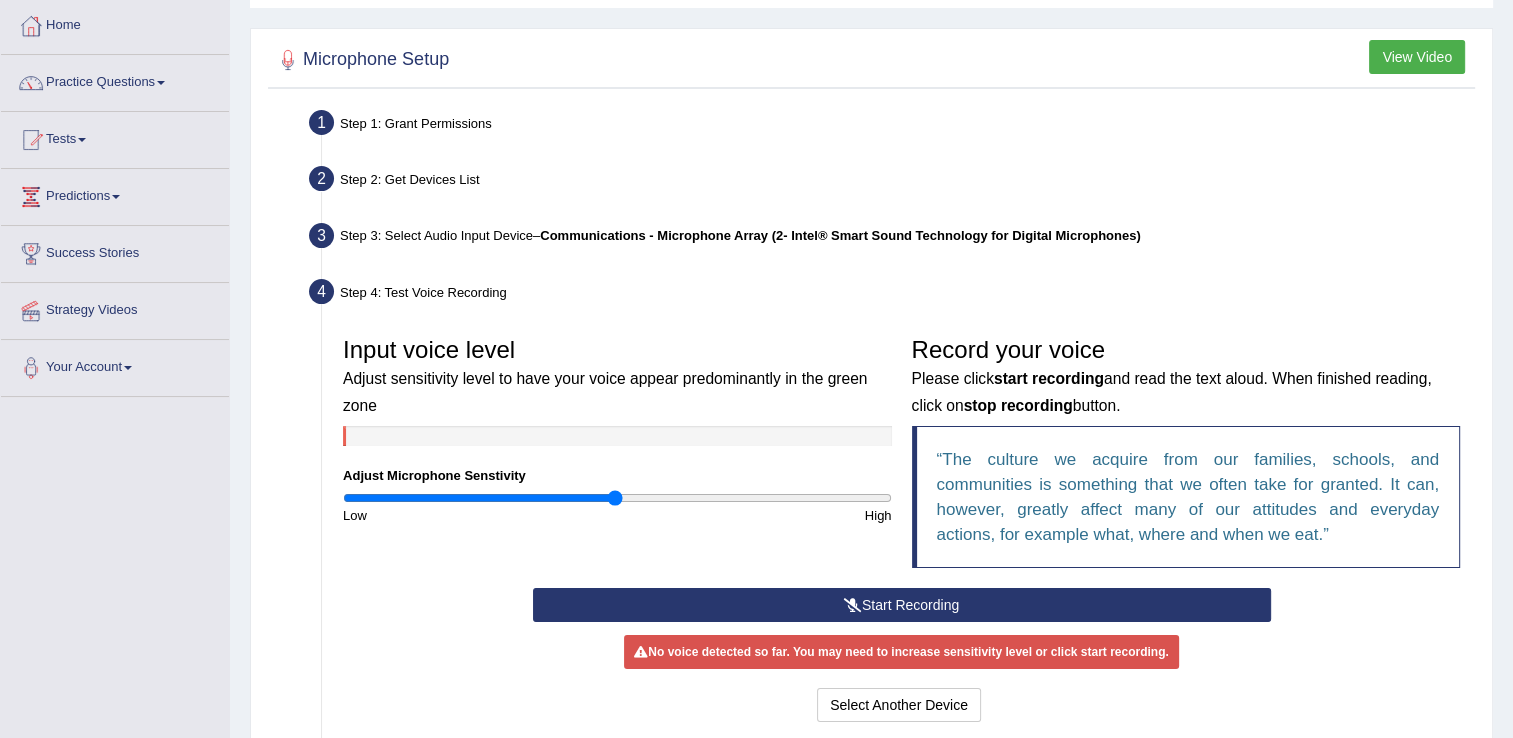 scroll, scrollTop: 108, scrollLeft: 0, axis: vertical 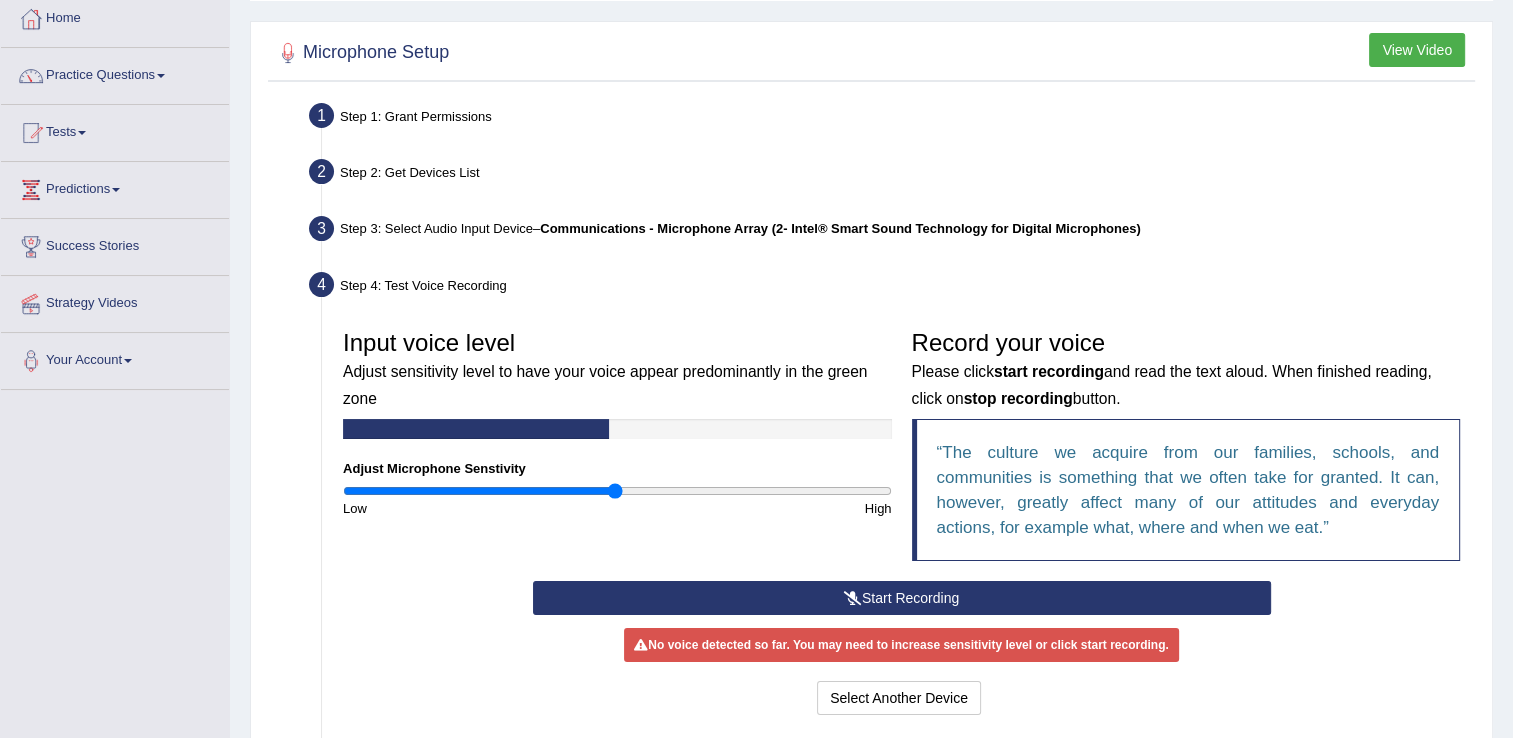 click on "Start Recording" at bounding box center [902, 598] 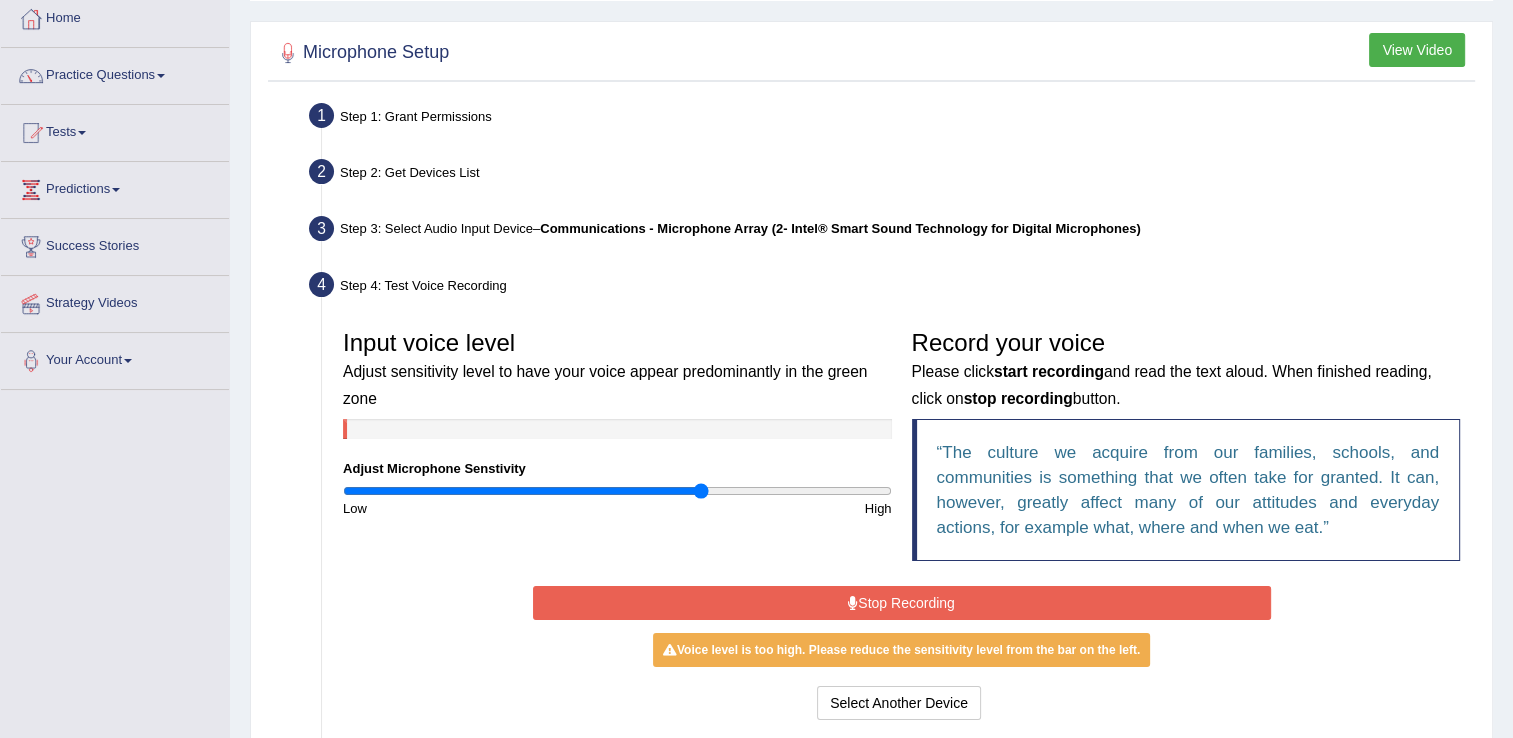 drag, startPoint x: 613, startPoint y: 490, endPoint x: 701, endPoint y: 481, distance: 88.45903 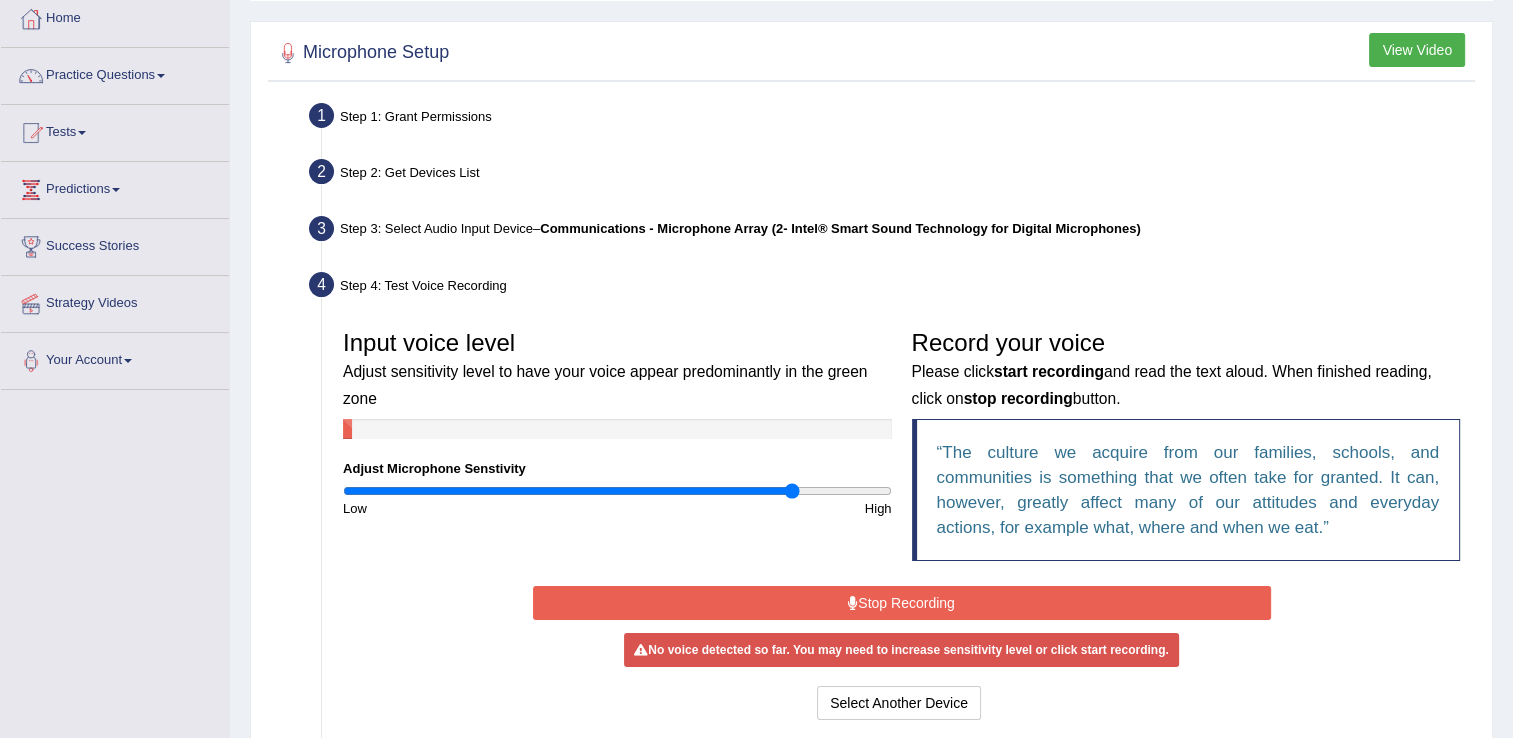 drag, startPoint x: 695, startPoint y: 491, endPoint x: 791, endPoint y: 500, distance: 96.42095 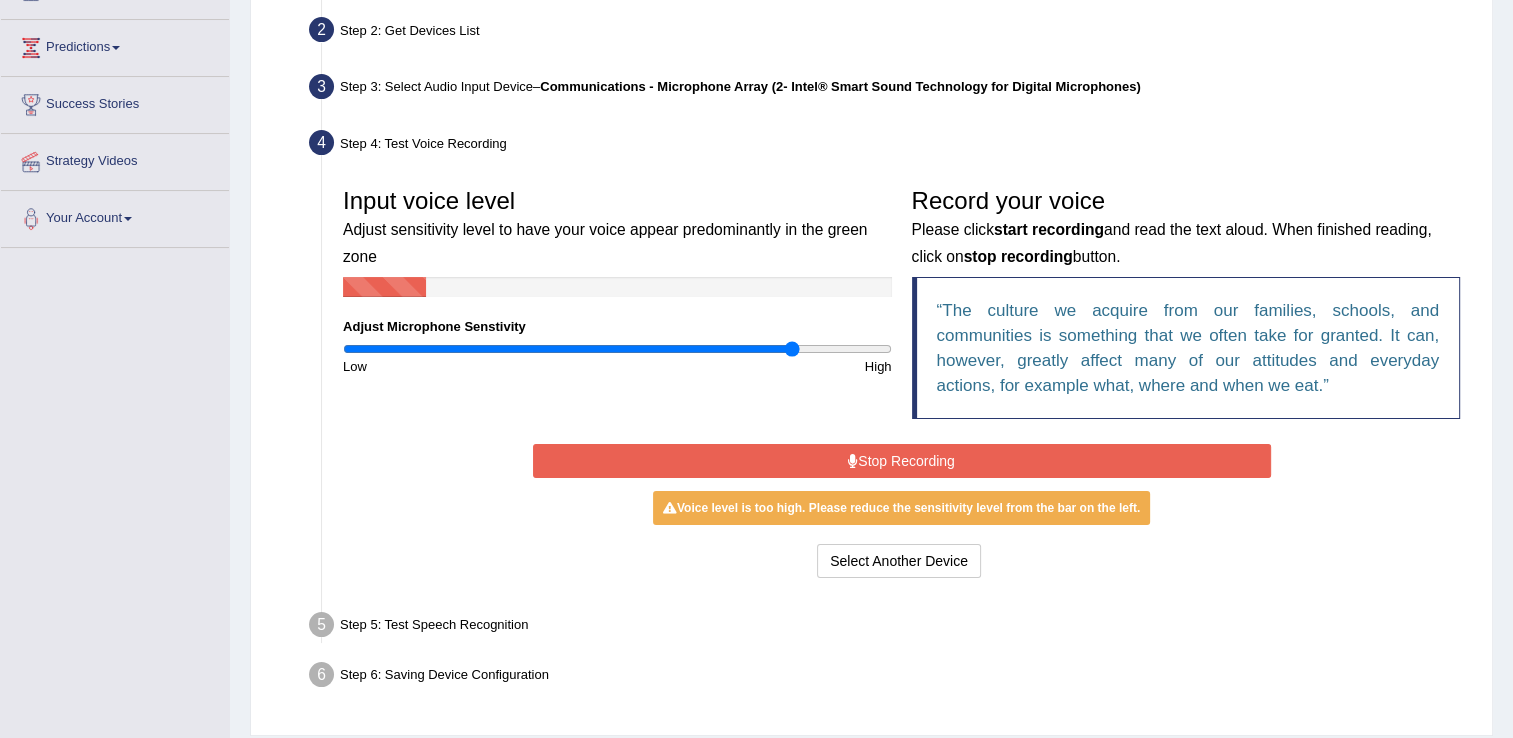 scroll, scrollTop: 257, scrollLeft: 0, axis: vertical 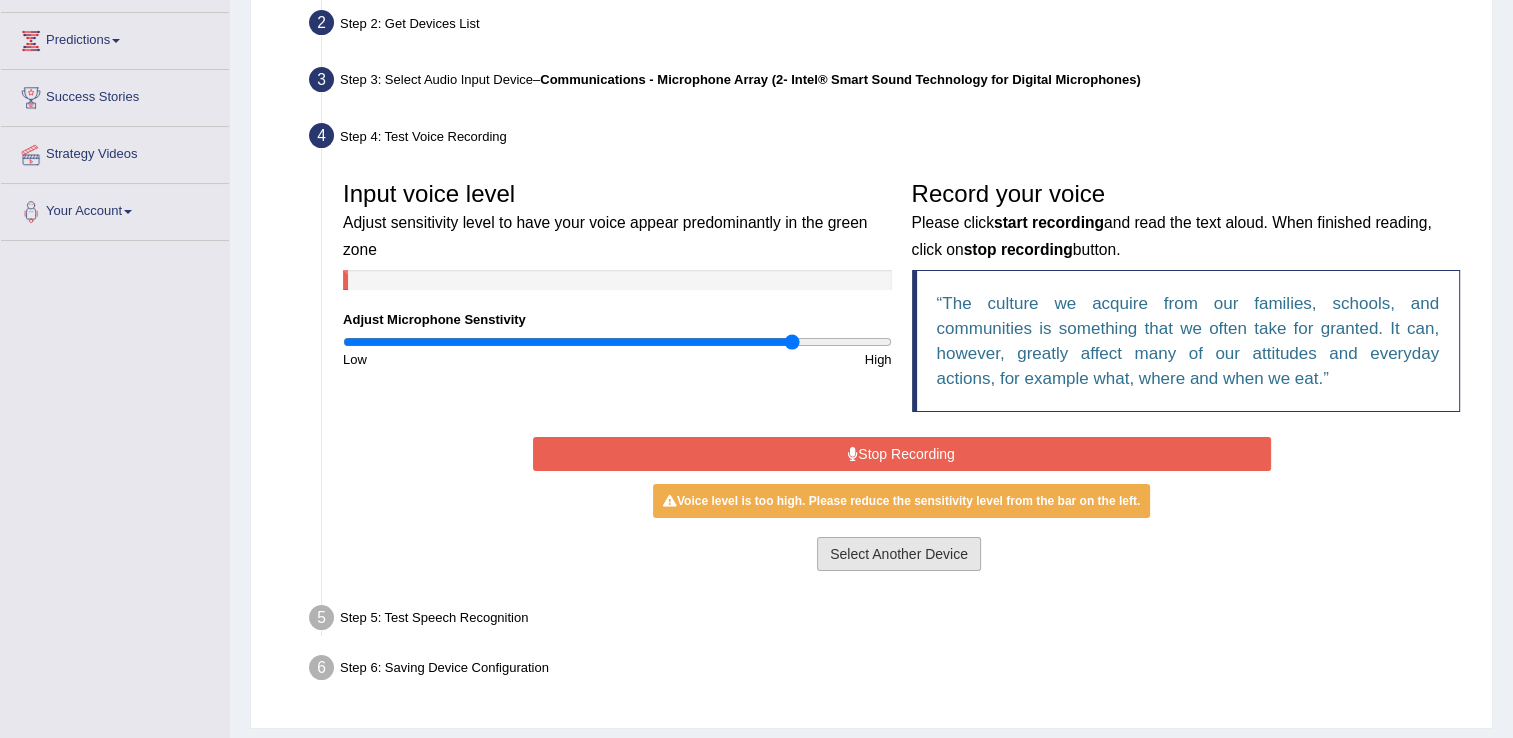 click on "Select Another Device" at bounding box center (899, 554) 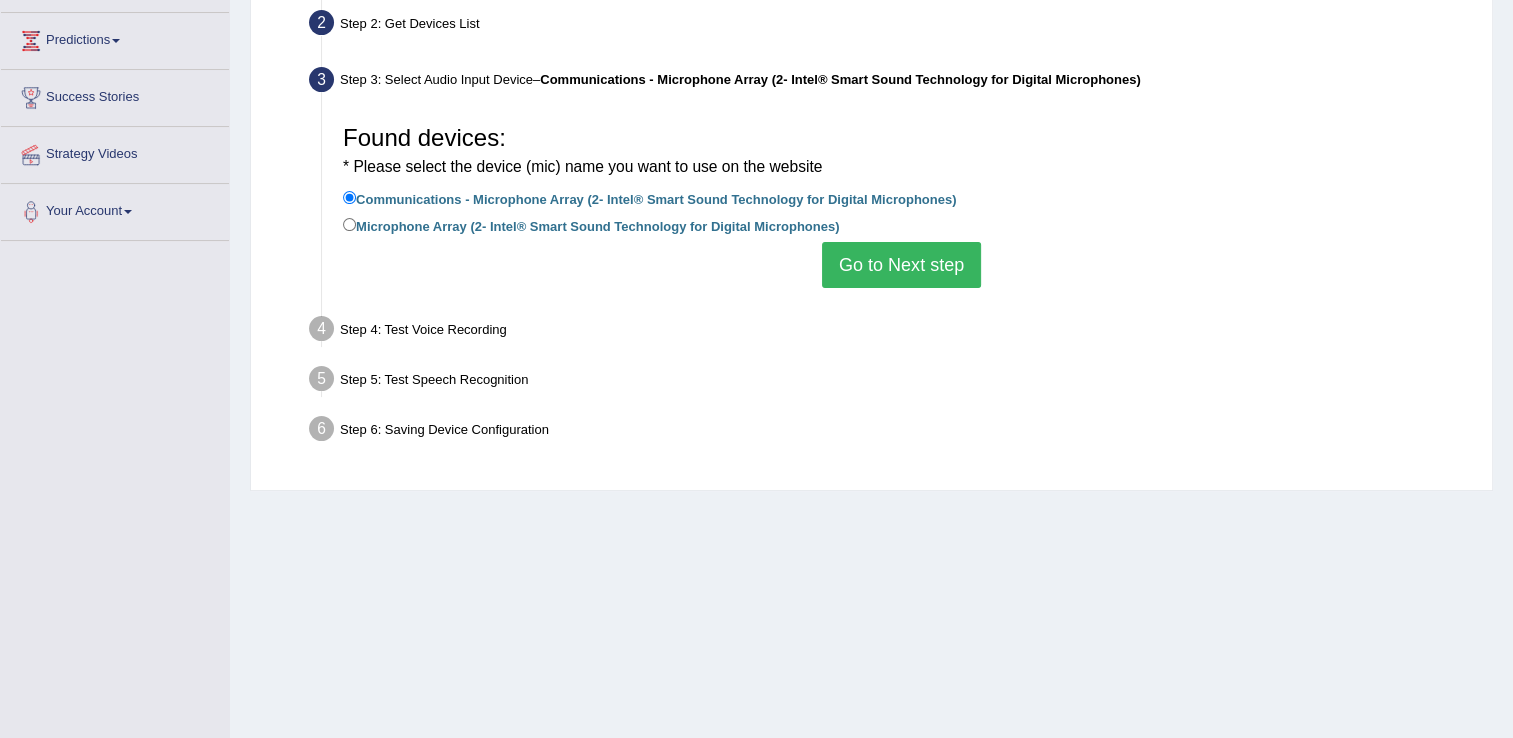 click on "Go to Next step" at bounding box center (901, 265) 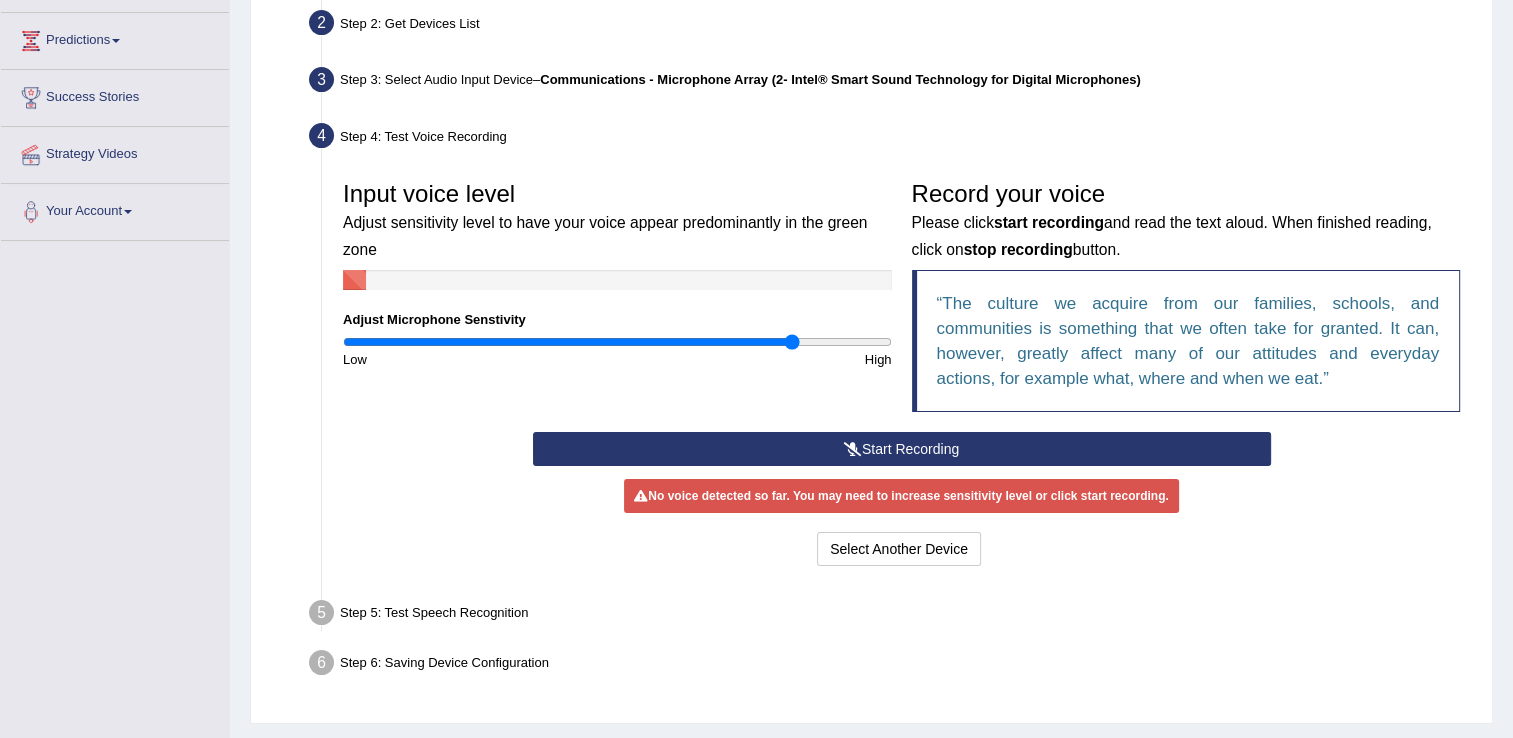 click on "Start Recording" at bounding box center (902, 449) 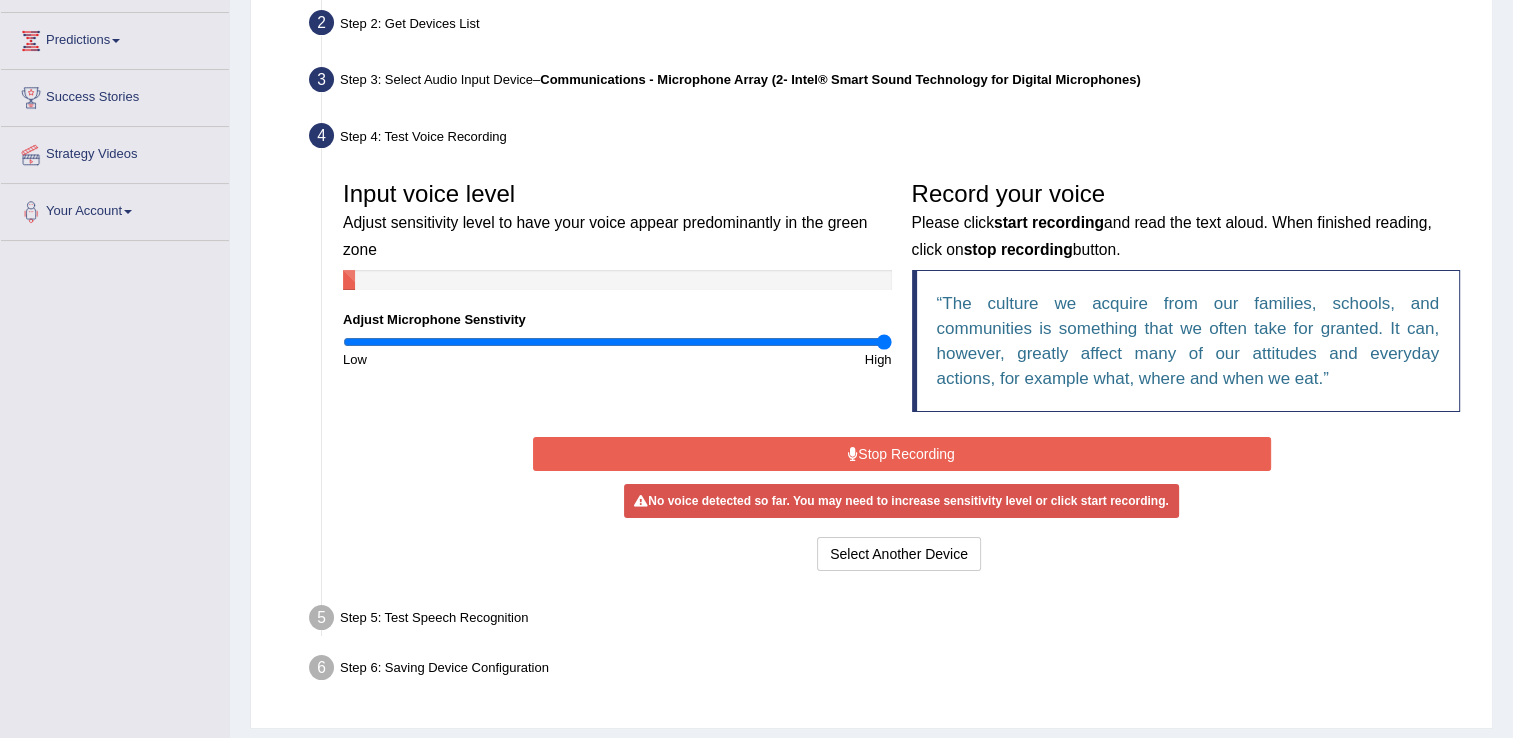 drag, startPoint x: 792, startPoint y: 345, endPoint x: 915, endPoint y: 340, distance: 123.101585 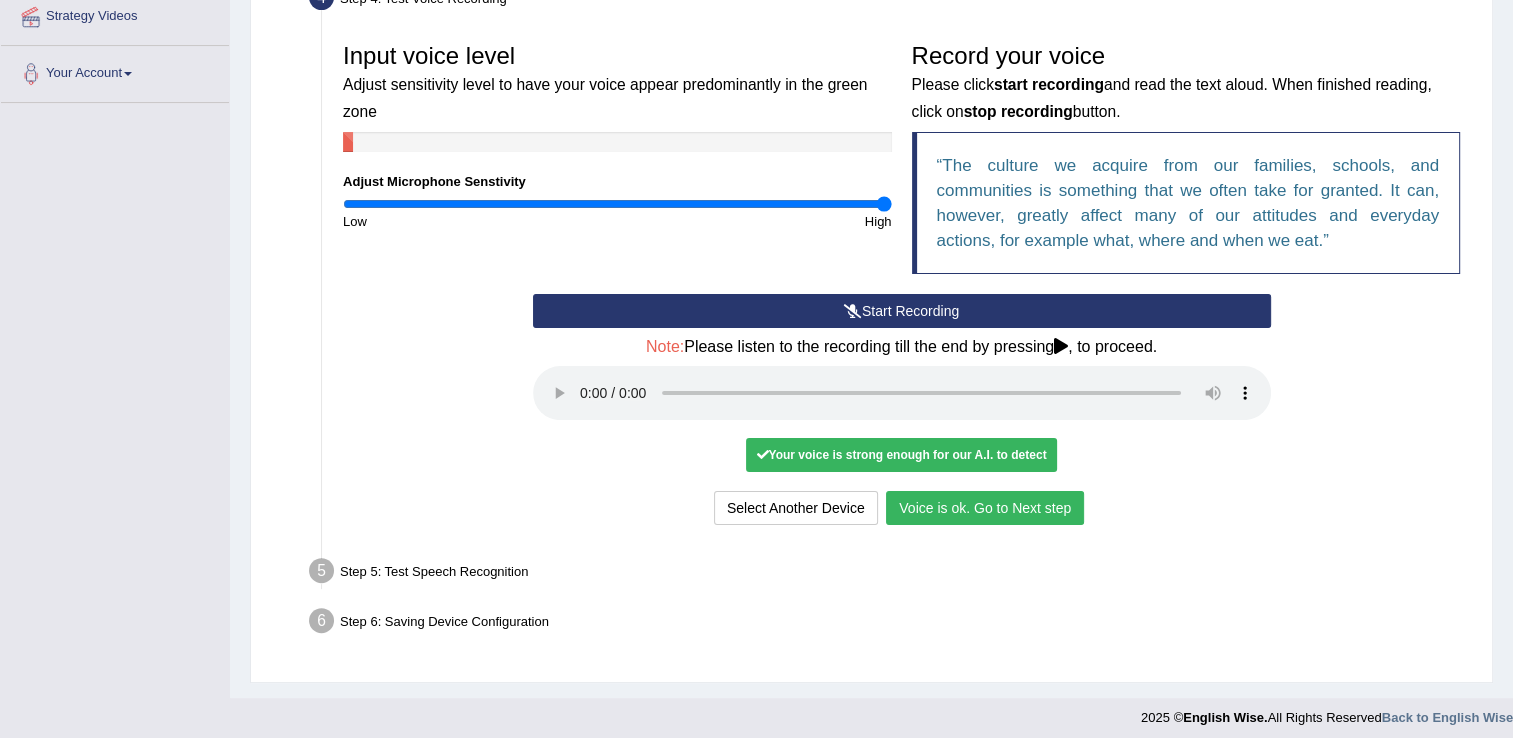 scroll, scrollTop: 404, scrollLeft: 0, axis: vertical 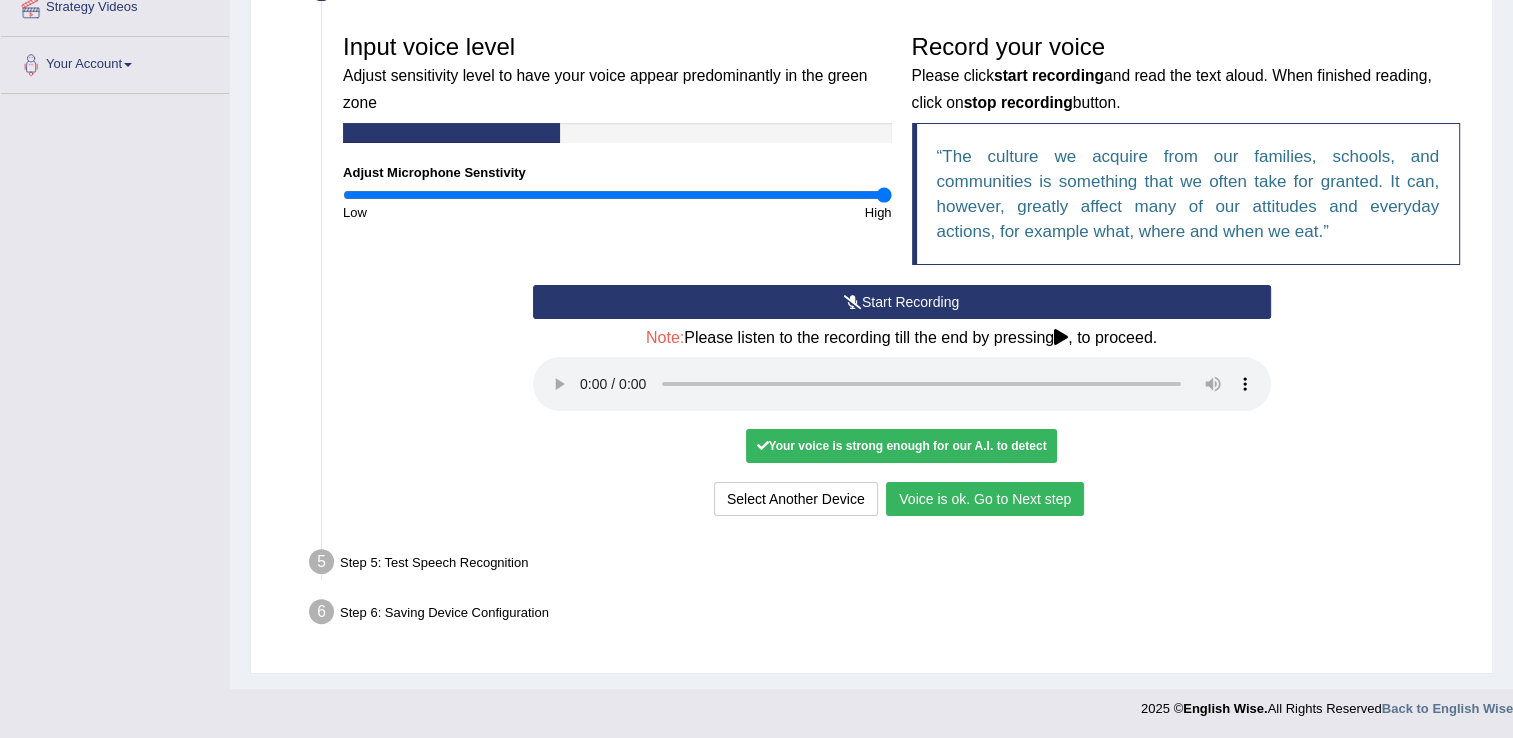 click on "Voice is ok. Go to Next step" at bounding box center [985, 499] 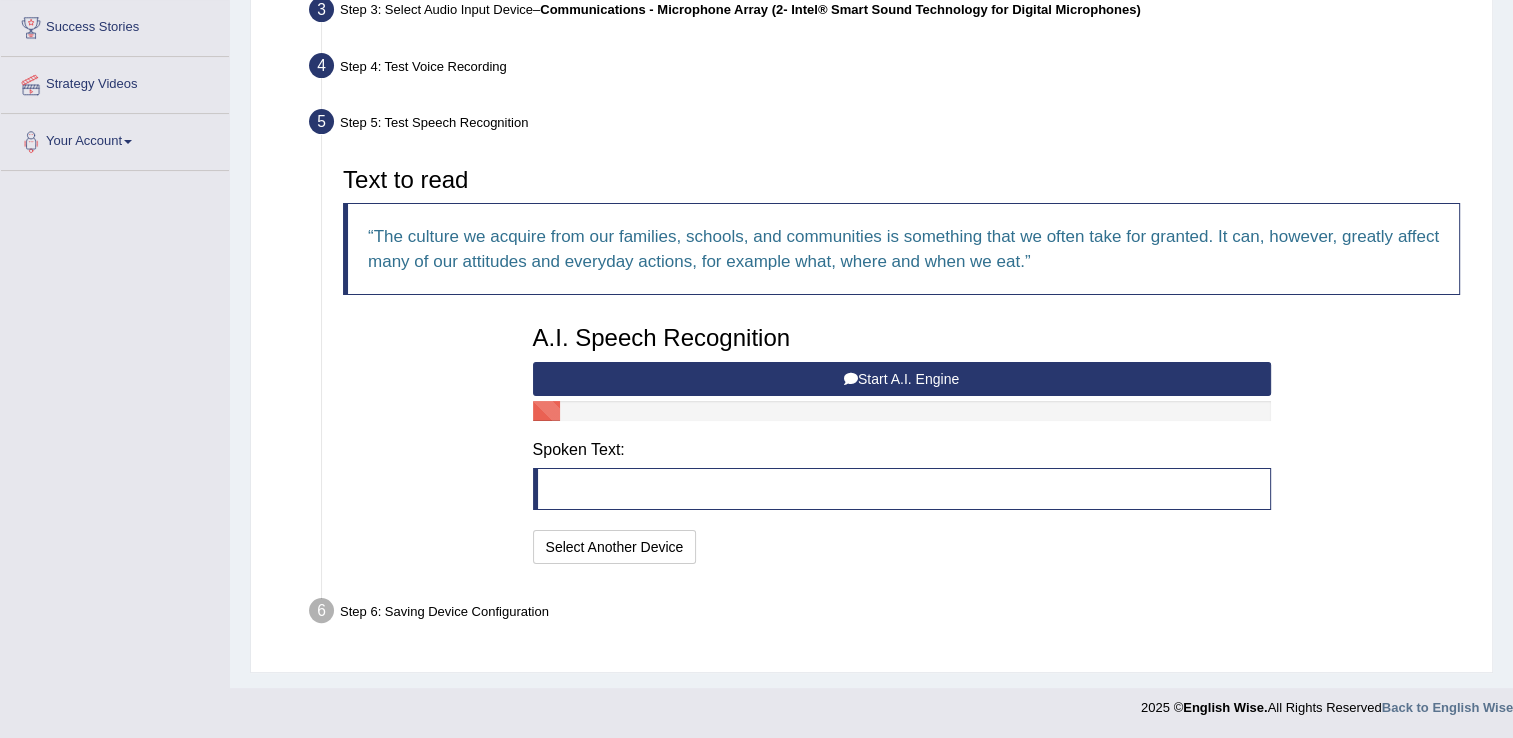 scroll, scrollTop: 324, scrollLeft: 0, axis: vertical 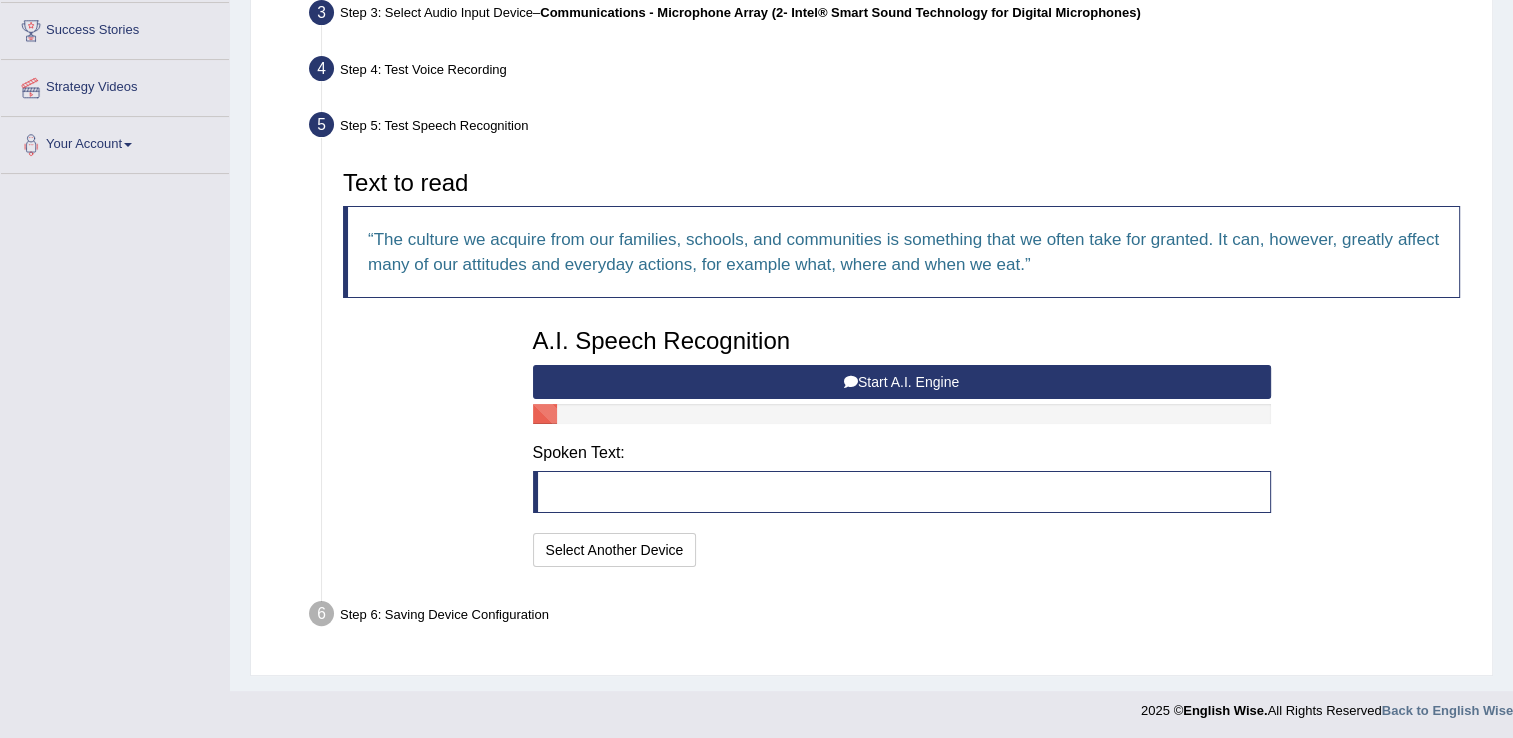 click on "Start A.I. Engine" at bounding box center [902, 382] 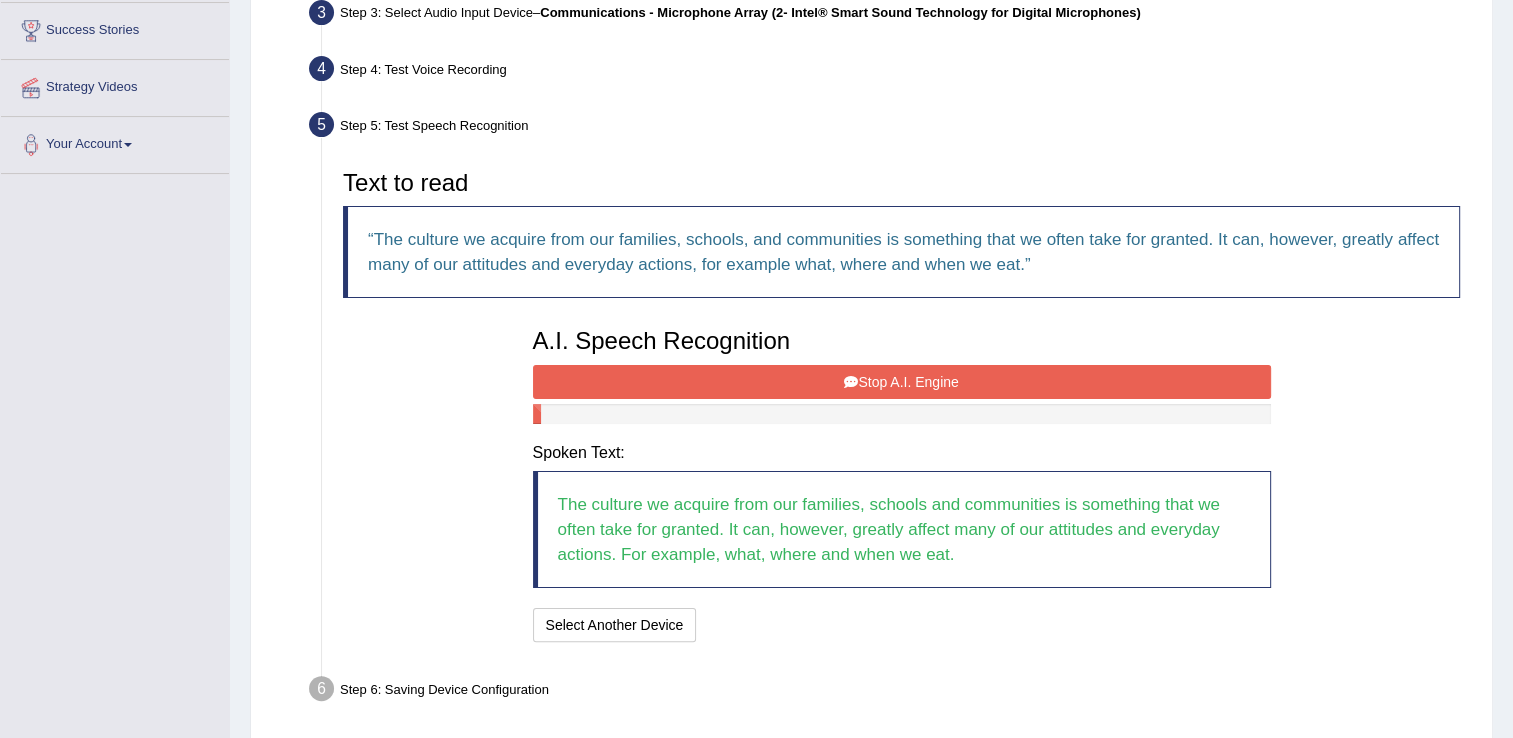 click on "Stop A.I. Engine" at bounding box center (902, 382) 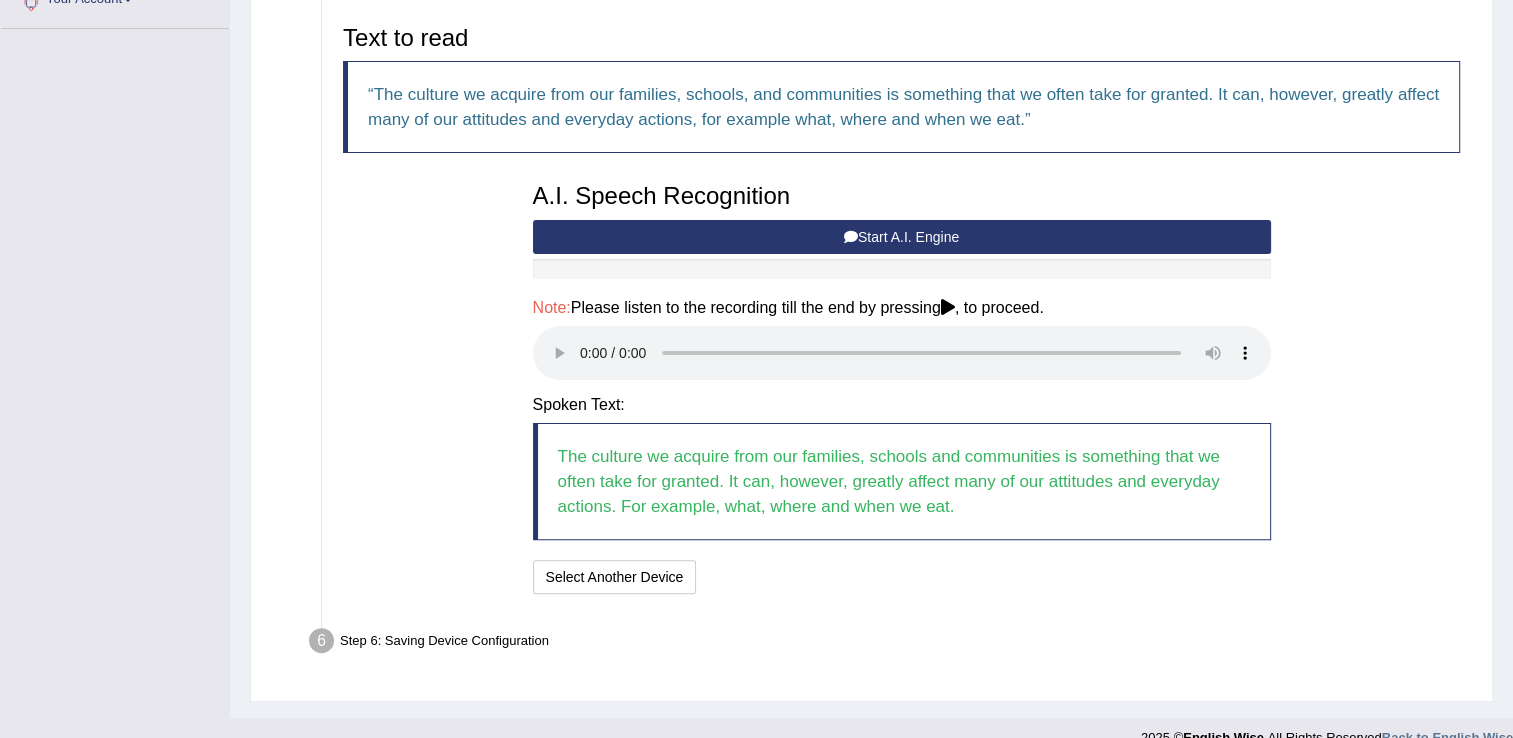 scroll, scrollTop: 496, scrollLeft: 0, axis: vertical 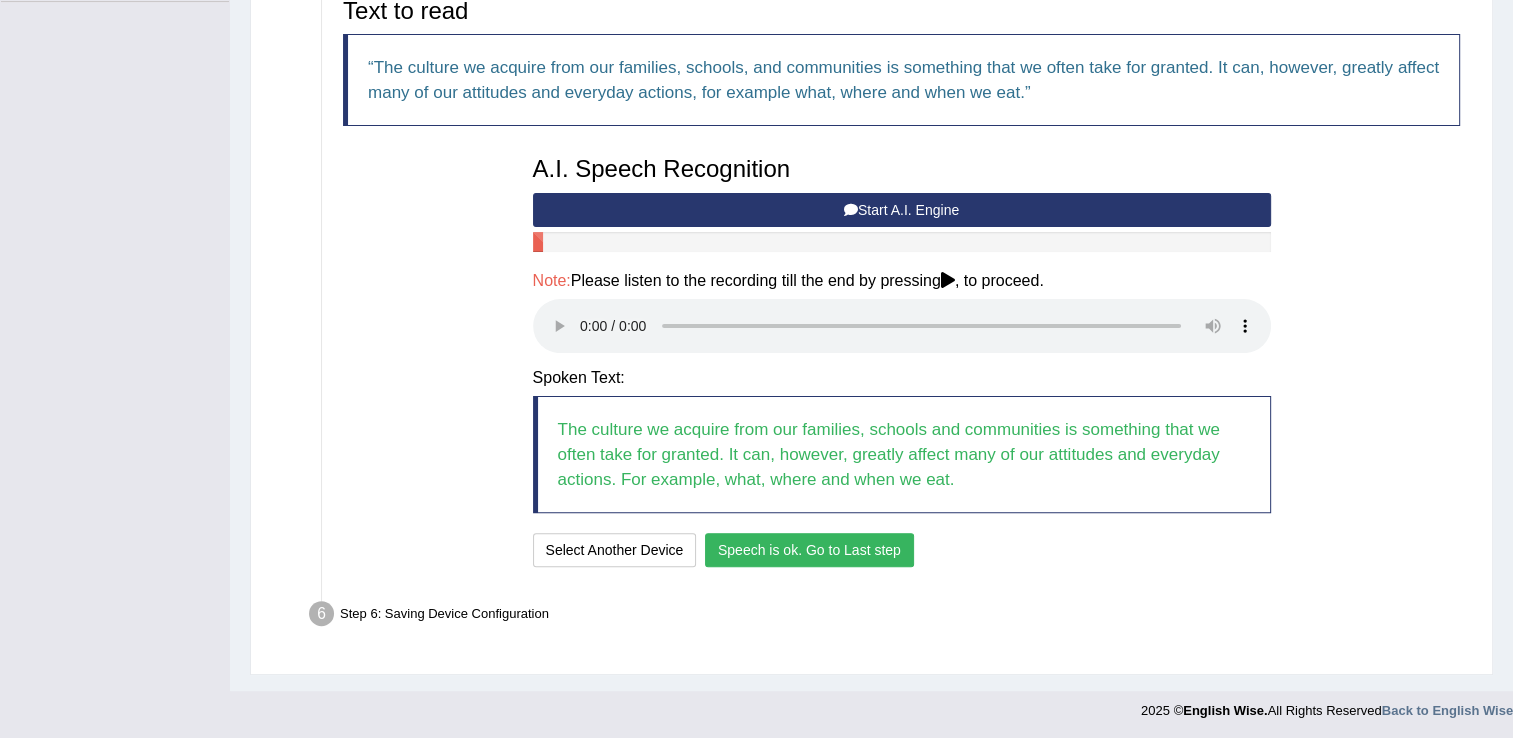 click on "Speech is ok. Go to Last step" at bounding box center (809, 550) 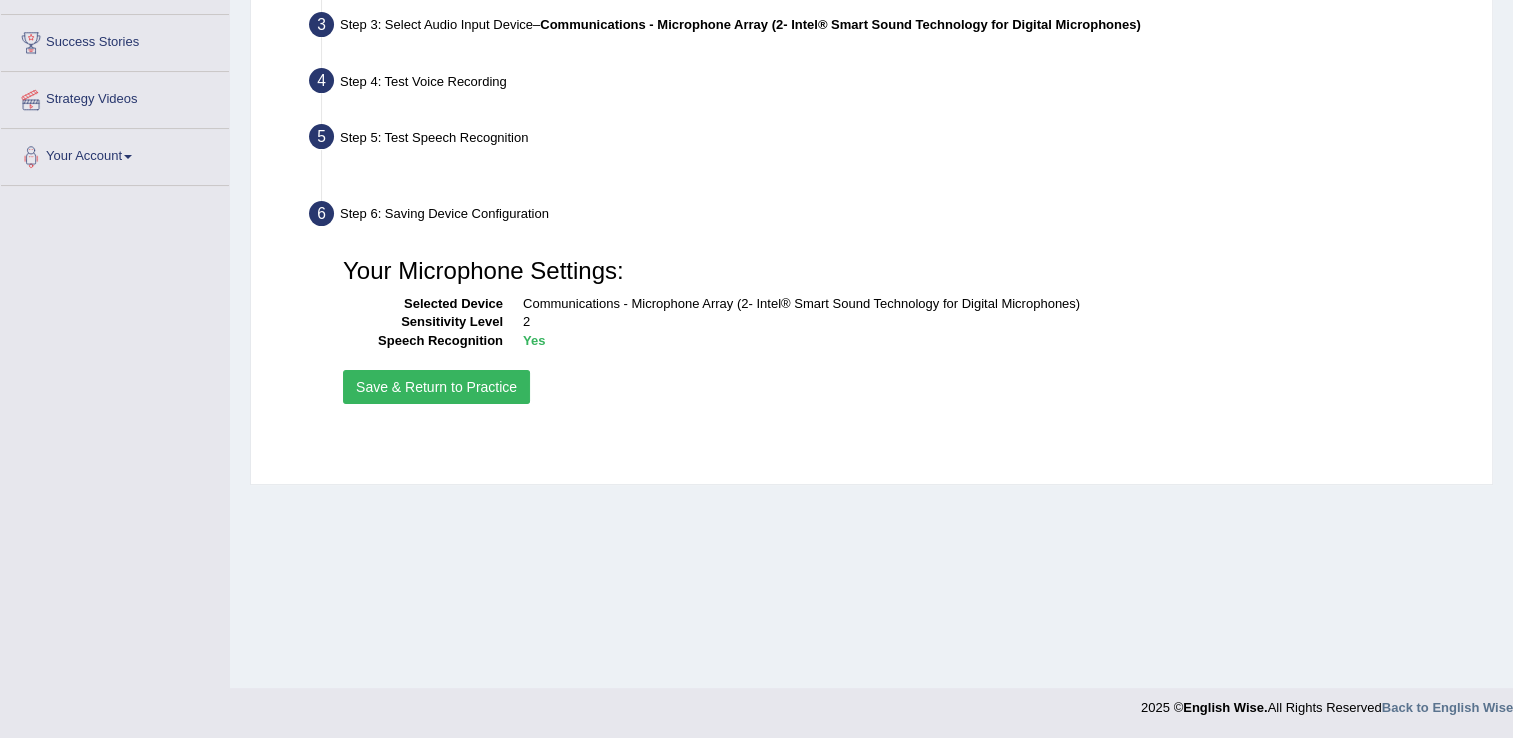 scroll, scrollTop: 312, scrollLeft: 0, axis: vertical 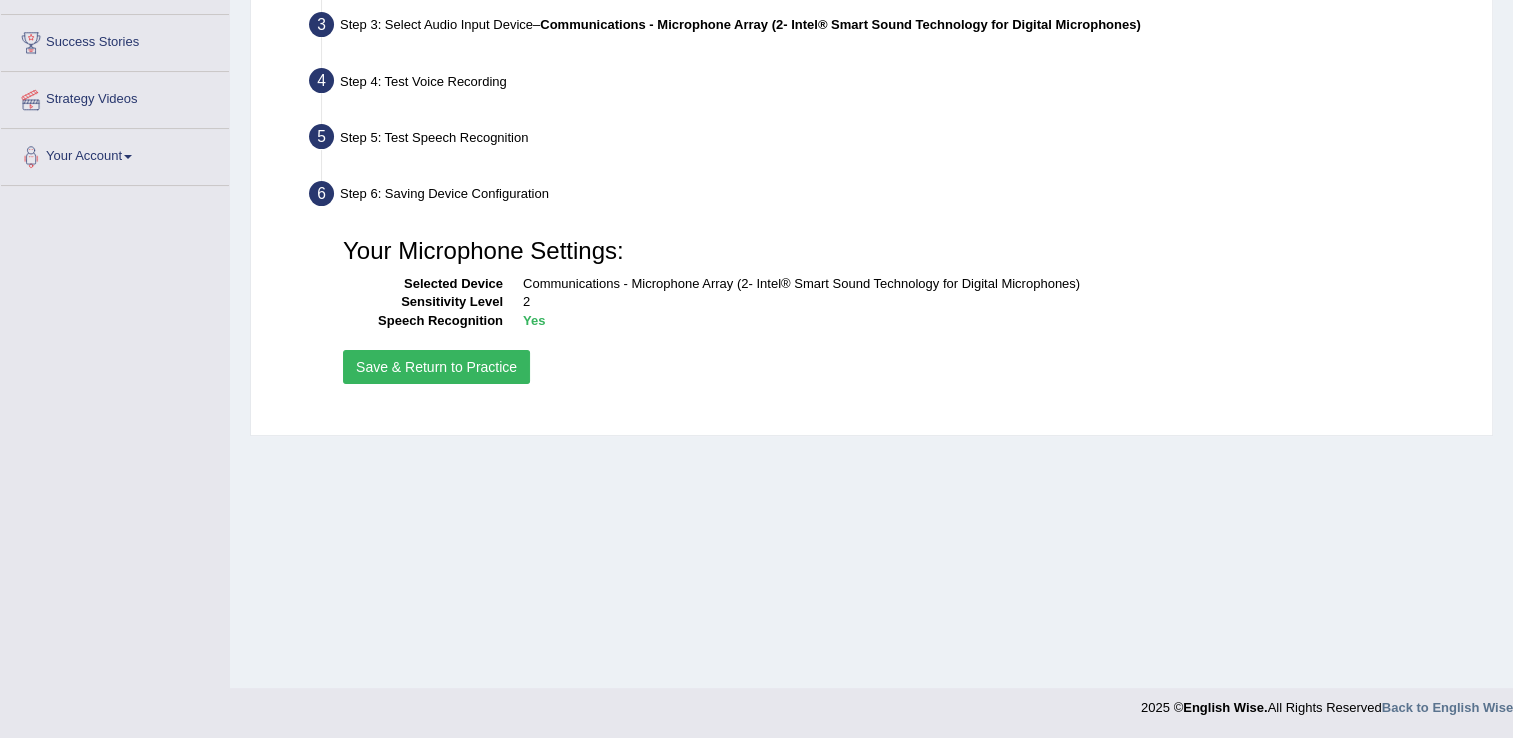 click on "Your Microphone Settings:   Selected Device   Communications - Microphone Array (2- Intel® Smart Sound Technology for Digital Microphones)   Sensitivity Level   2   Speech Recognition   Yes   Save & Return to Practice" at bounding box center [901, 308] 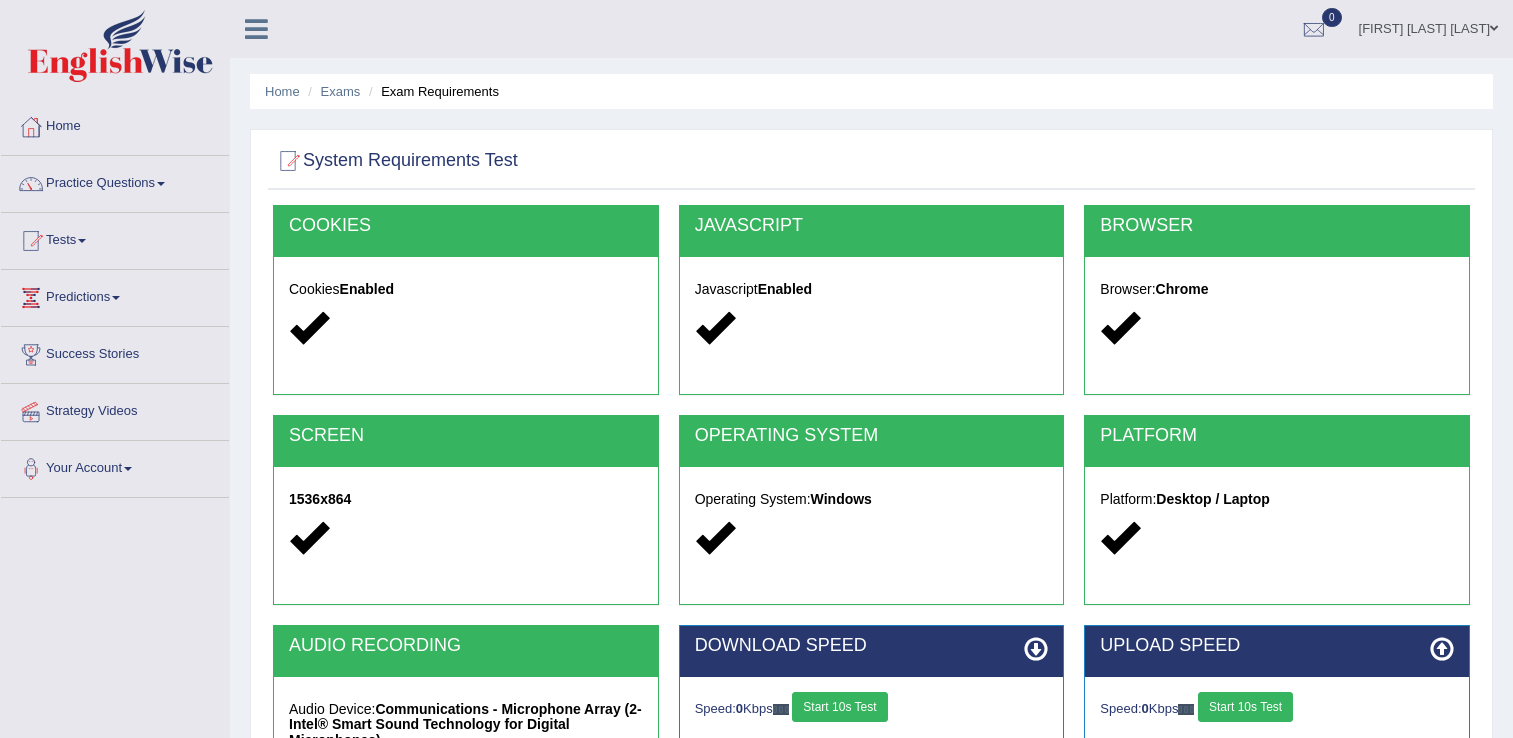 scroll, scrollTop: 0, scrollLeft: 0, axis: both 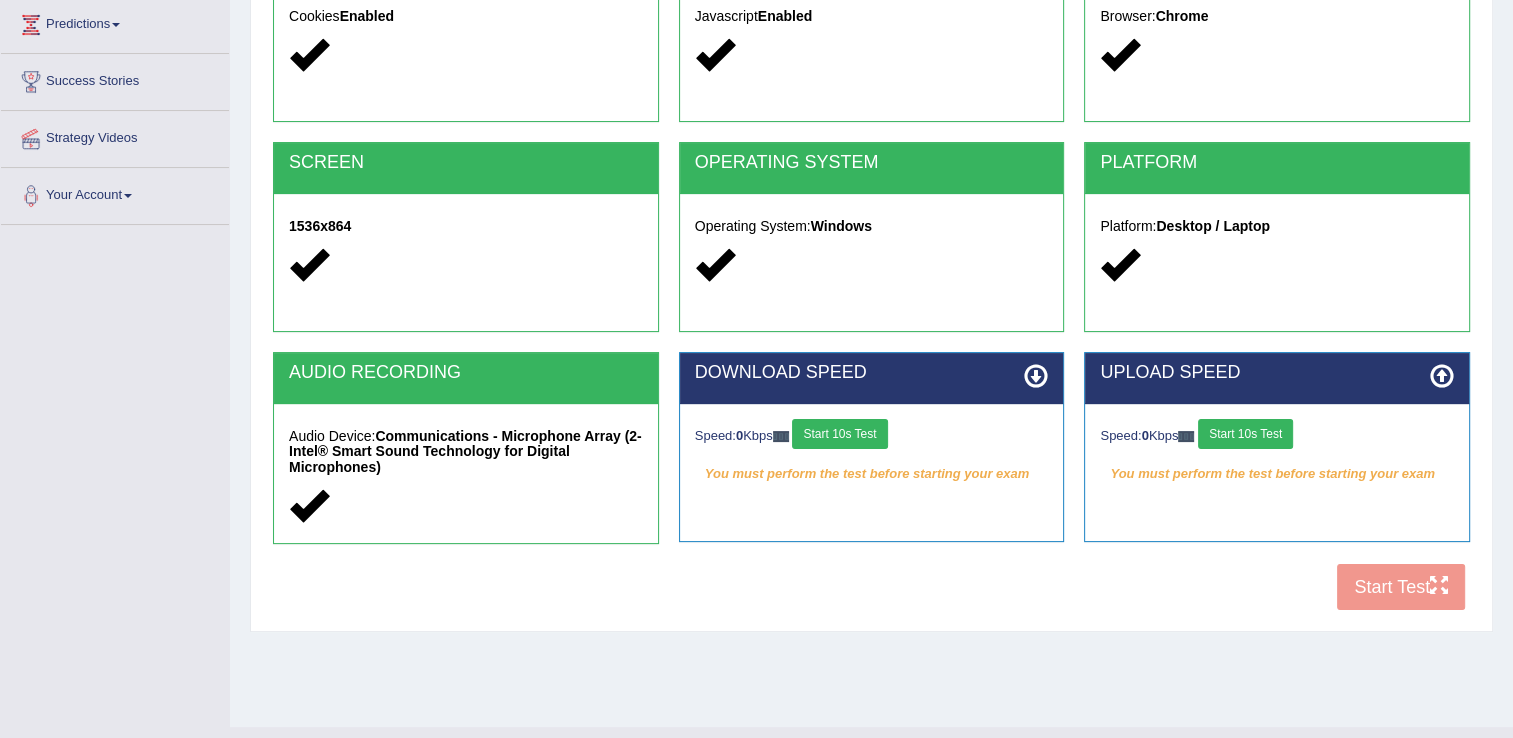 click on "COOKIES
Cookies  Enabled
JAVASCRIPT
Javascript  Enabled
BROWSER
Browser:  Chrome
SCREEN
1536x864
OPERATING SYSTEM
Operating System:  Windows
PLATFORM
Platform:  Desktop / Laptop
AUDIO RECORDING
Audio Device:  Communications - Microphone Array (2- Intel® Smart Sound Technology for Digital Microphones)
DOWNLOAD SPEED
Speed:  0  Kbps    Start 10s Test
You must perform the test before starting your exam
Select Audio Quality
UPLOAD SPEED
Speed:  0  Kbps    Start 10s Test" at bounding box center (871, 276) 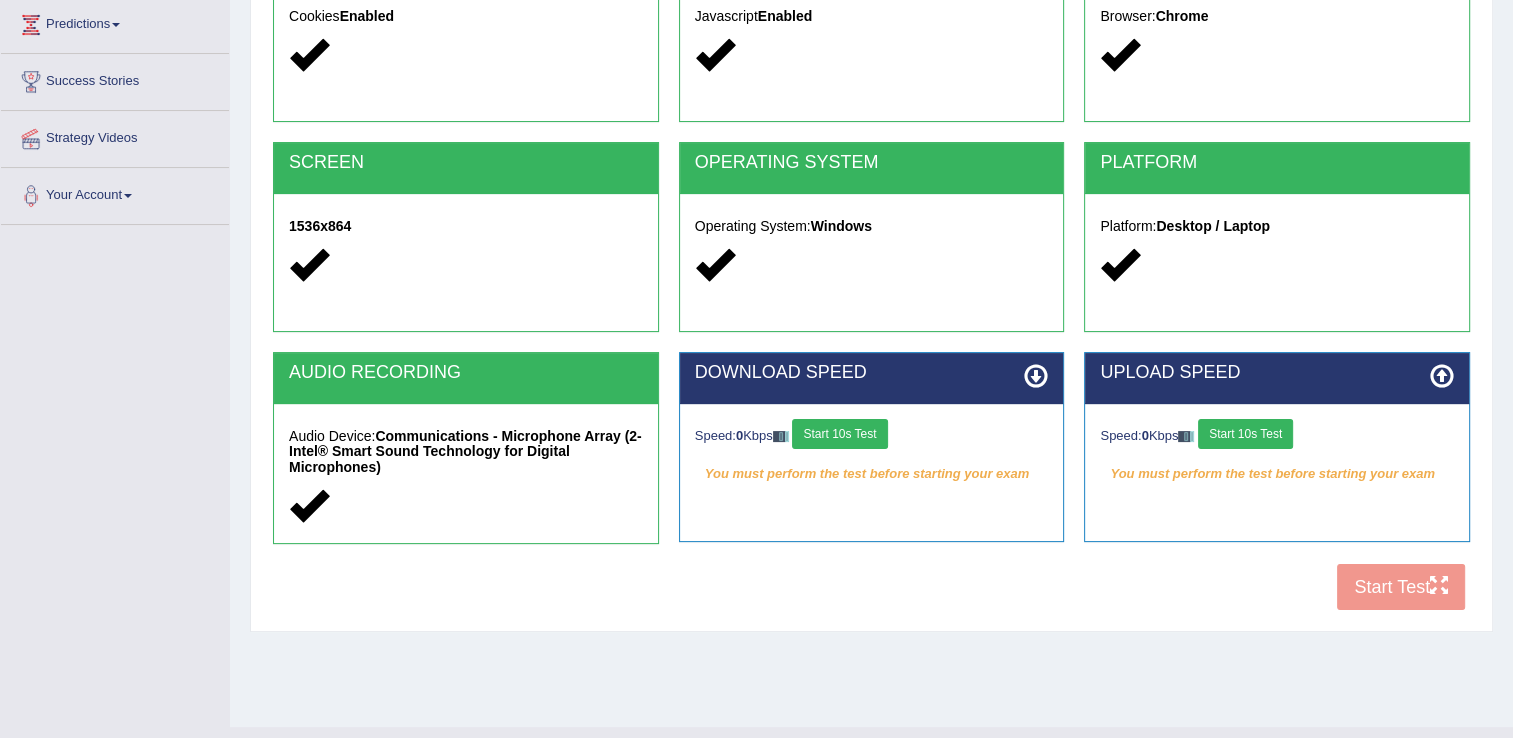 click on "Start 10s Test" at bounding box center (839, 434) 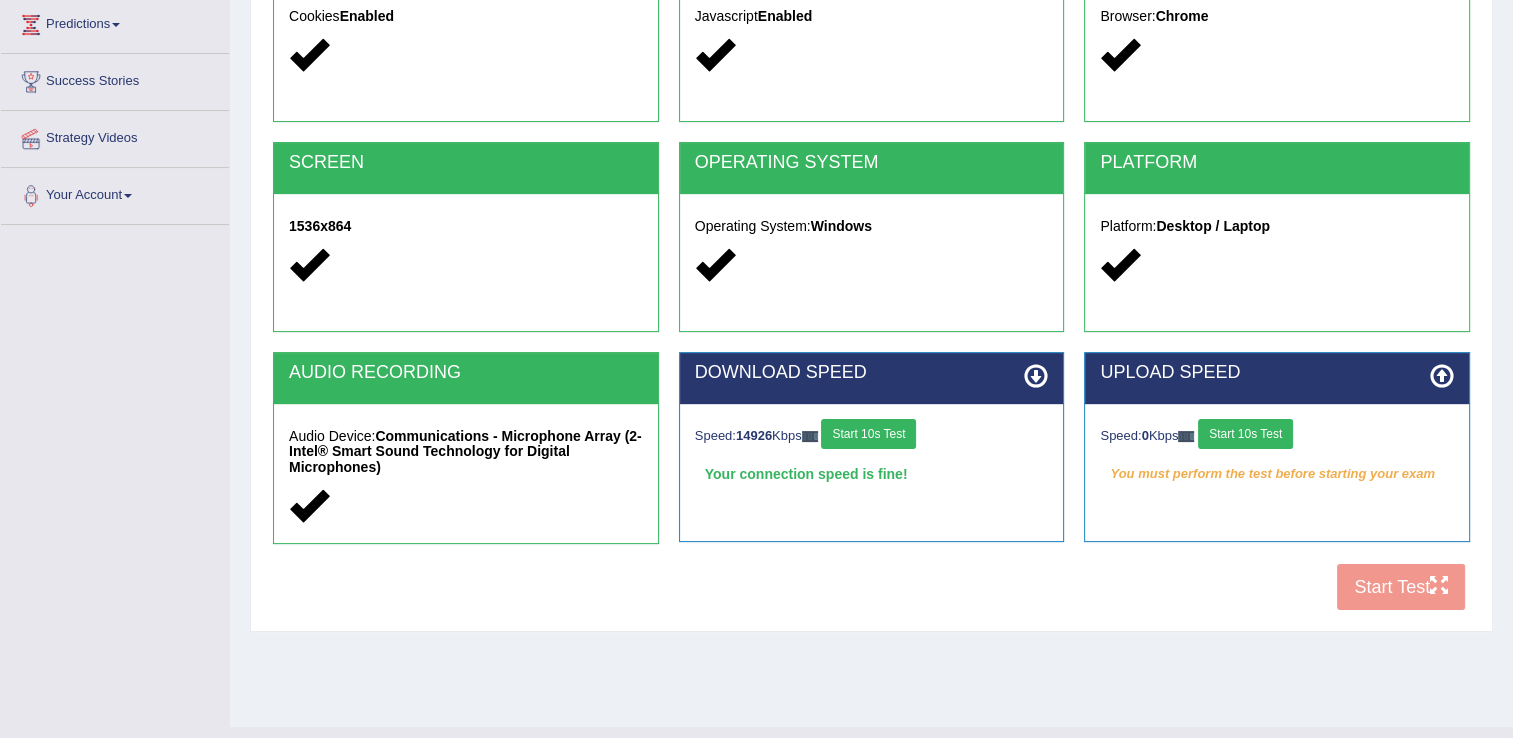 click on "Start 10s Test" at bounding box center (1245, 434) 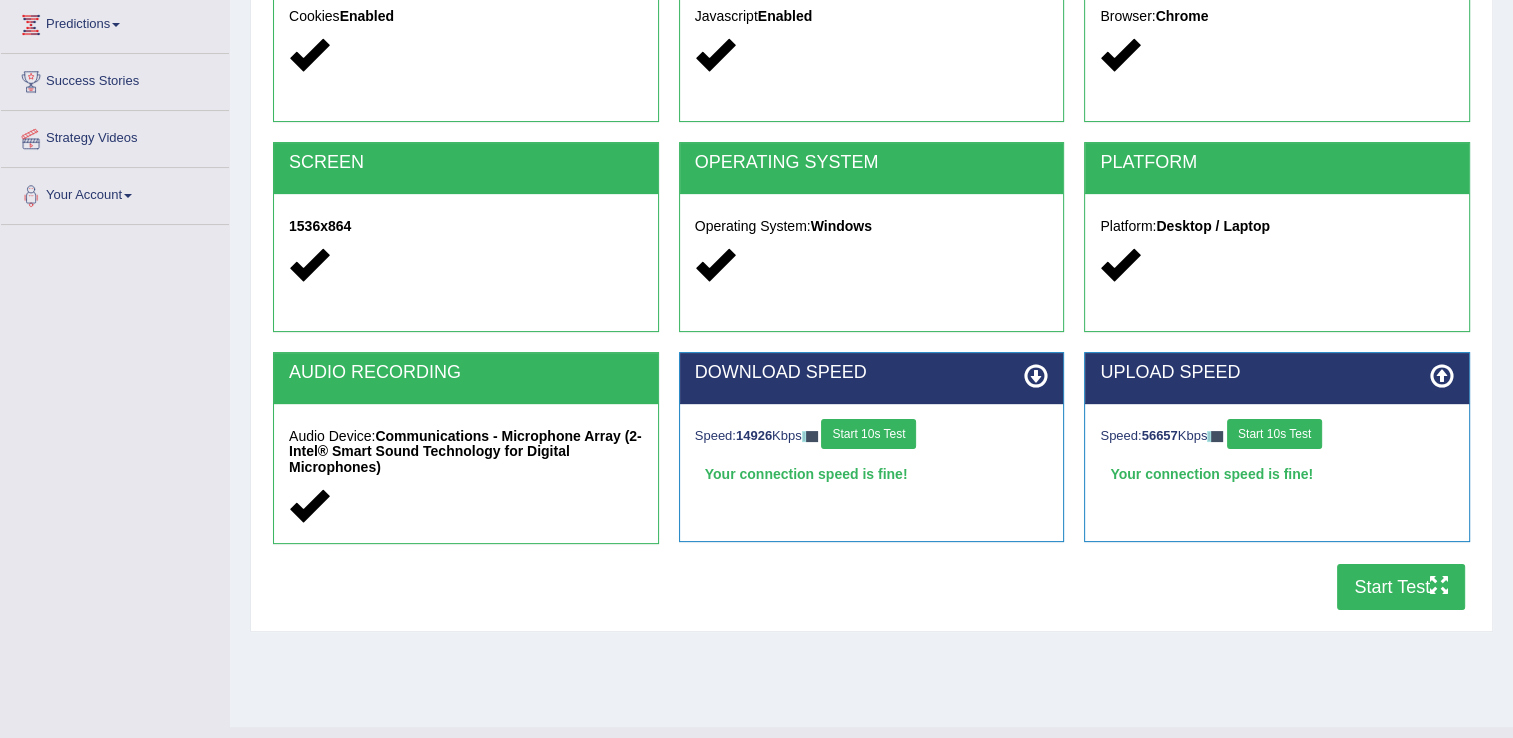 click on "Start Test" at bounding box center (1401, 587) 